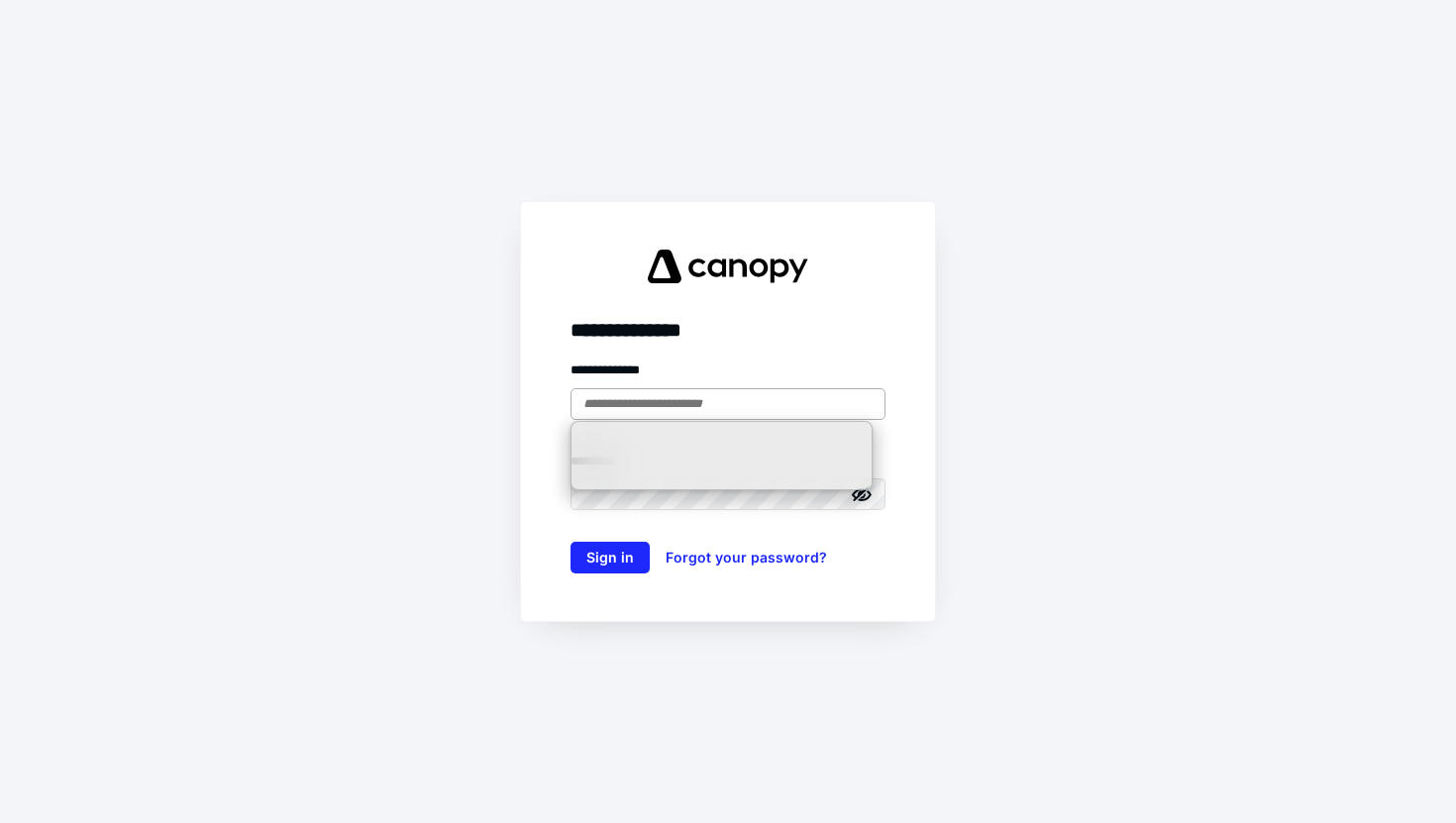 scroll, scrollTop: 0, scrollLeft: 0, axis: both 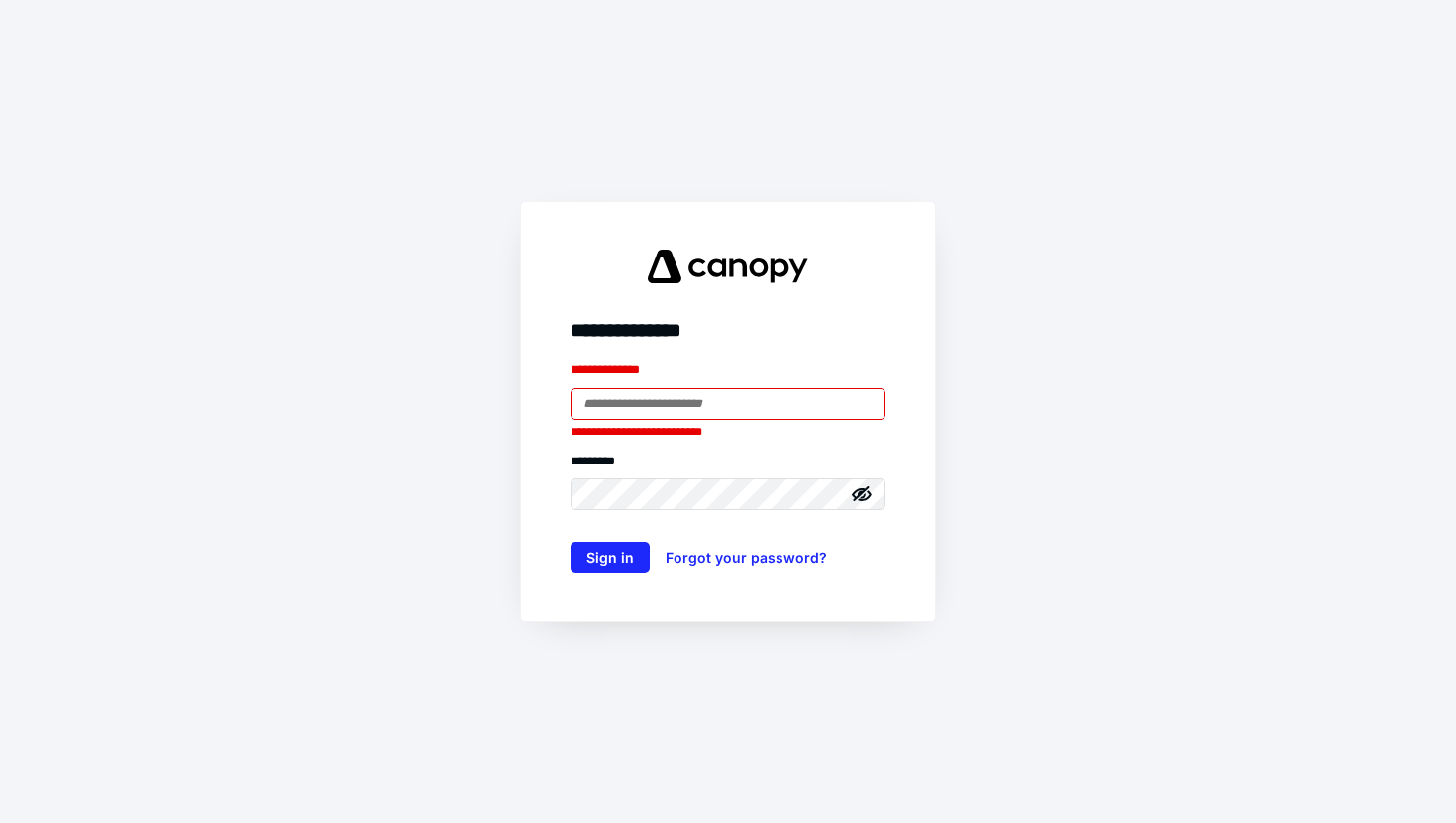 type on "**********" 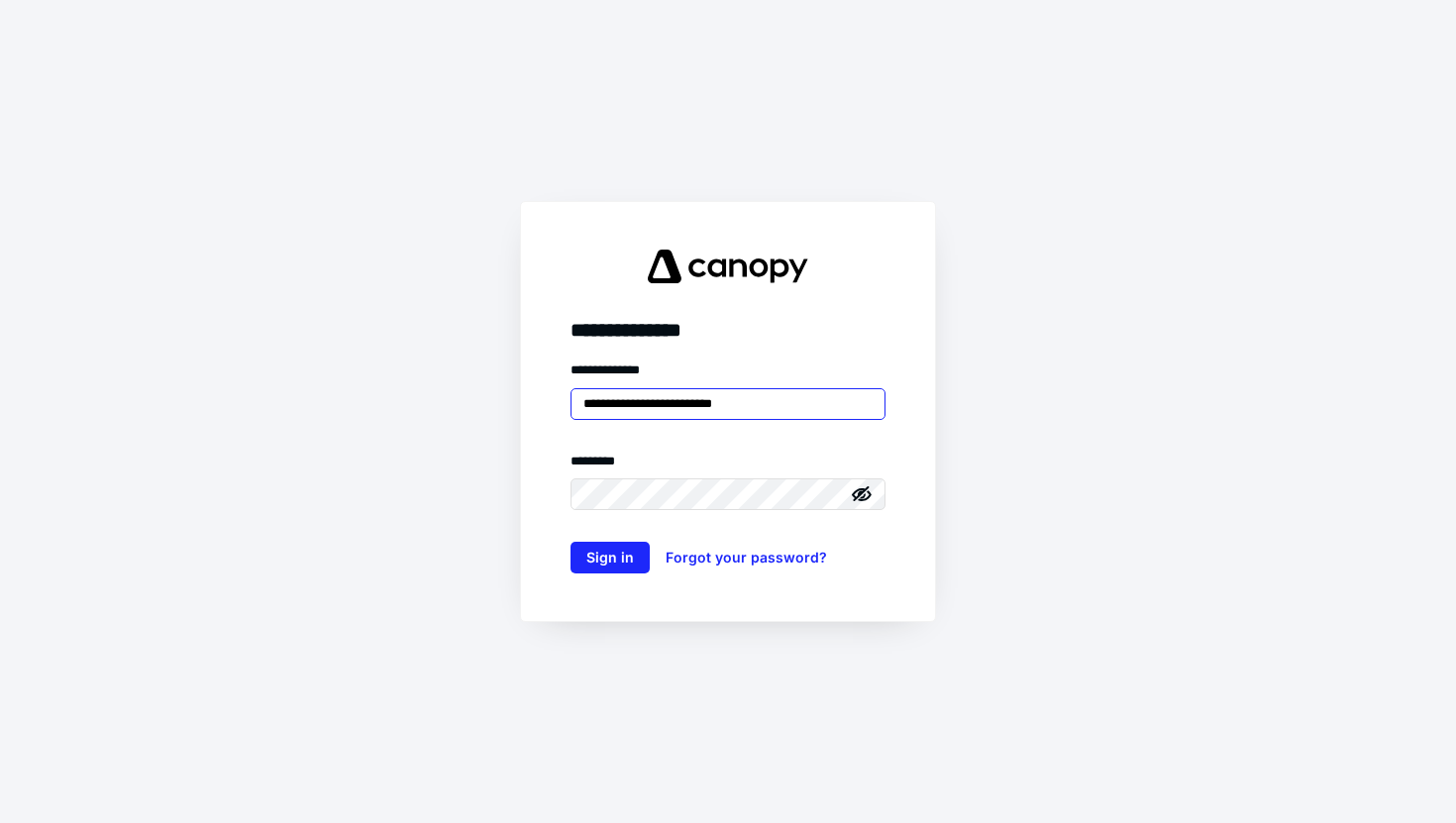 click on "Sign in" at bounding box center [610, 558] 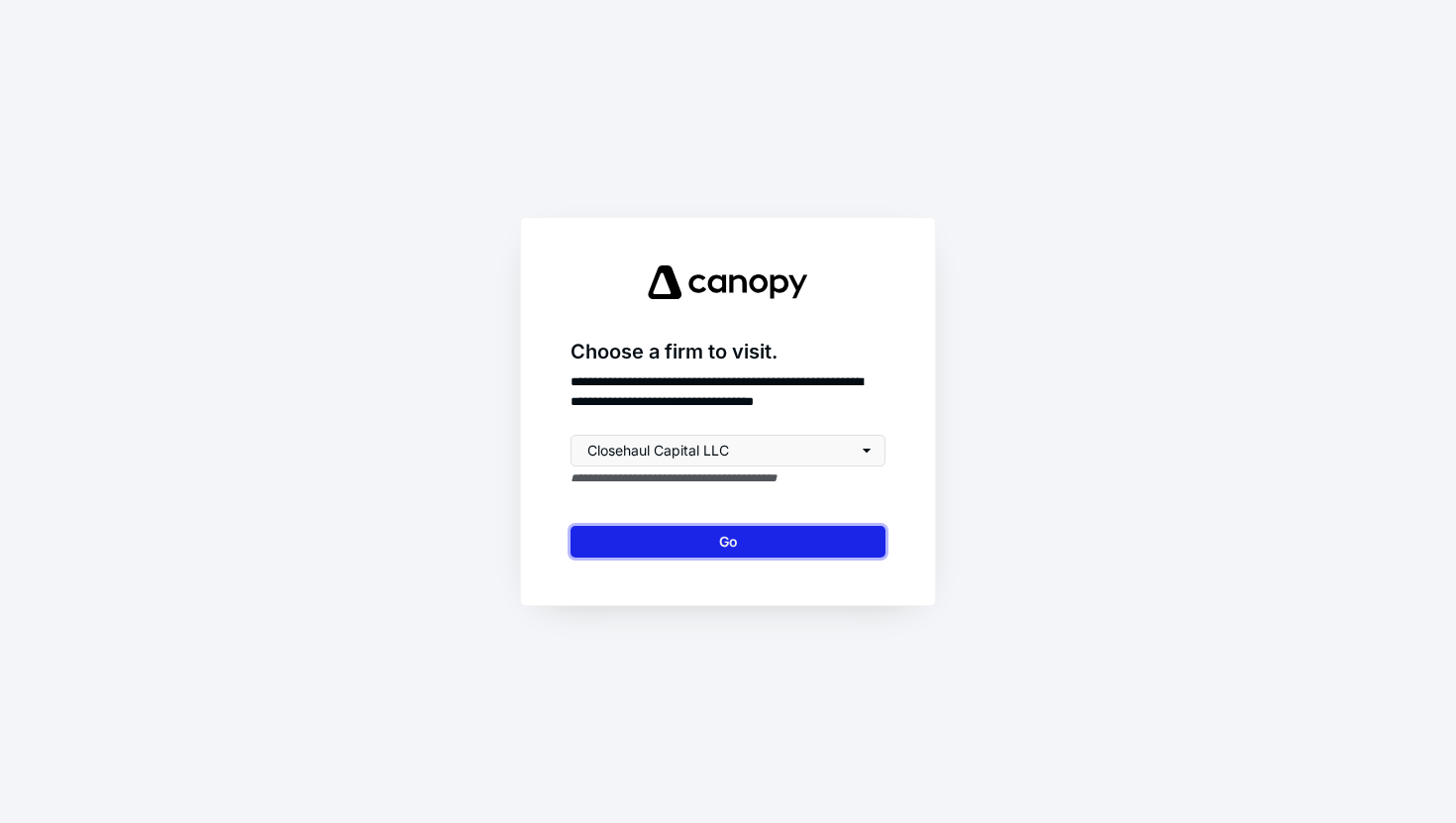 click on "Go" at bounding box center (728, 542) 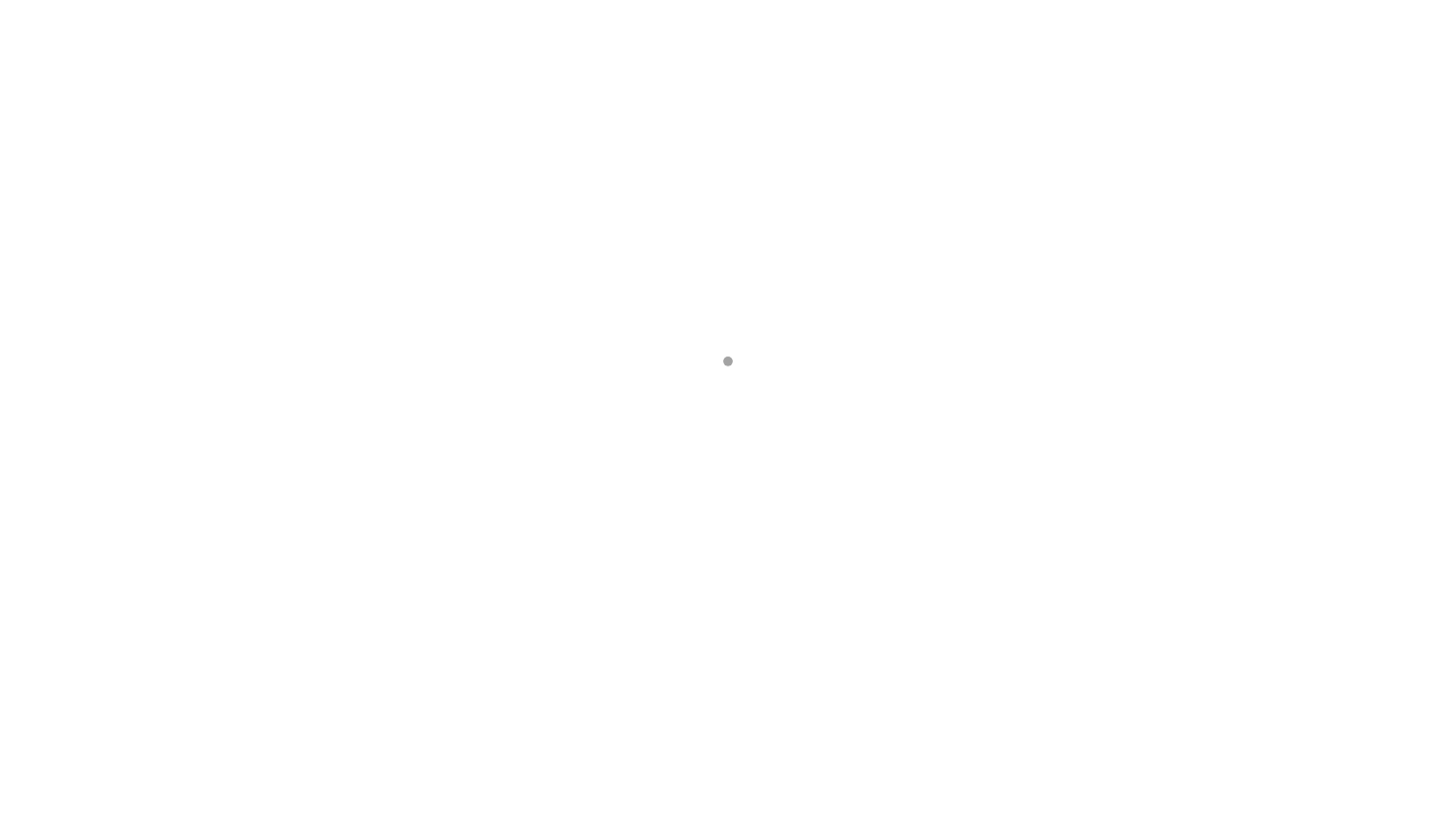 scroll, scrollTop: 0, scrollLeft: 0, axis: both 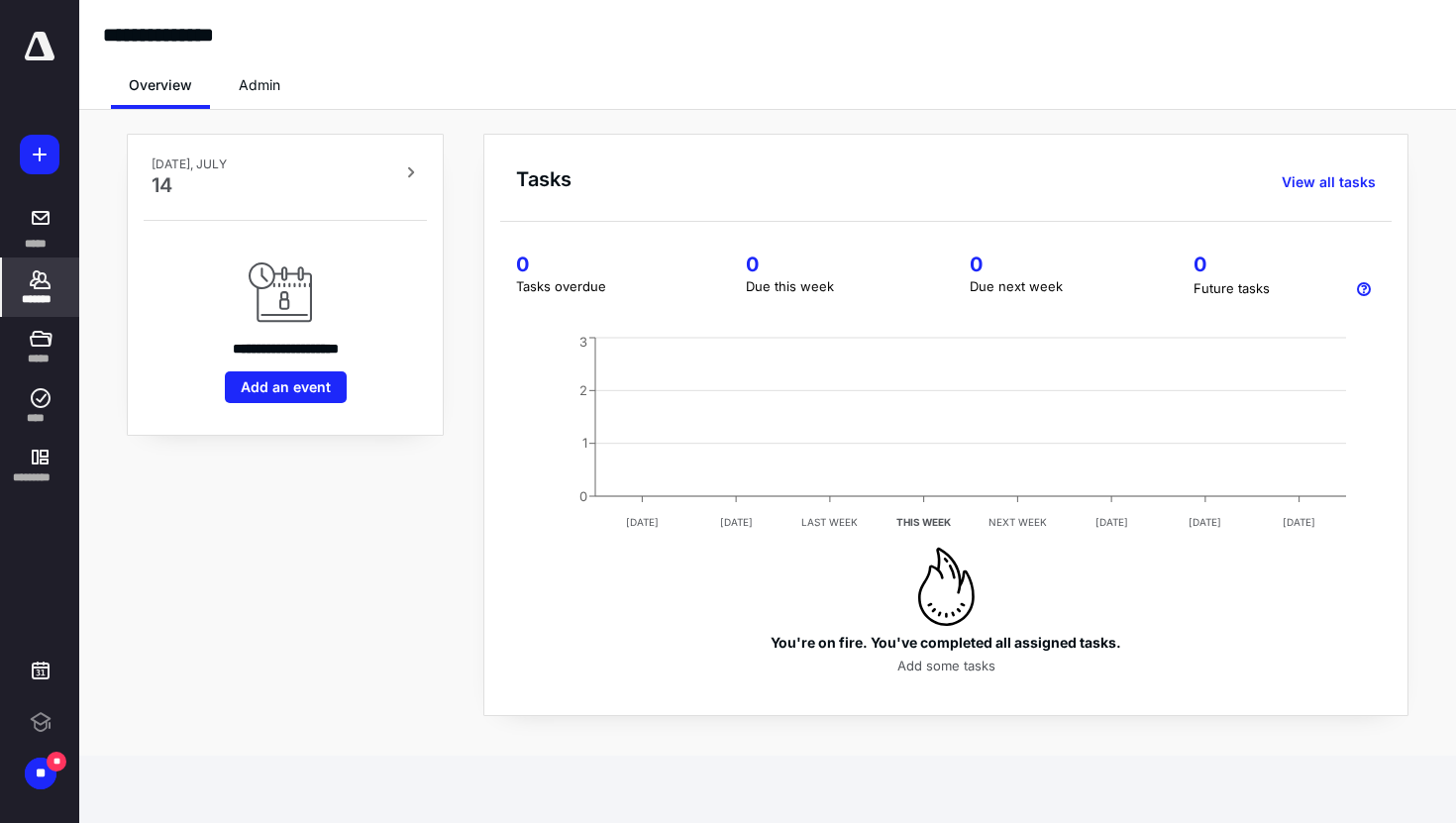 click on "*******" at bounding box center (41, 299) 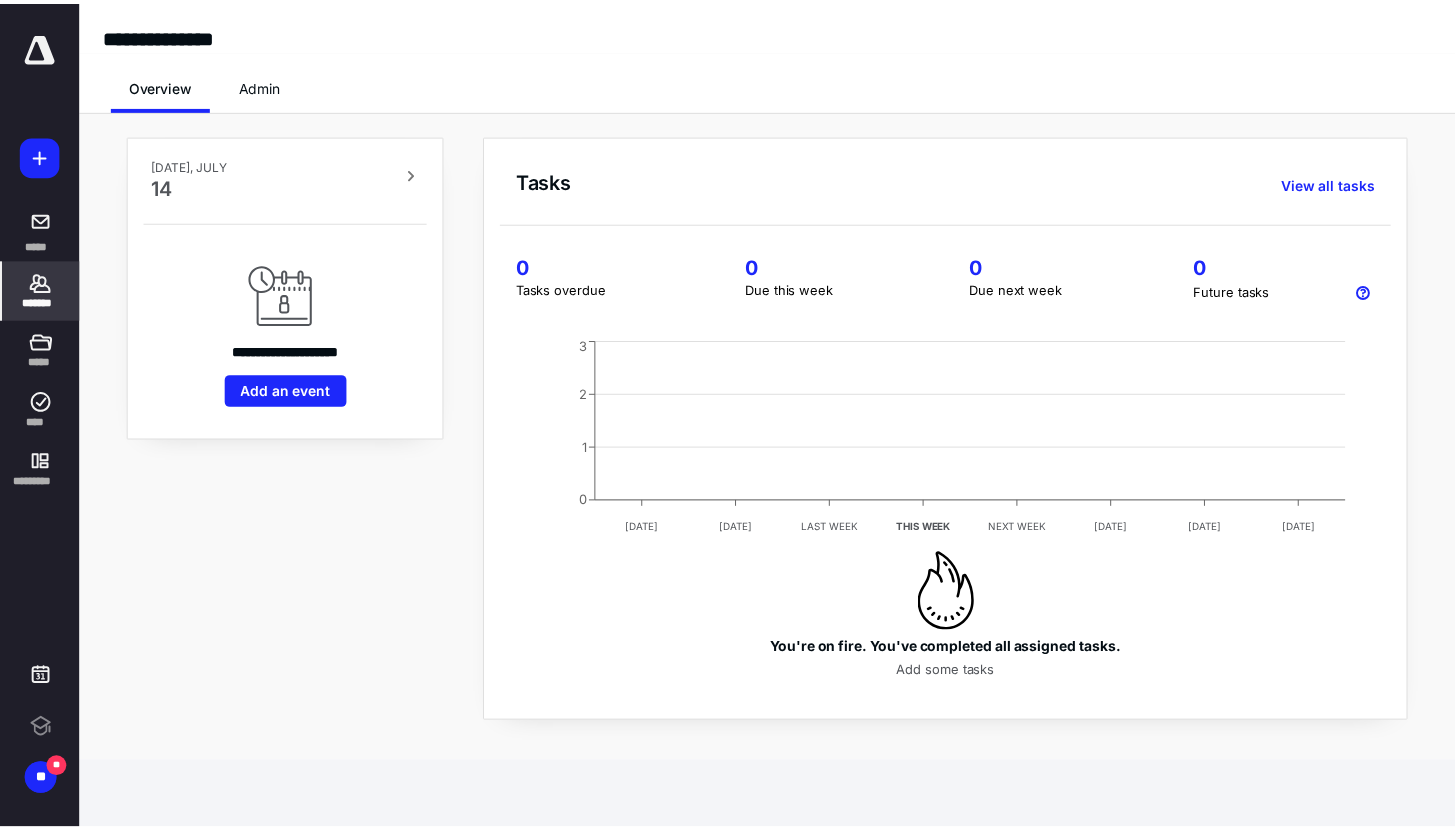 scroll, scrollTop: 0, scrollLeft: 0, axis: both 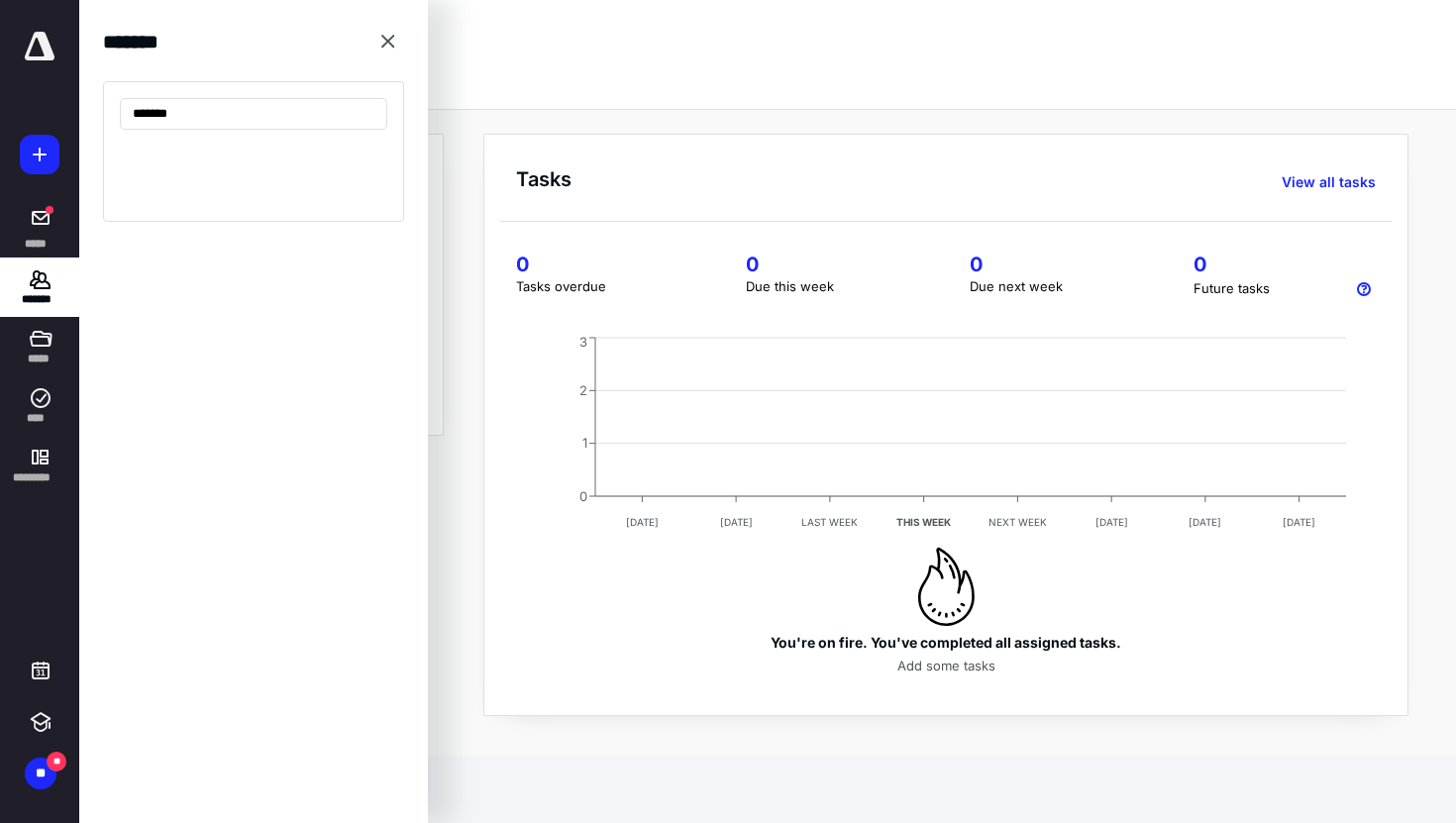 type on "*******" 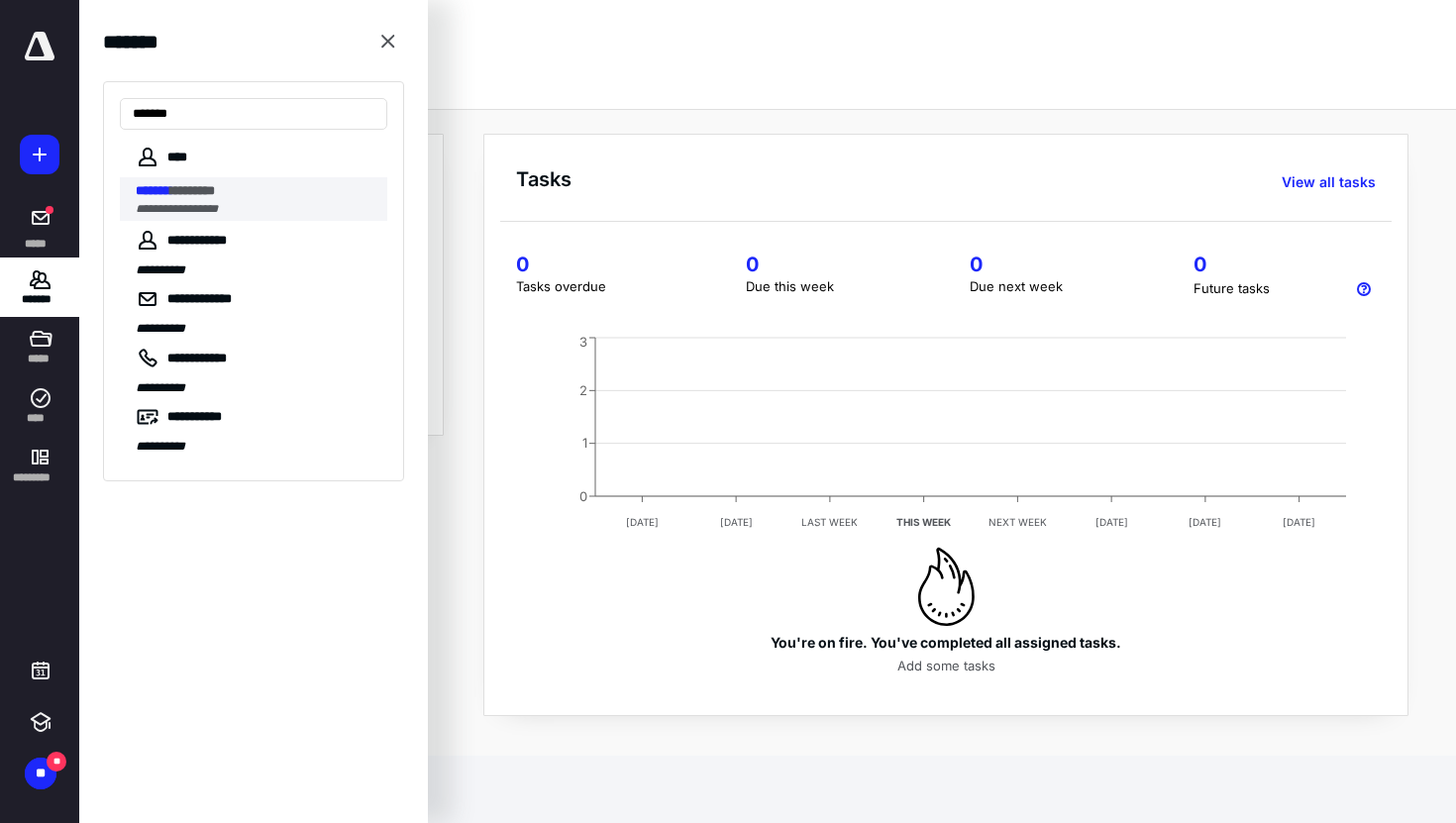 click on "******* ********" at bounding box center [256, 191] 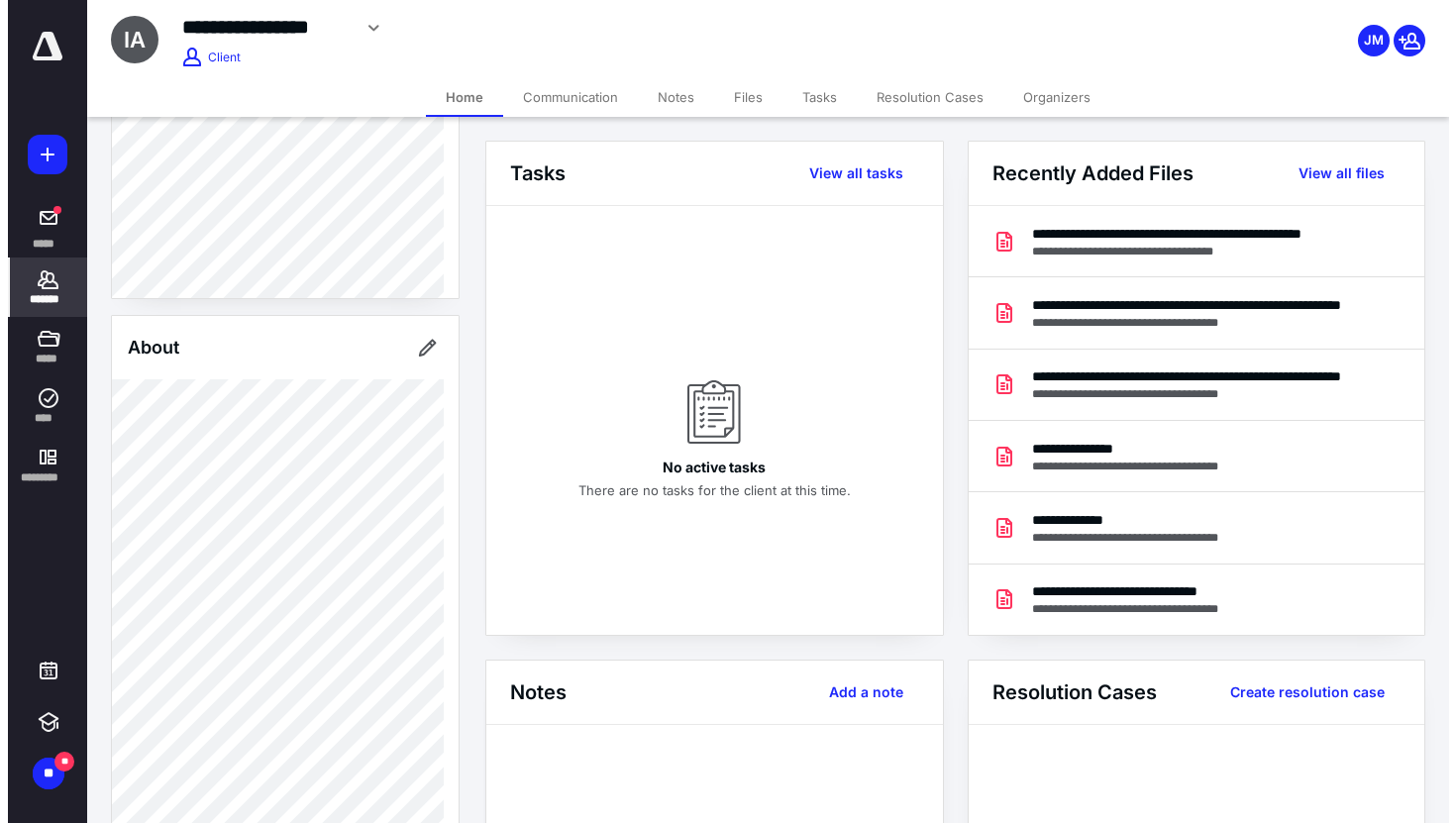 scroll, scrollTop: 511, scrollLeft: 0, axis: vertical 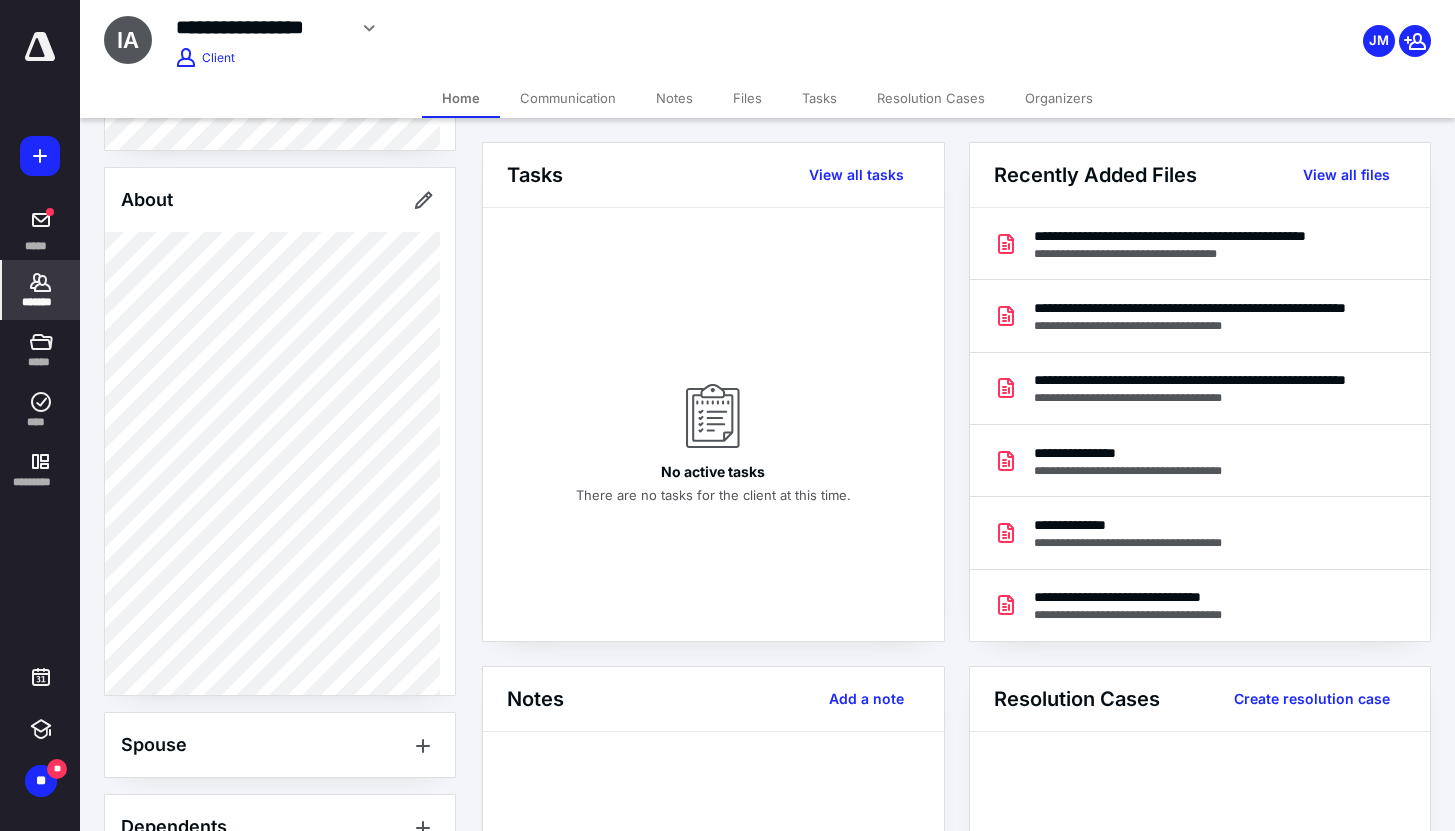 click on "Files" at bounding box center [747, 98] 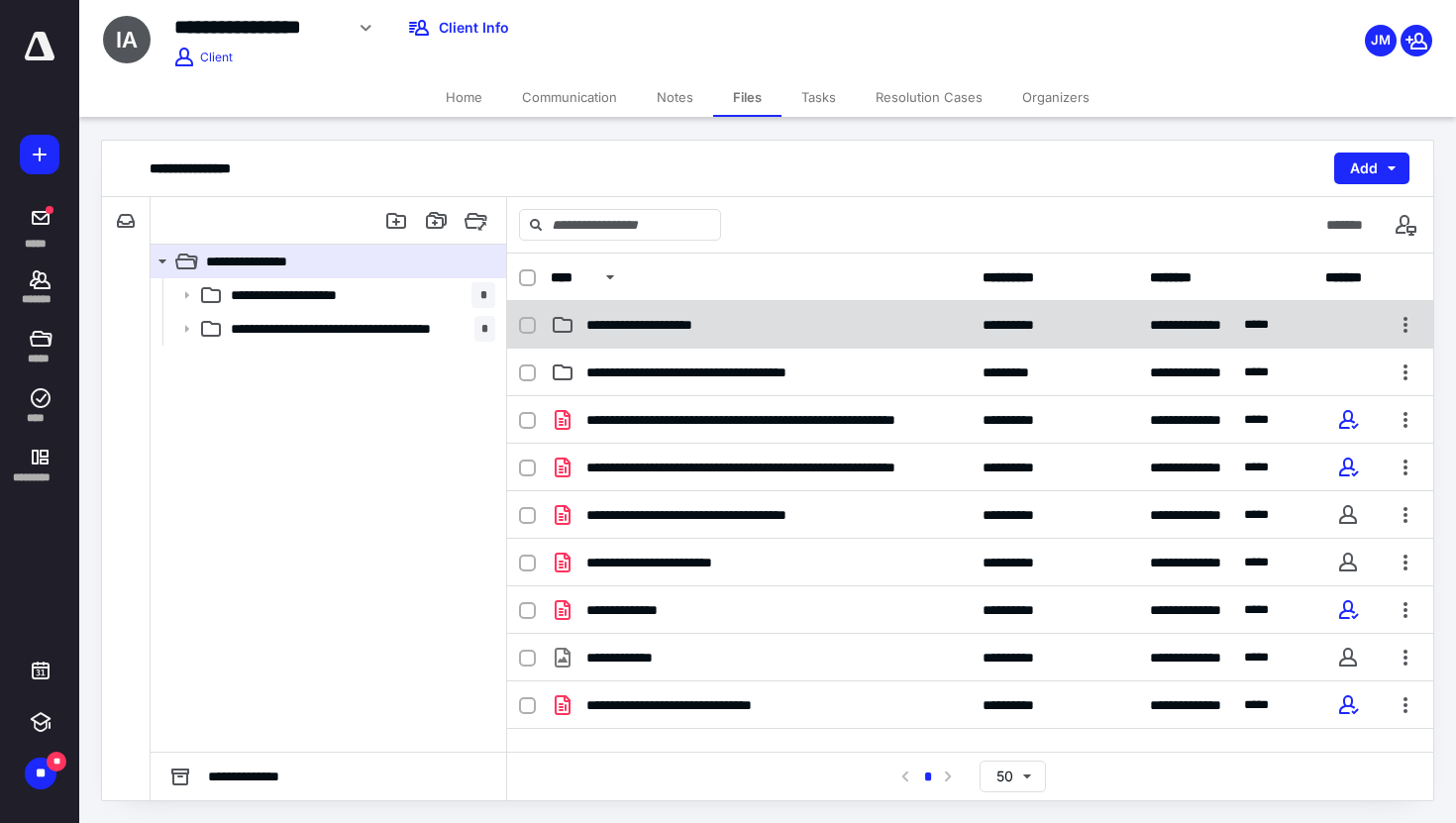 click on "**********" at bounding box center [970, 325] 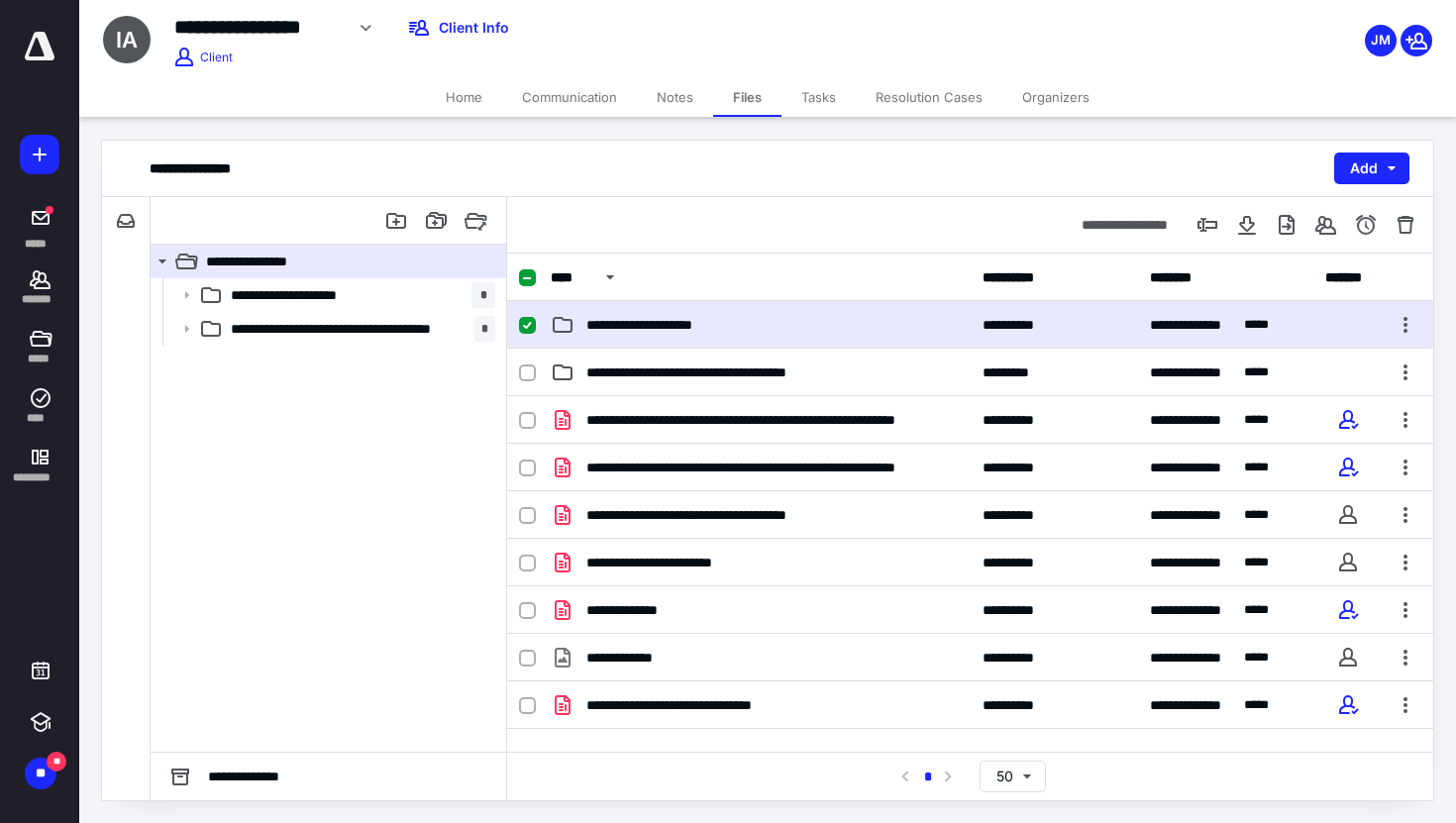 click on "**********" at bounding box center (970, 325) 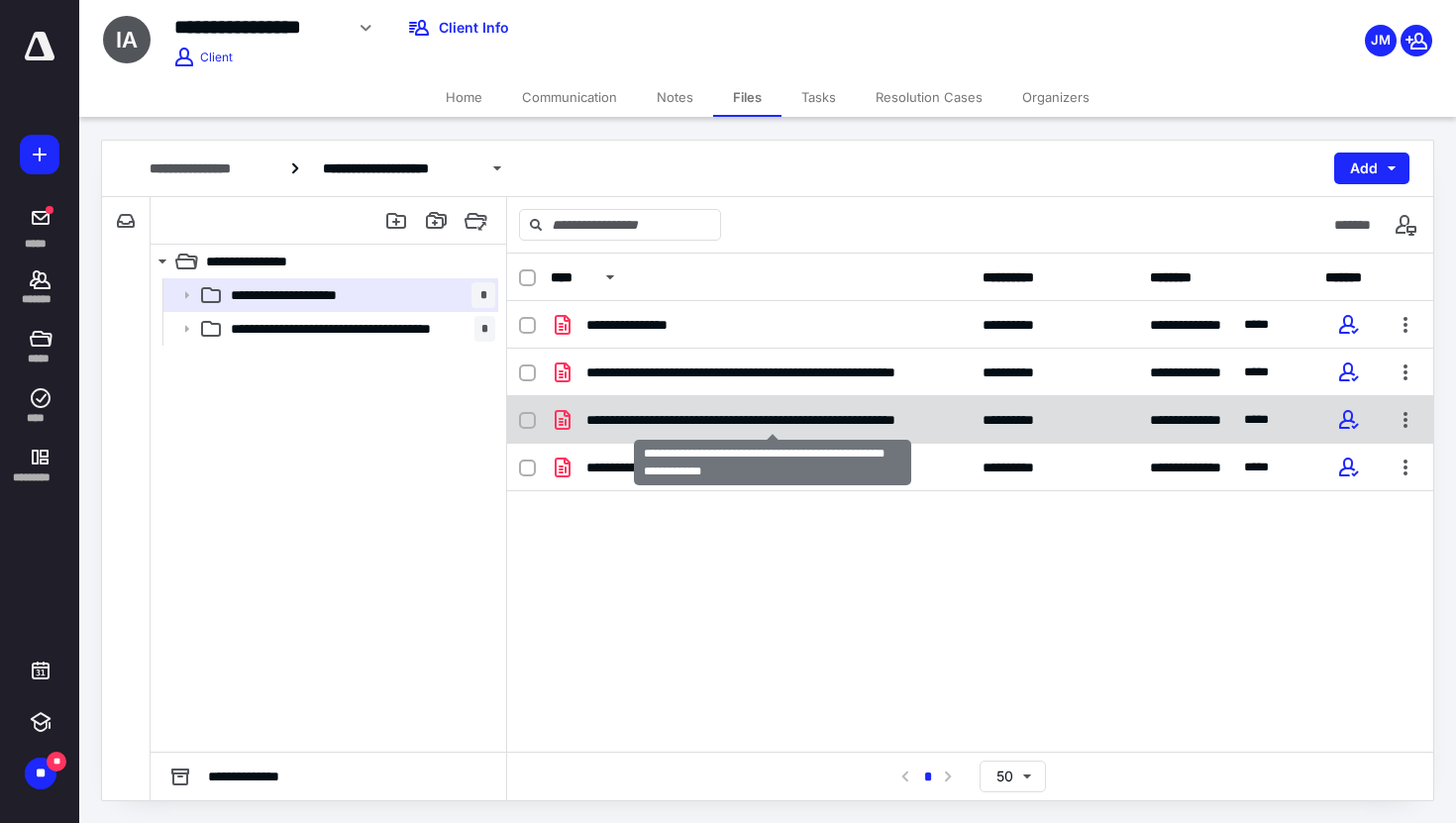 click on "**********" at bounding box center (773, 420) 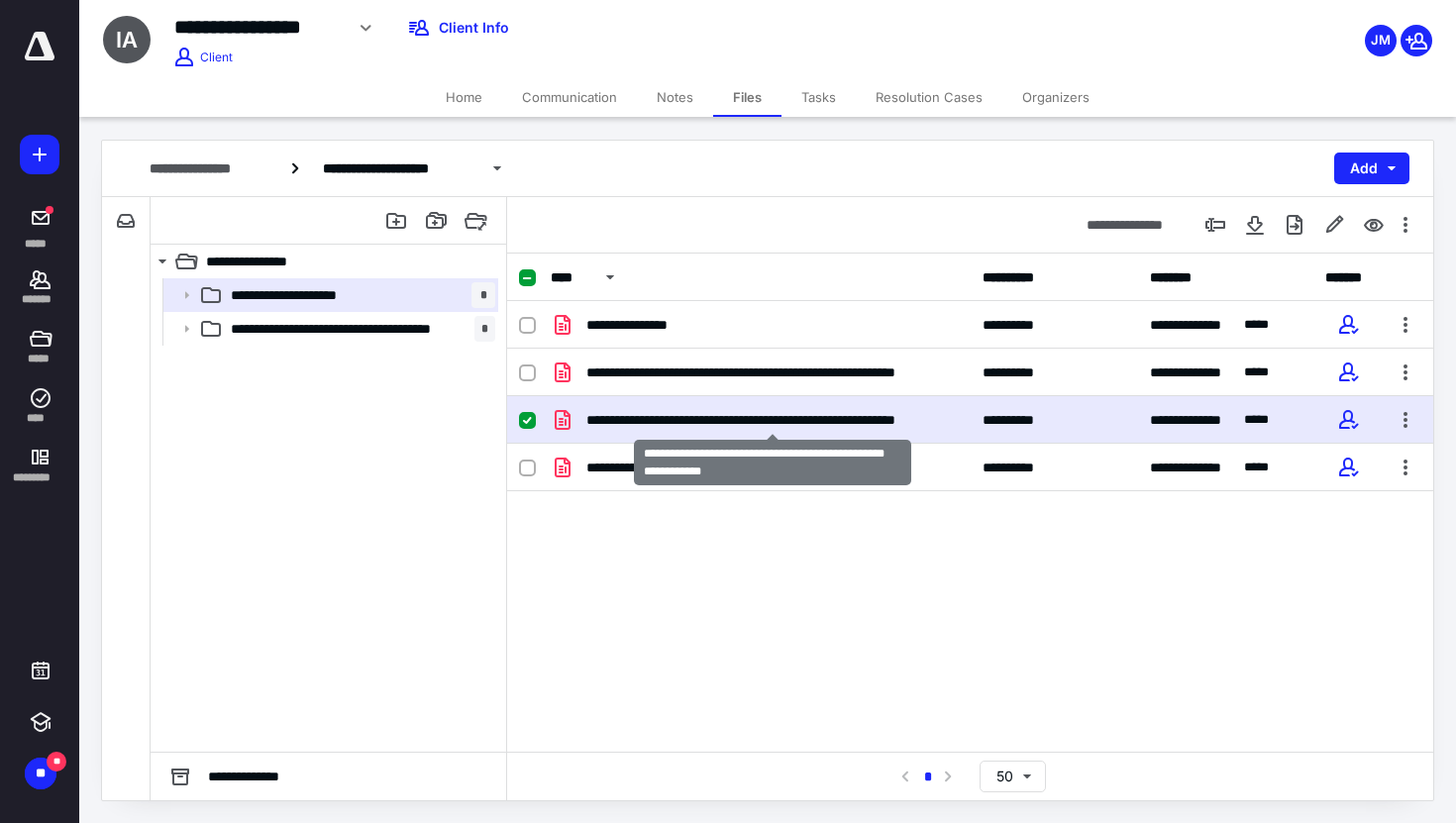 click on "**********" at bounding box center (773, 420) 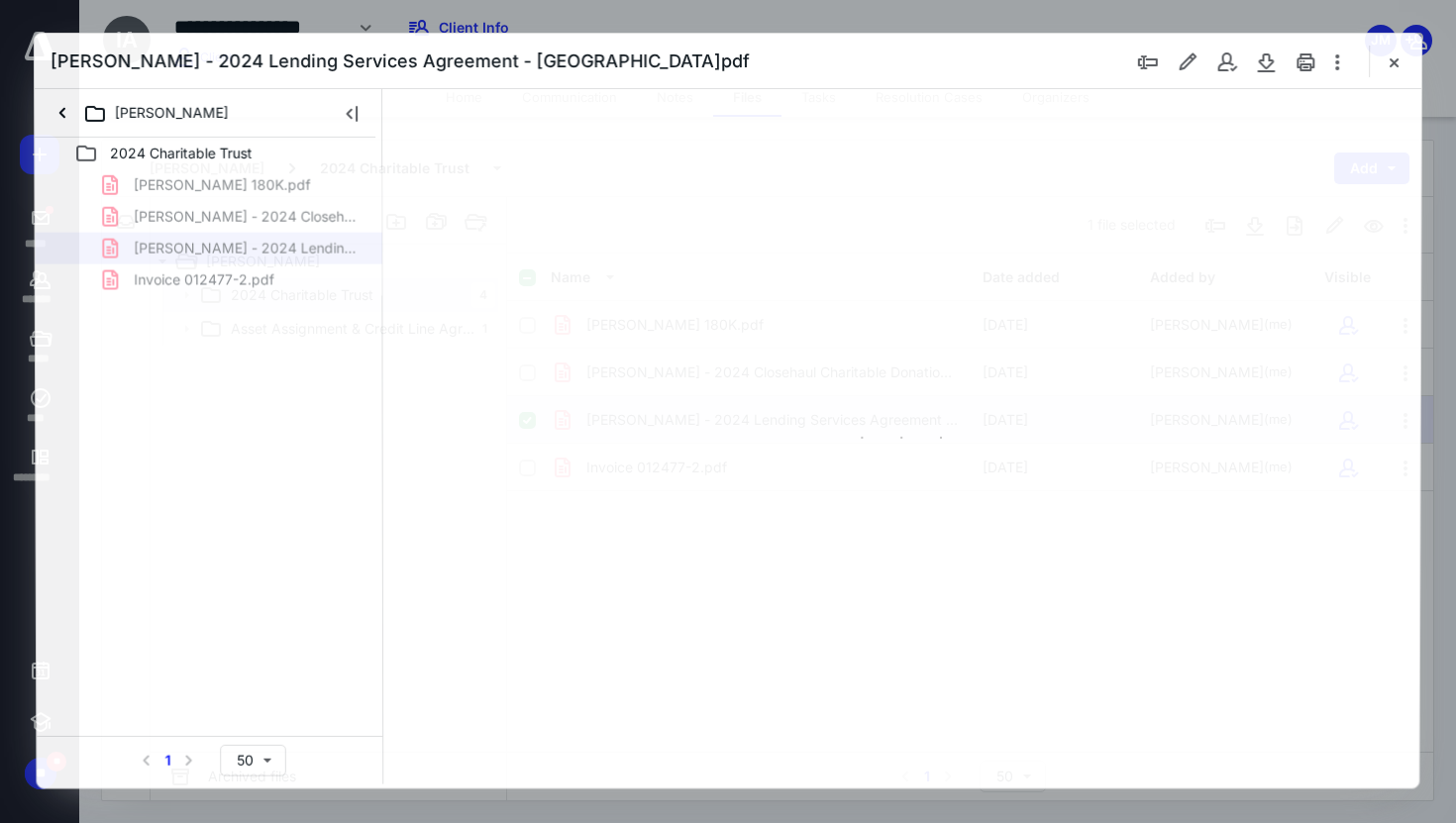 scroll, scrollTop: 0, scrollLeft: 0, axis: both 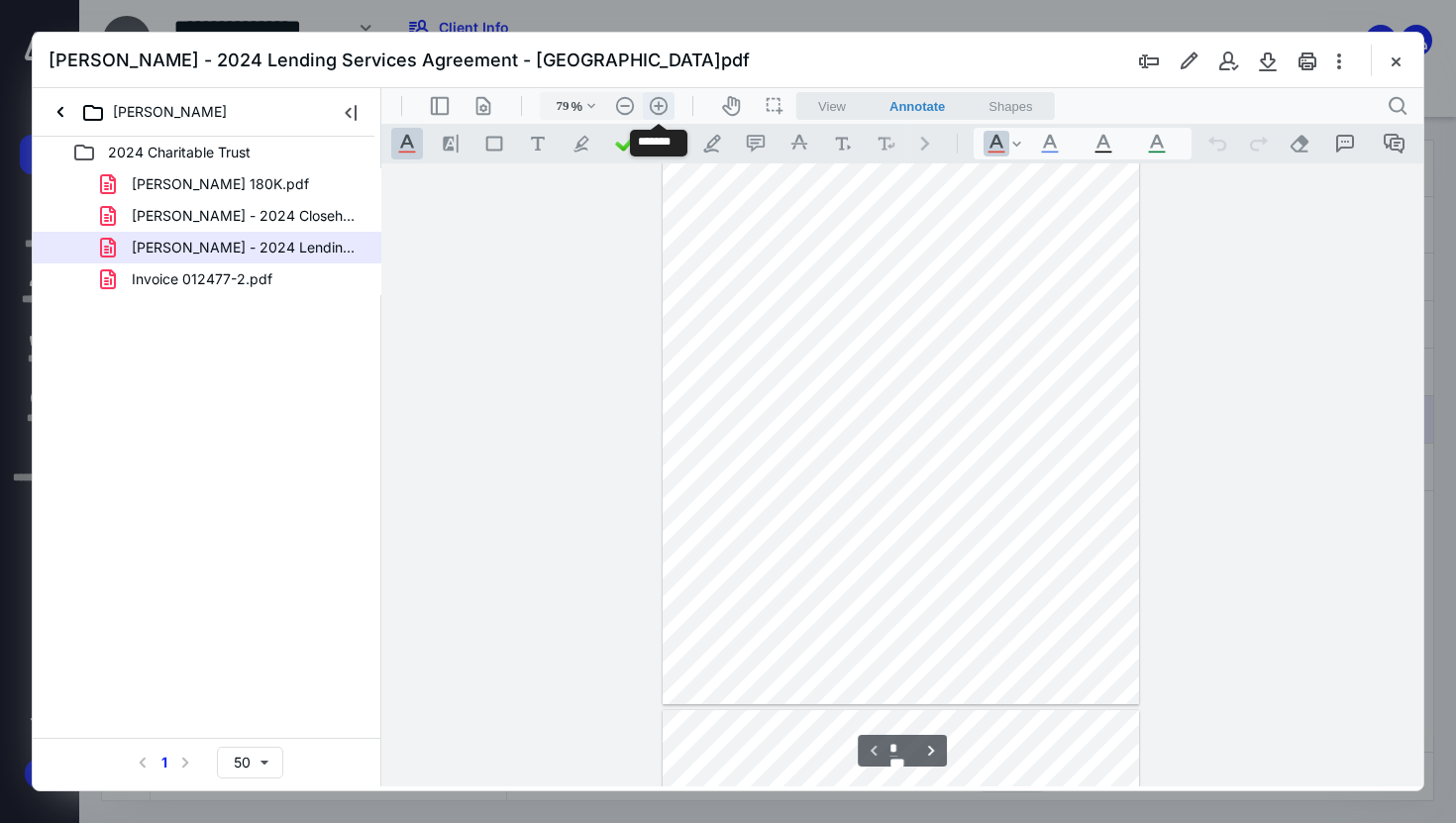 click on ".cls-1{fill:#abb0c4;} icon - header - zoom - in - line" at bounding box center [659, 106] 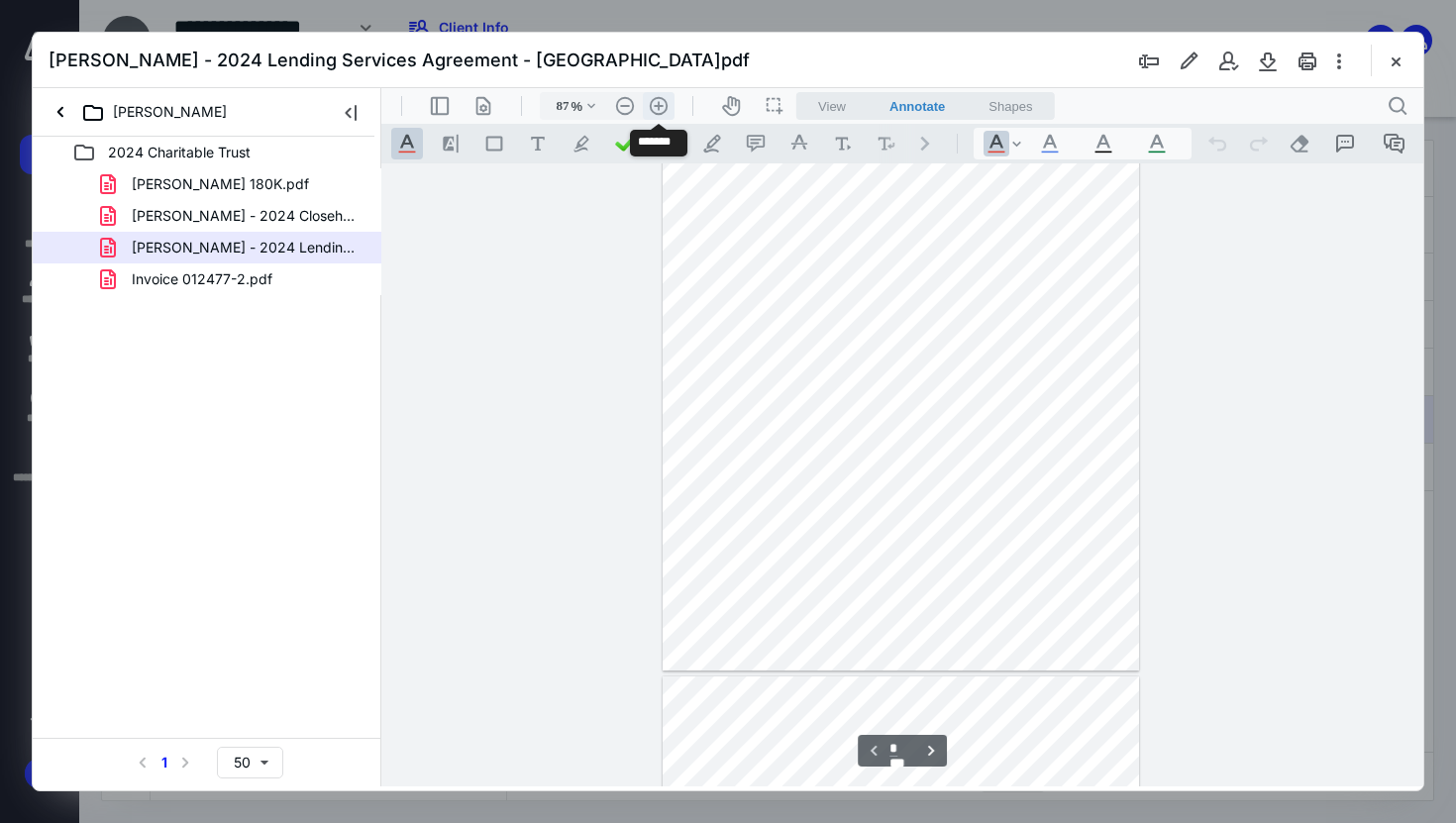 click on ".cls-1{fill:#abb0c4;} icon - header - zoom - in - line" at bounding box center [659, 106] 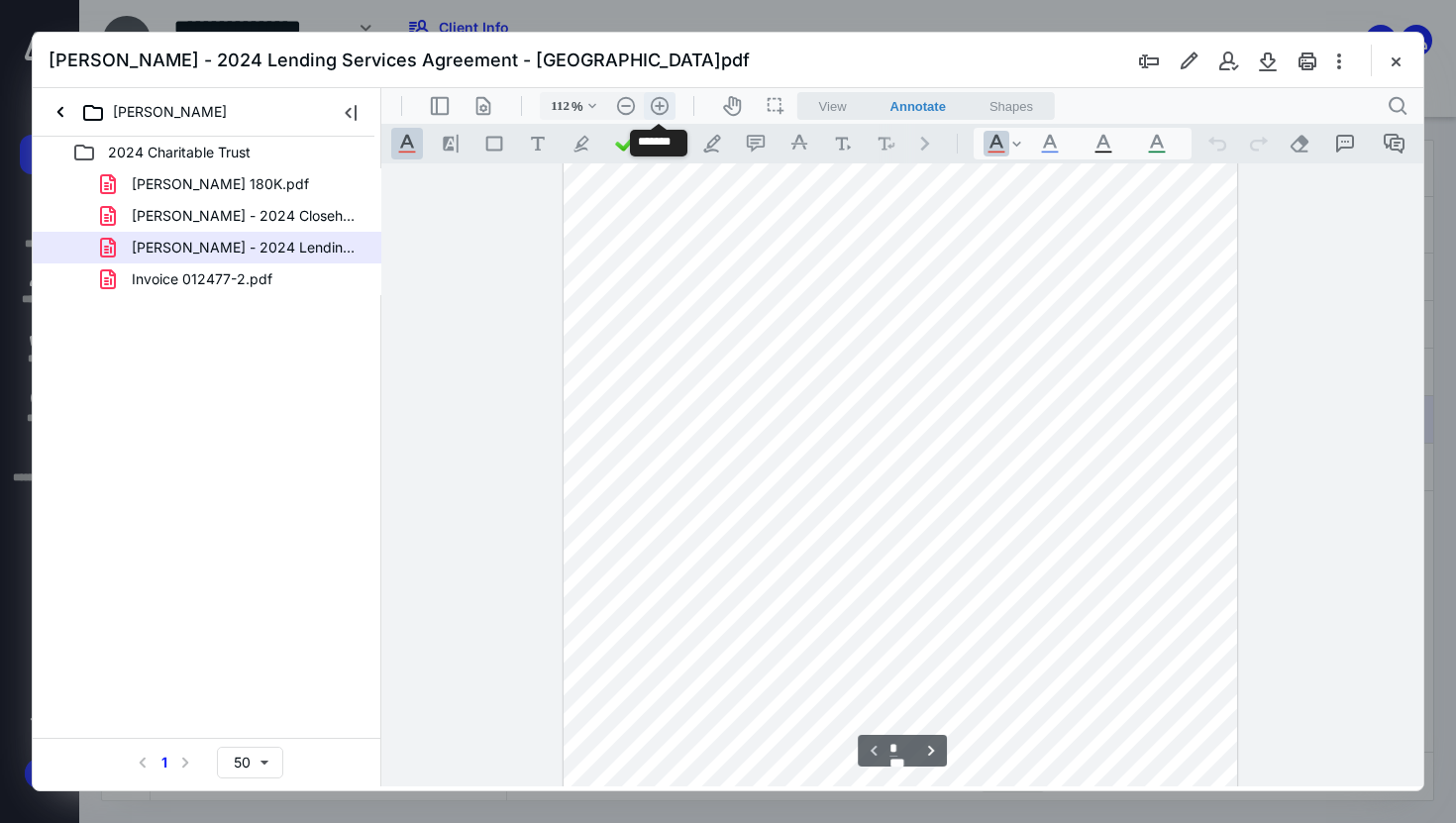 click on ".cls-1{fill:#abb0c4;} icon - header - zoom - in - line" at bounding box center (660, 106) 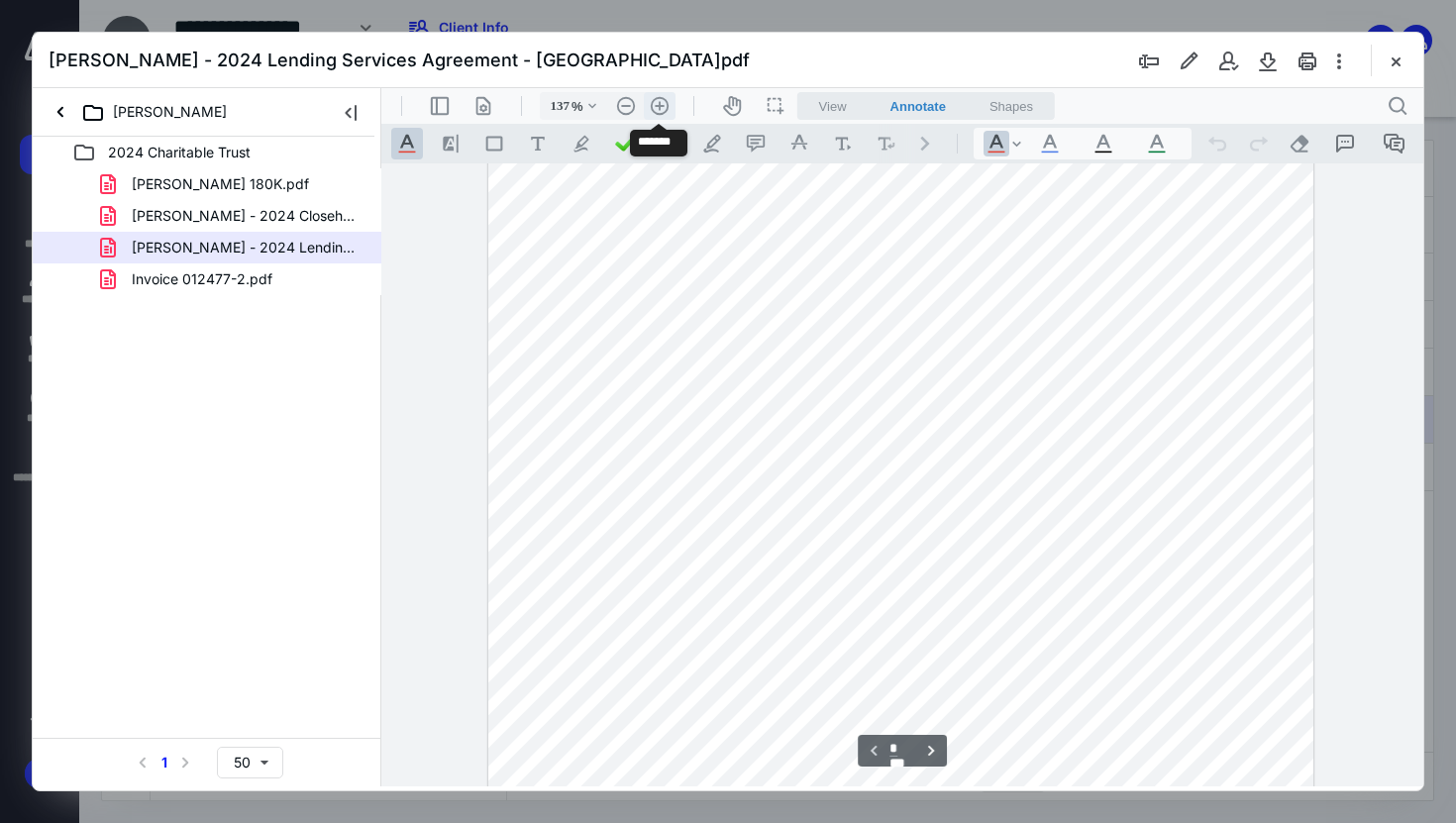 click on ".cls-1{fill:#abb0c4;} icon - header - zoom - in - line" at bounding box center (660, 106) 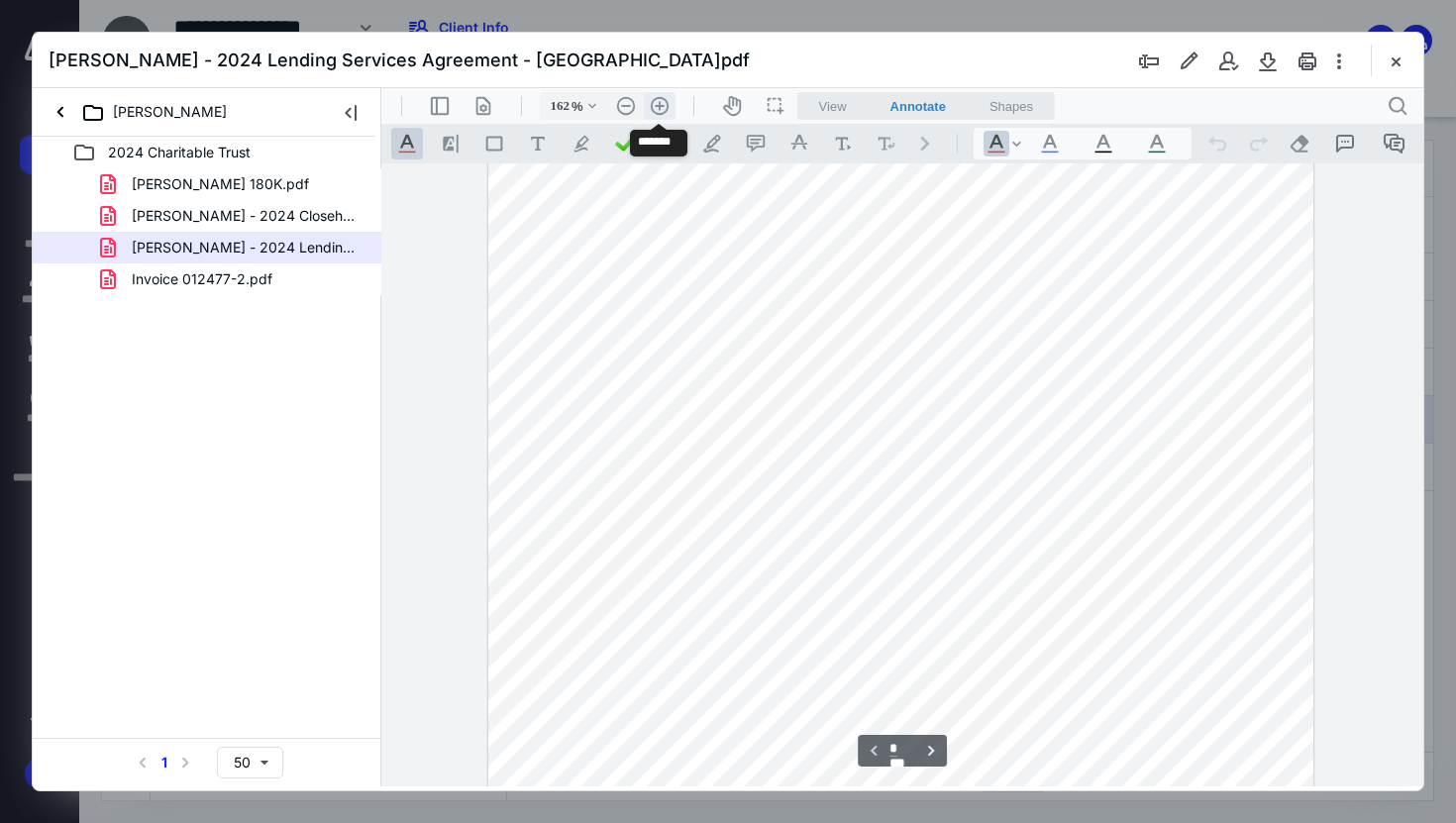 scroll, scrollTop: 448, scrollLeft: 0, axis: vertical 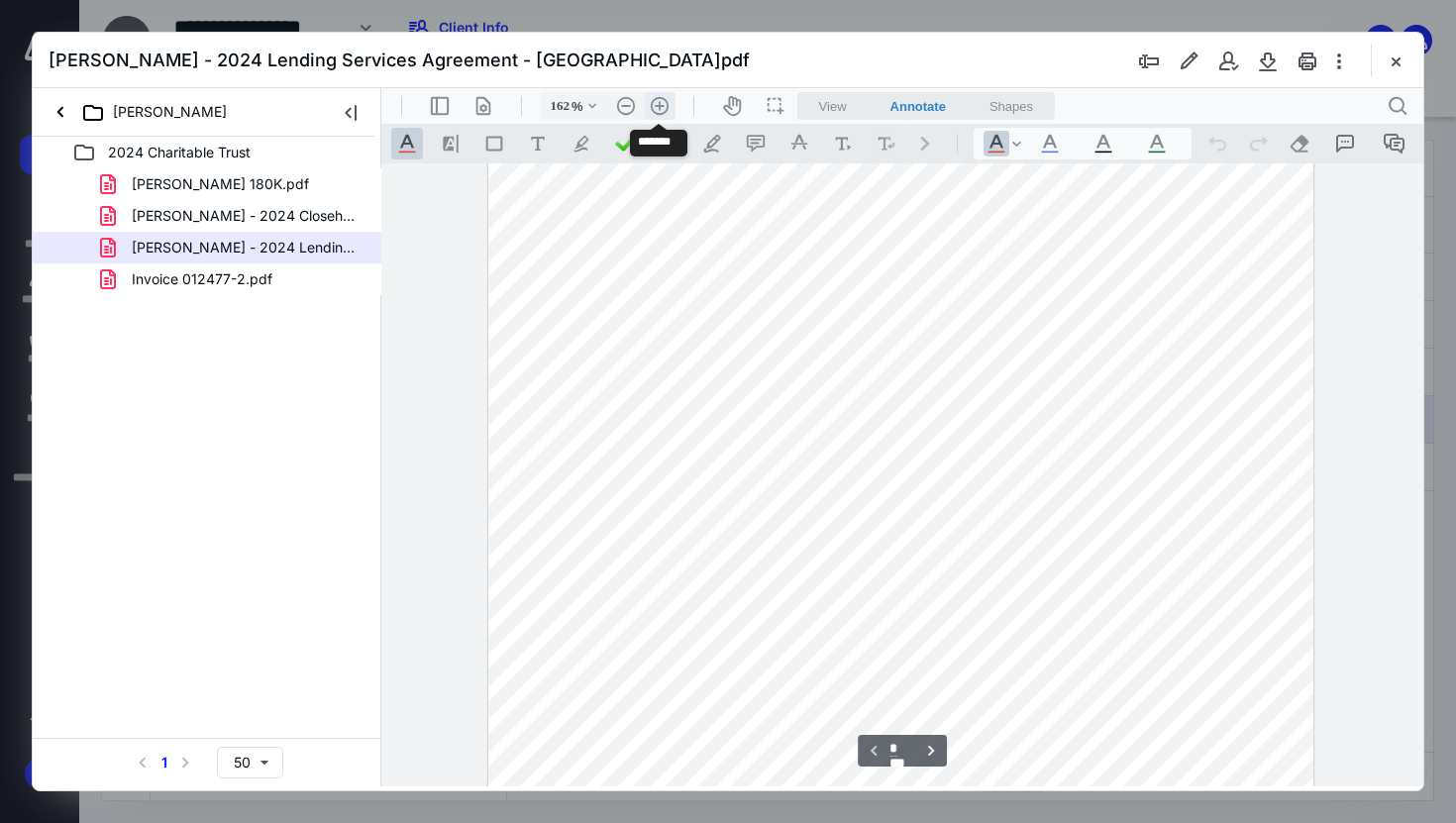 click on ".cls-1{fill:#abb0c4;} icon - header - zoom - in - line" at bounding box center (660, 106) 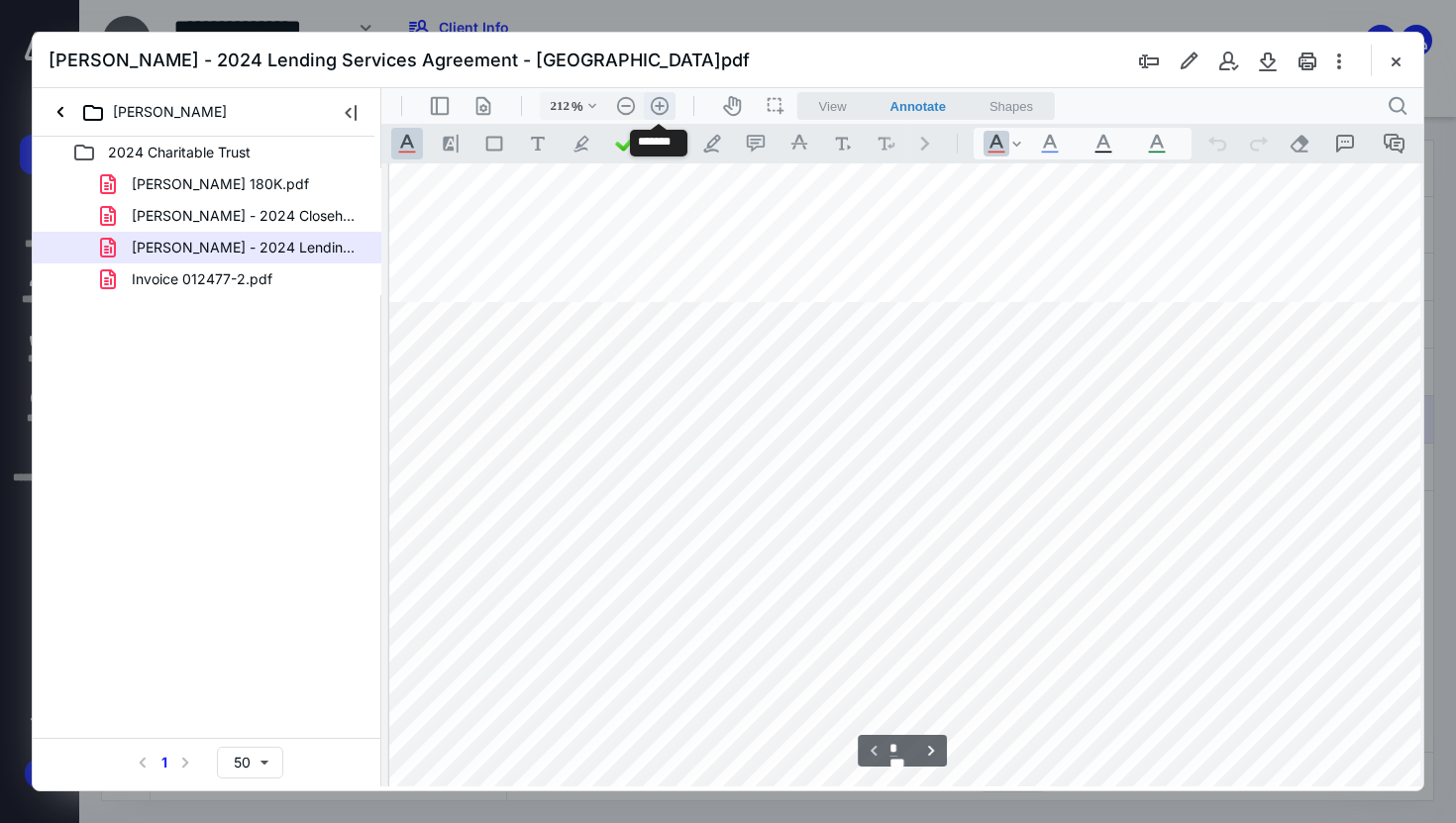 scroll, scrollTop: 671, scrollLeft: 133, axis: both 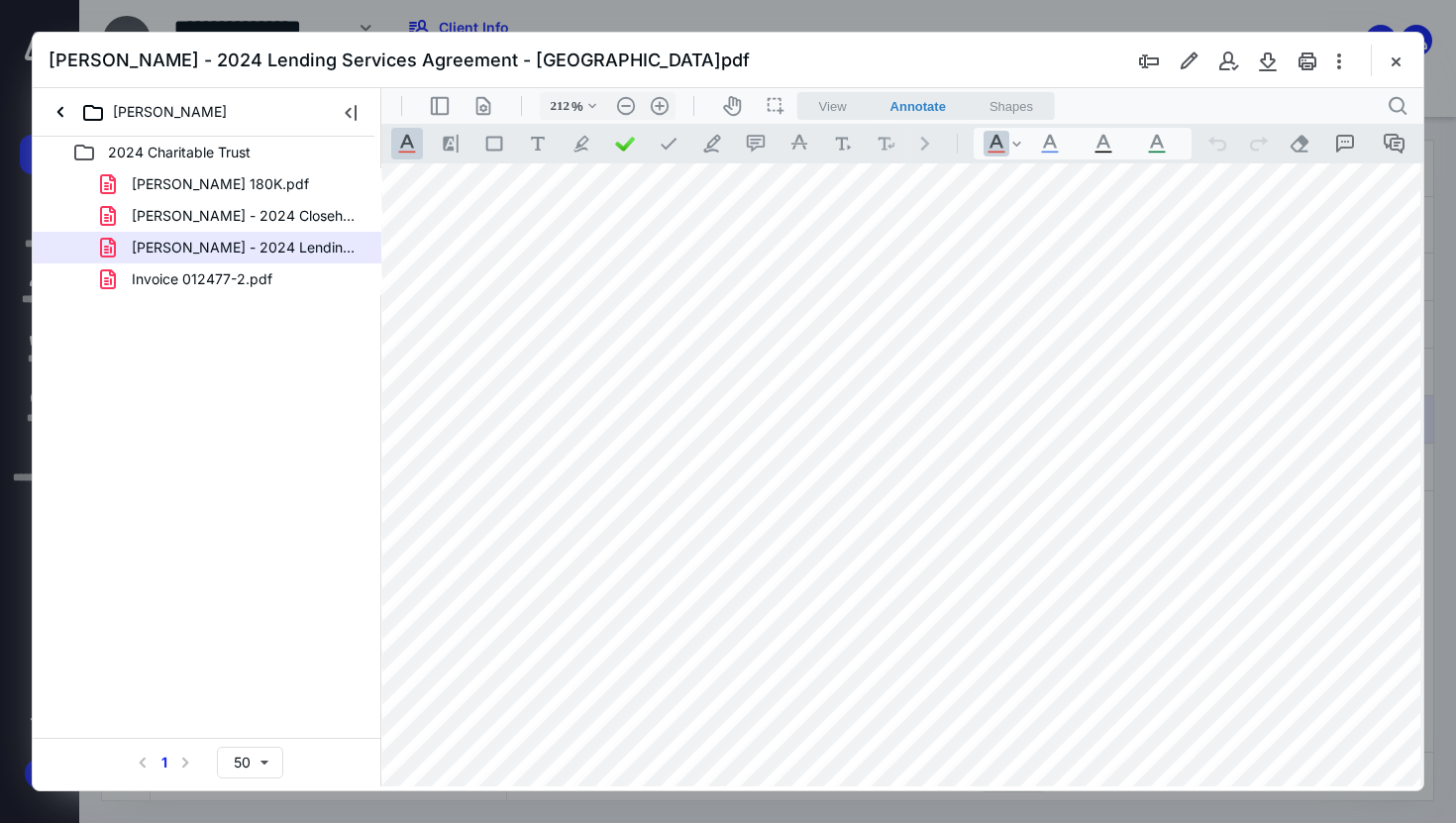 click at bounding box center (1396, 60) 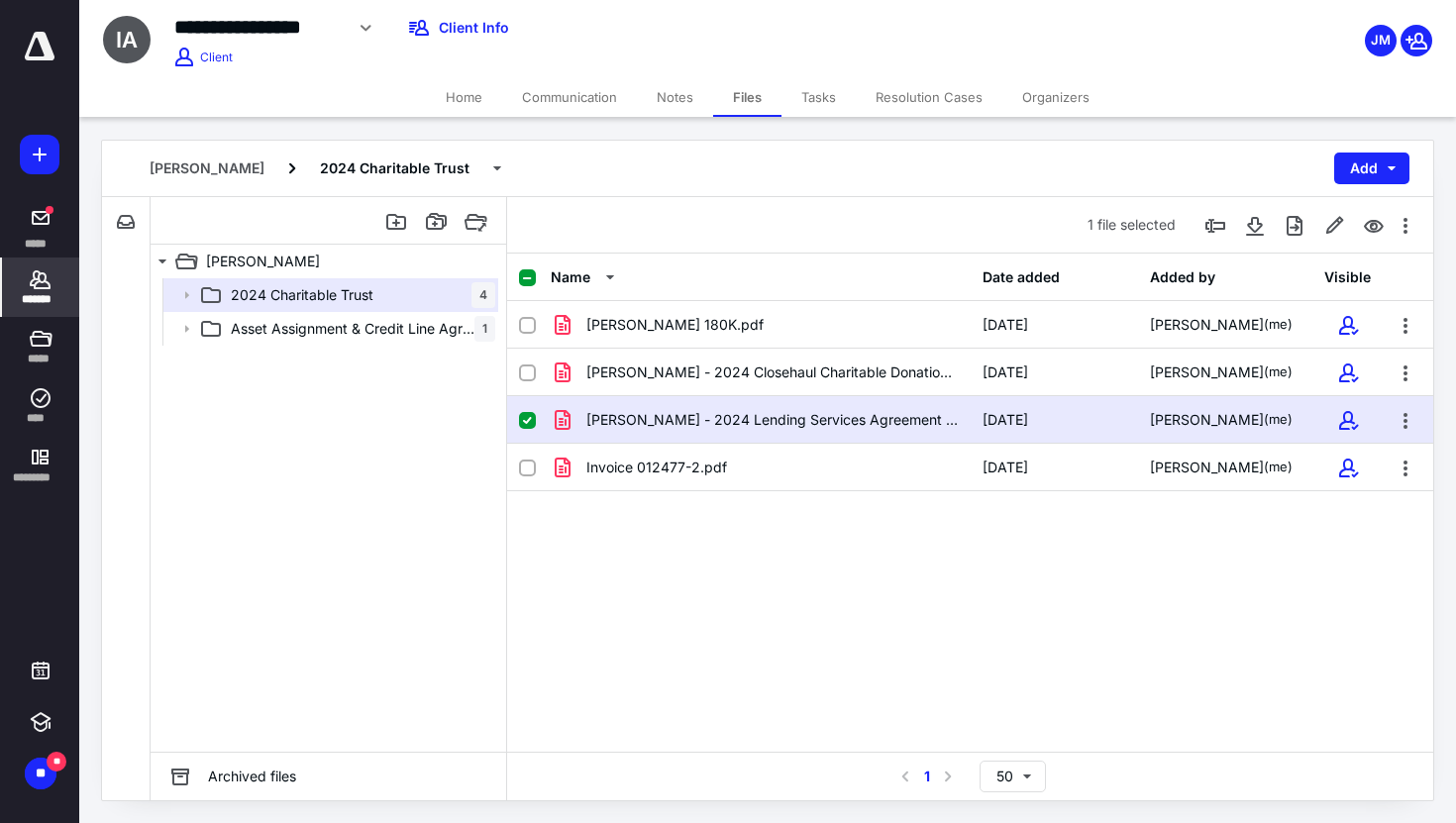 click on "*******" at bounding box center (41, 287) 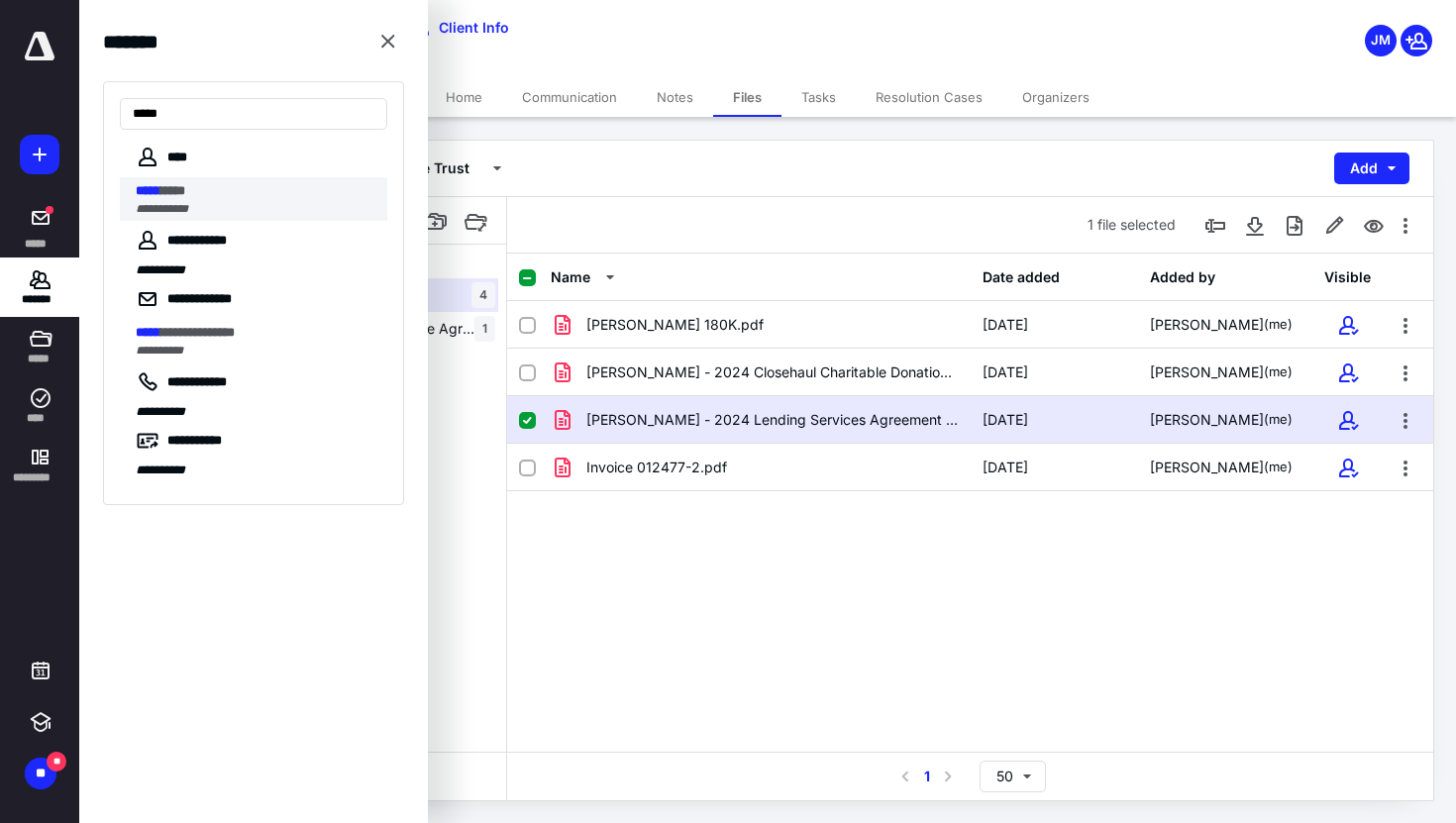 type on "*****" 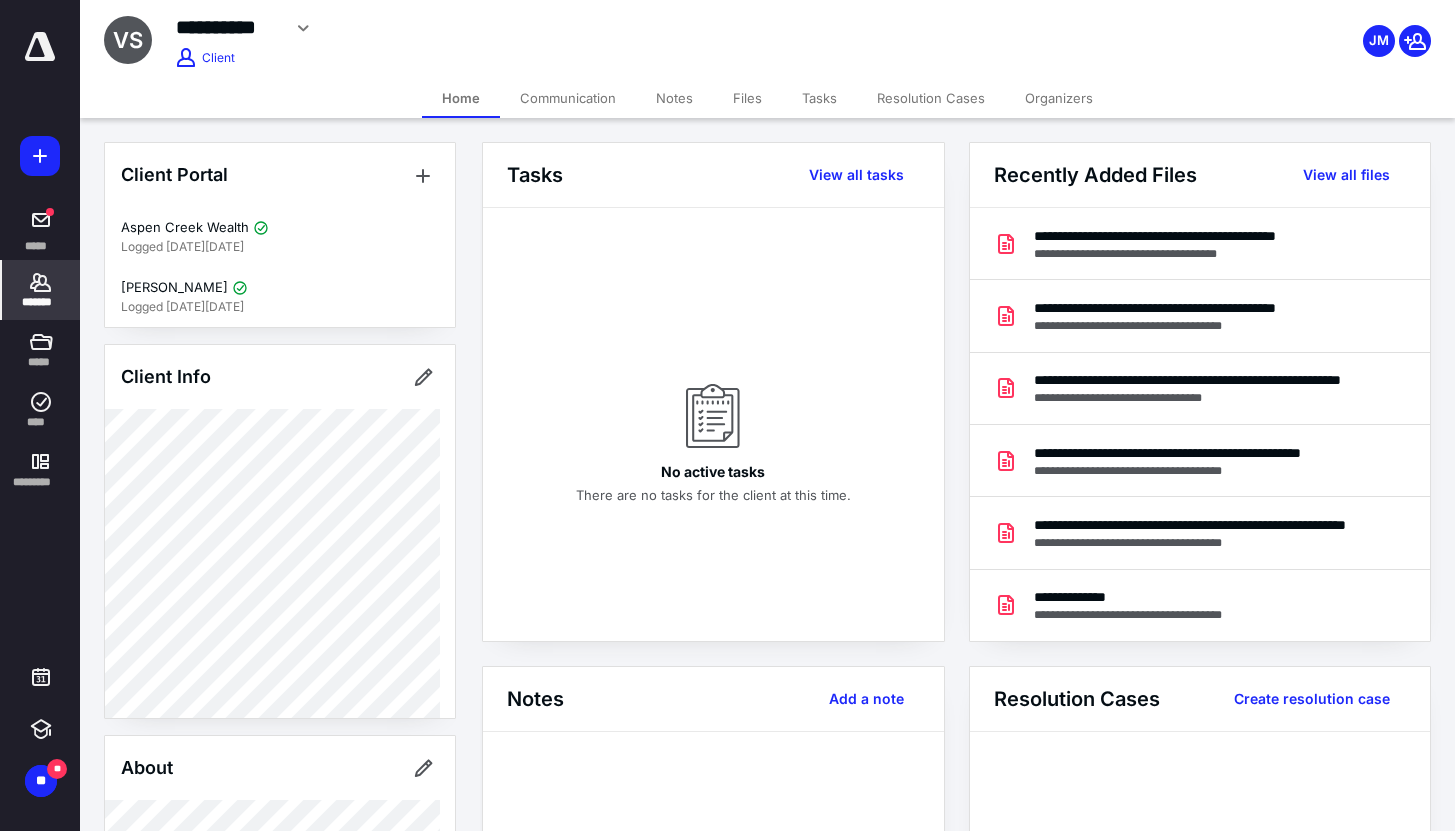 click 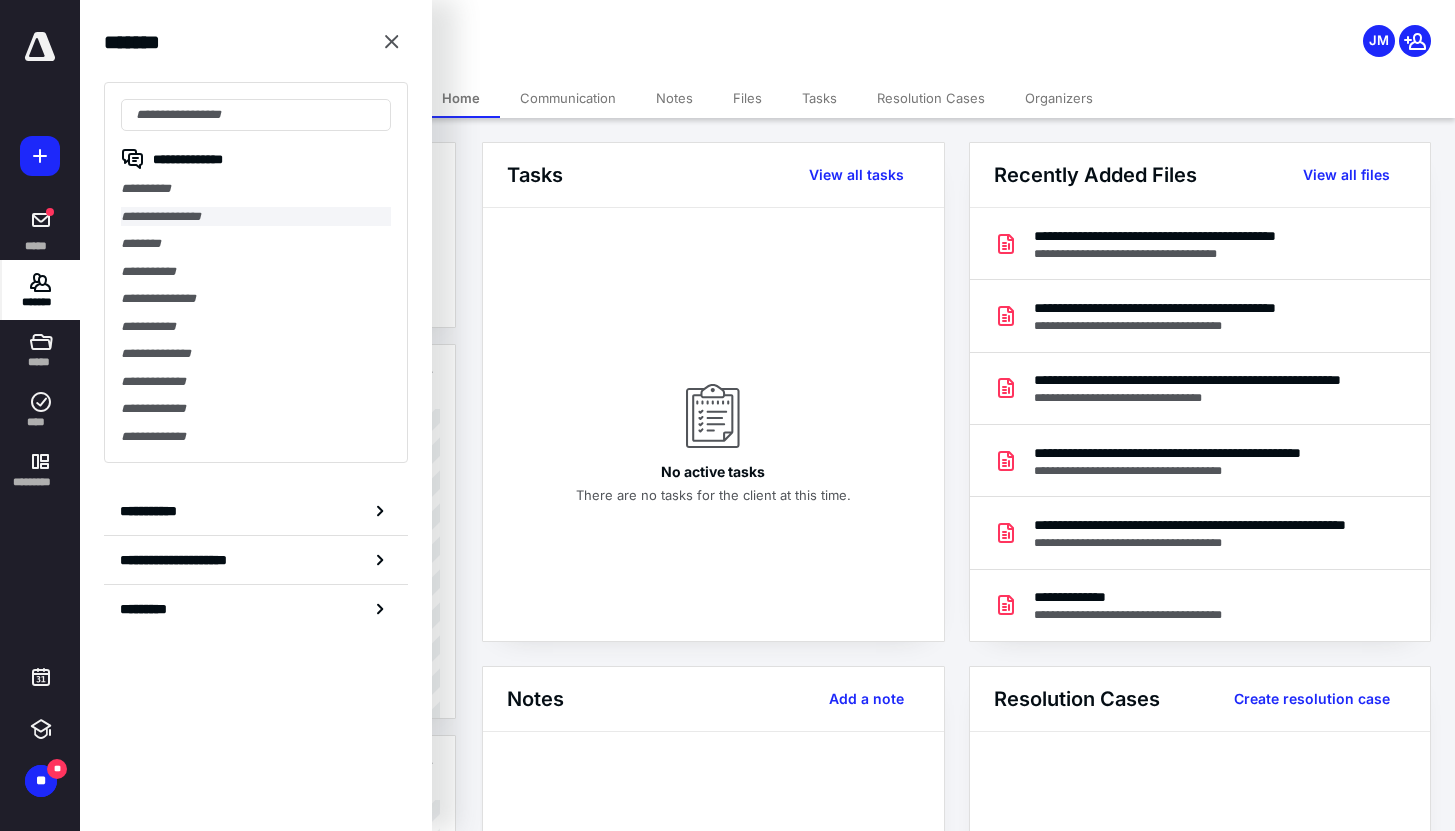 click on "**********" at bounding box center (256, 217) 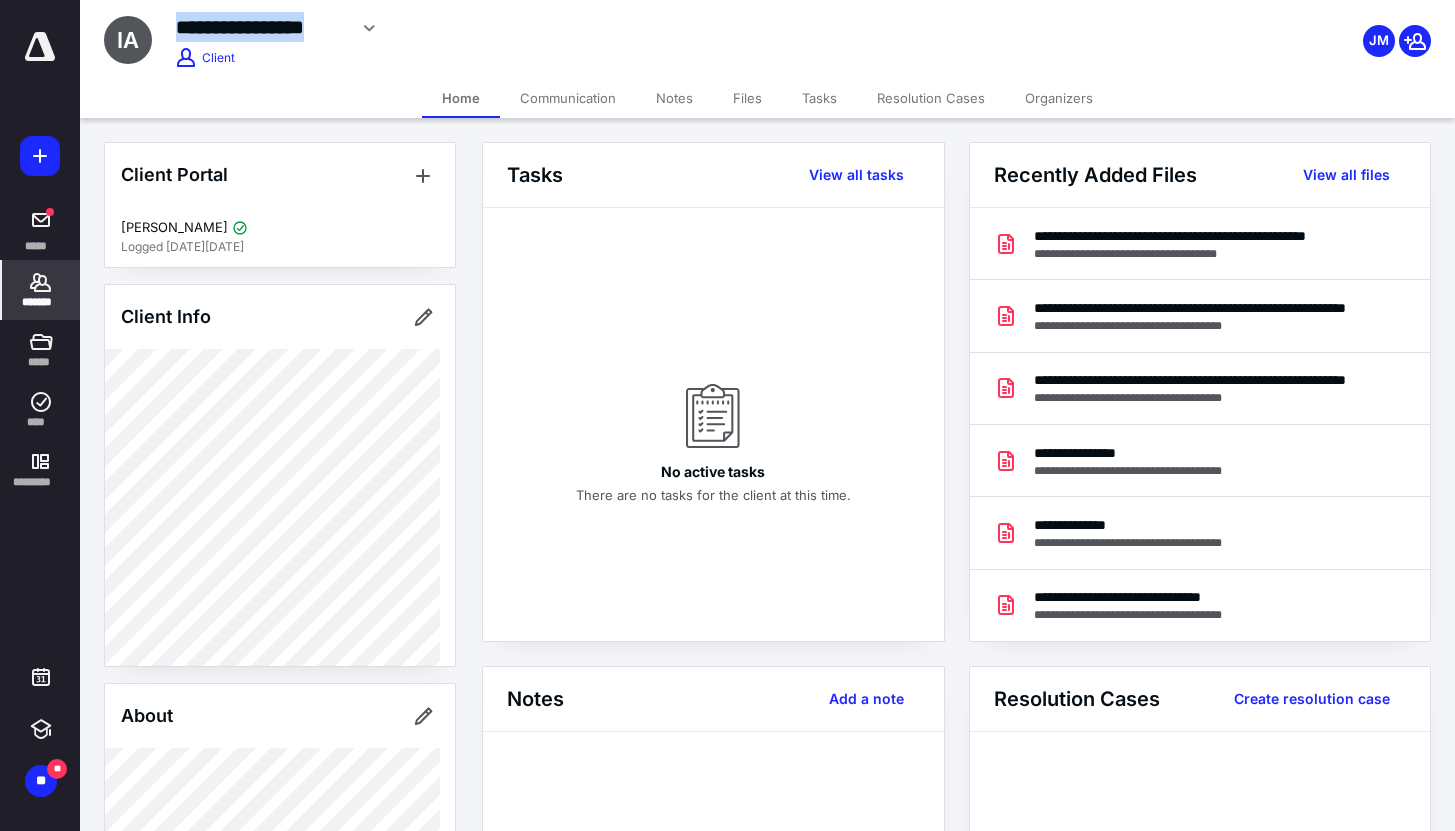 drag, startPoint x: 177, startPoint y: 25, endPoint x: 345, endPoint y: 30, distance: 168.07439 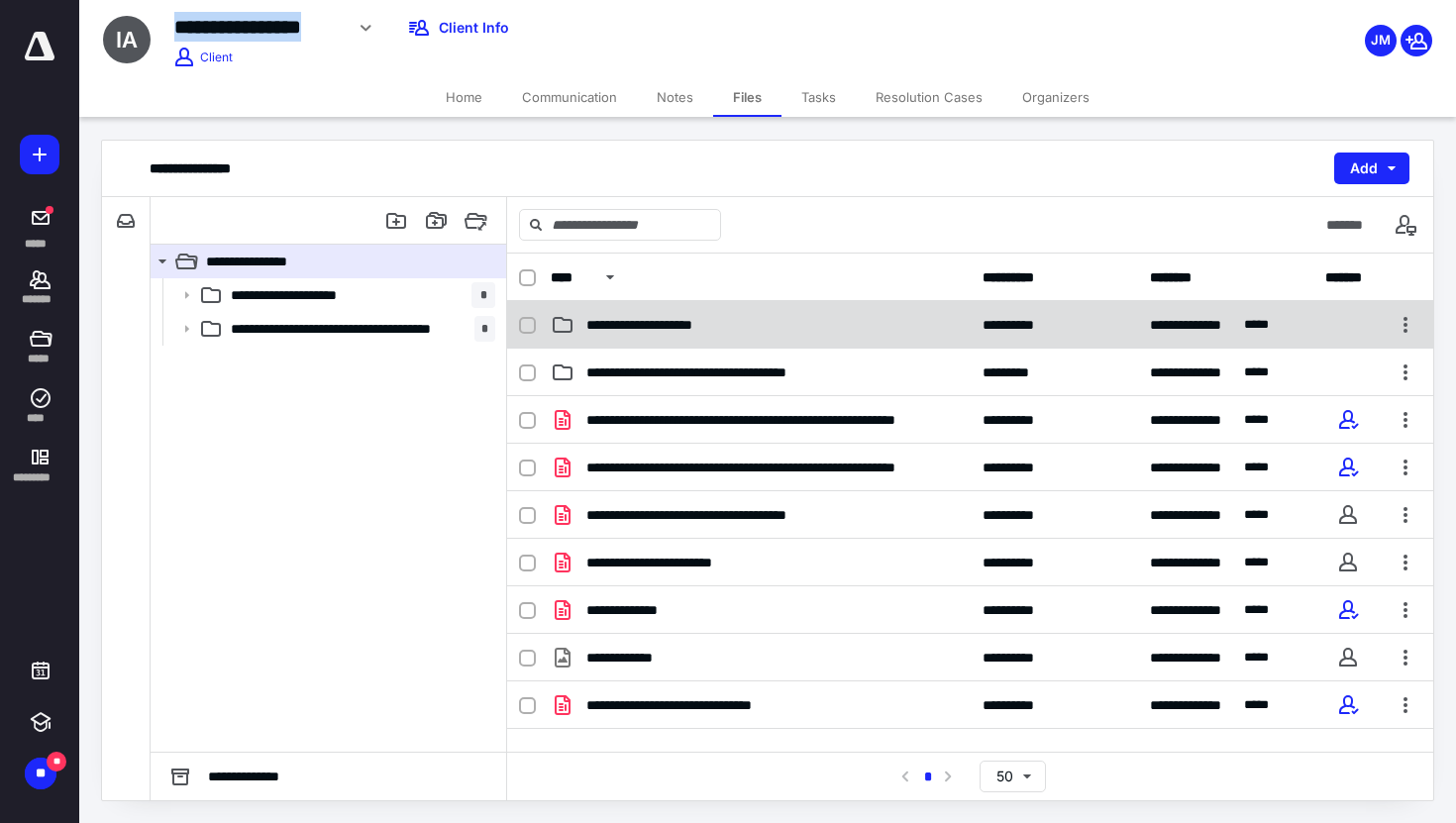 click on "**********" at bounding box center [658, 325] 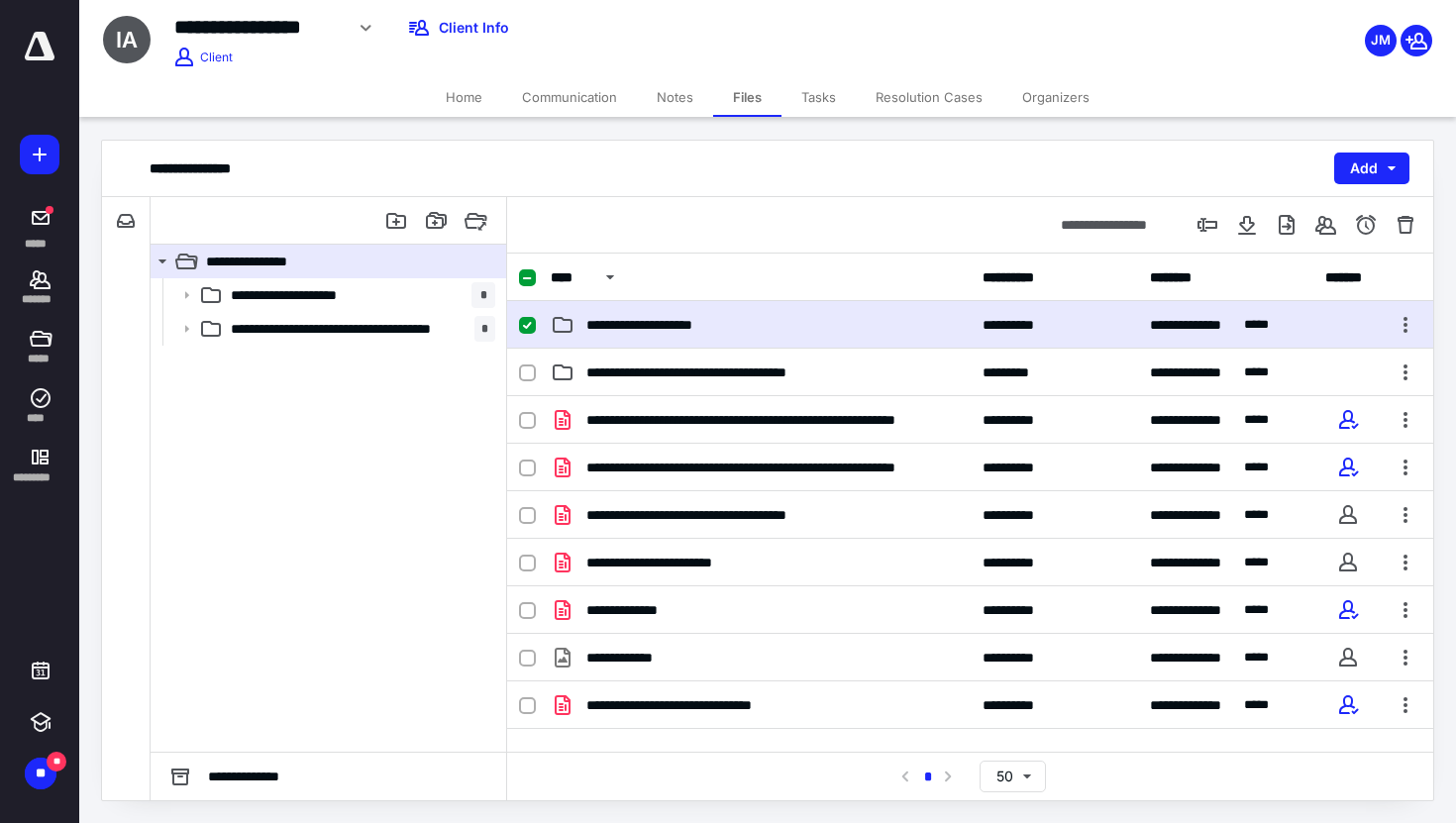 click on "**********" at bounding box center [658, 325] 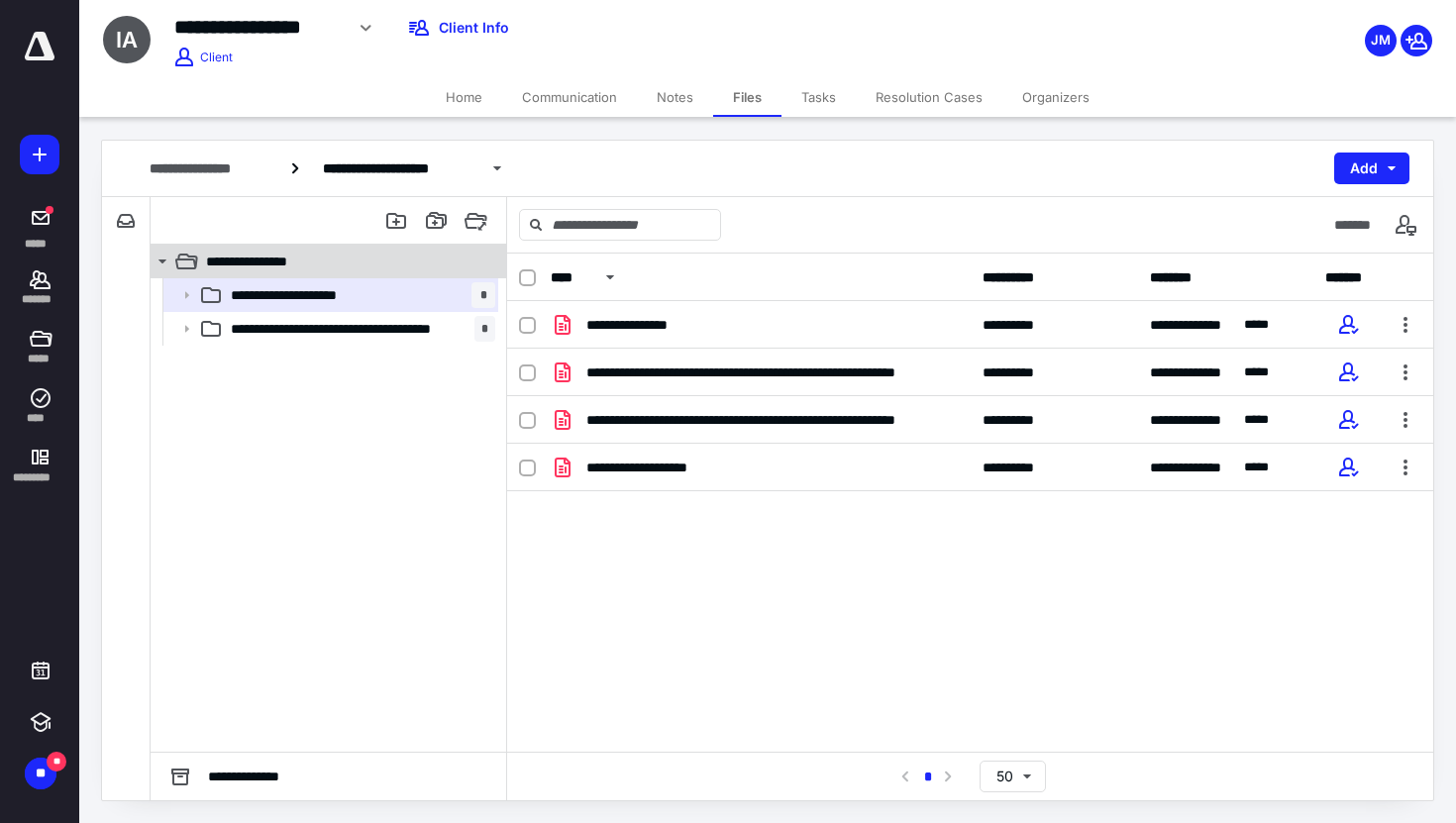 click on "**********" at bounding box center (341, 261) 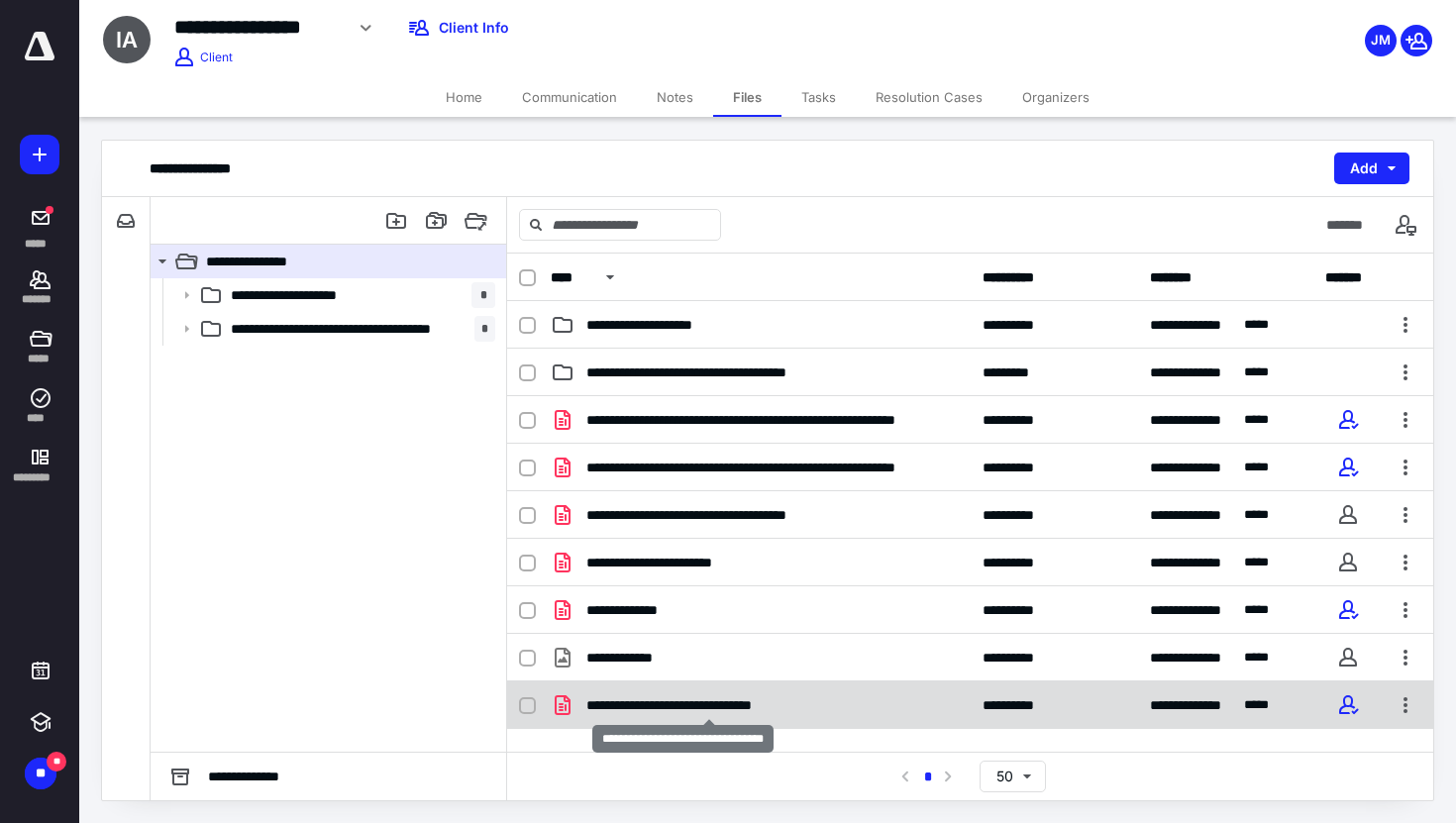 click on "**********" at bounding box center (708, 705) 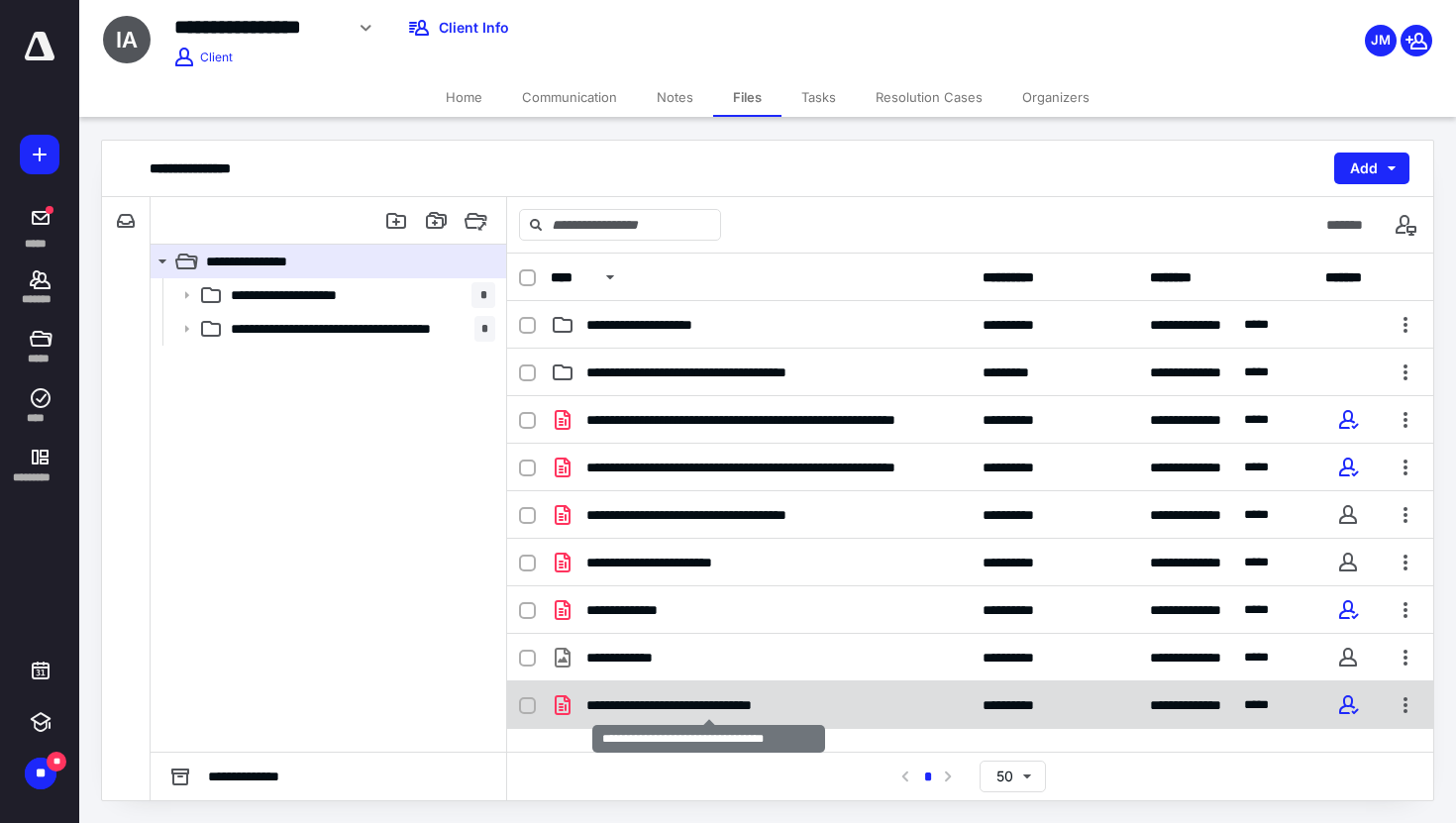 click on "**********" at bounding box center [708, 705] 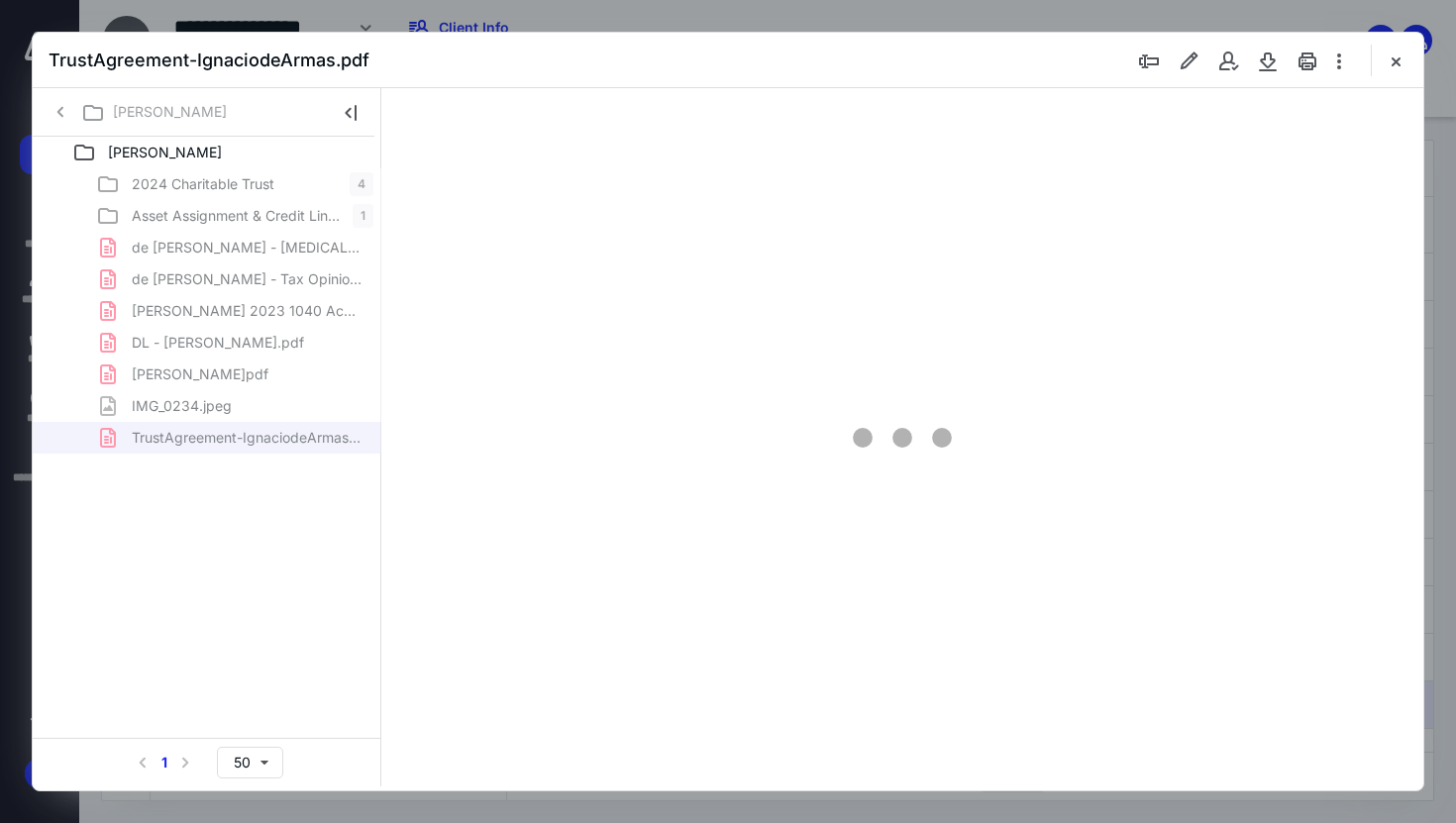 scroll, scrollTop: 0, scrollLeft: 0, axis: both 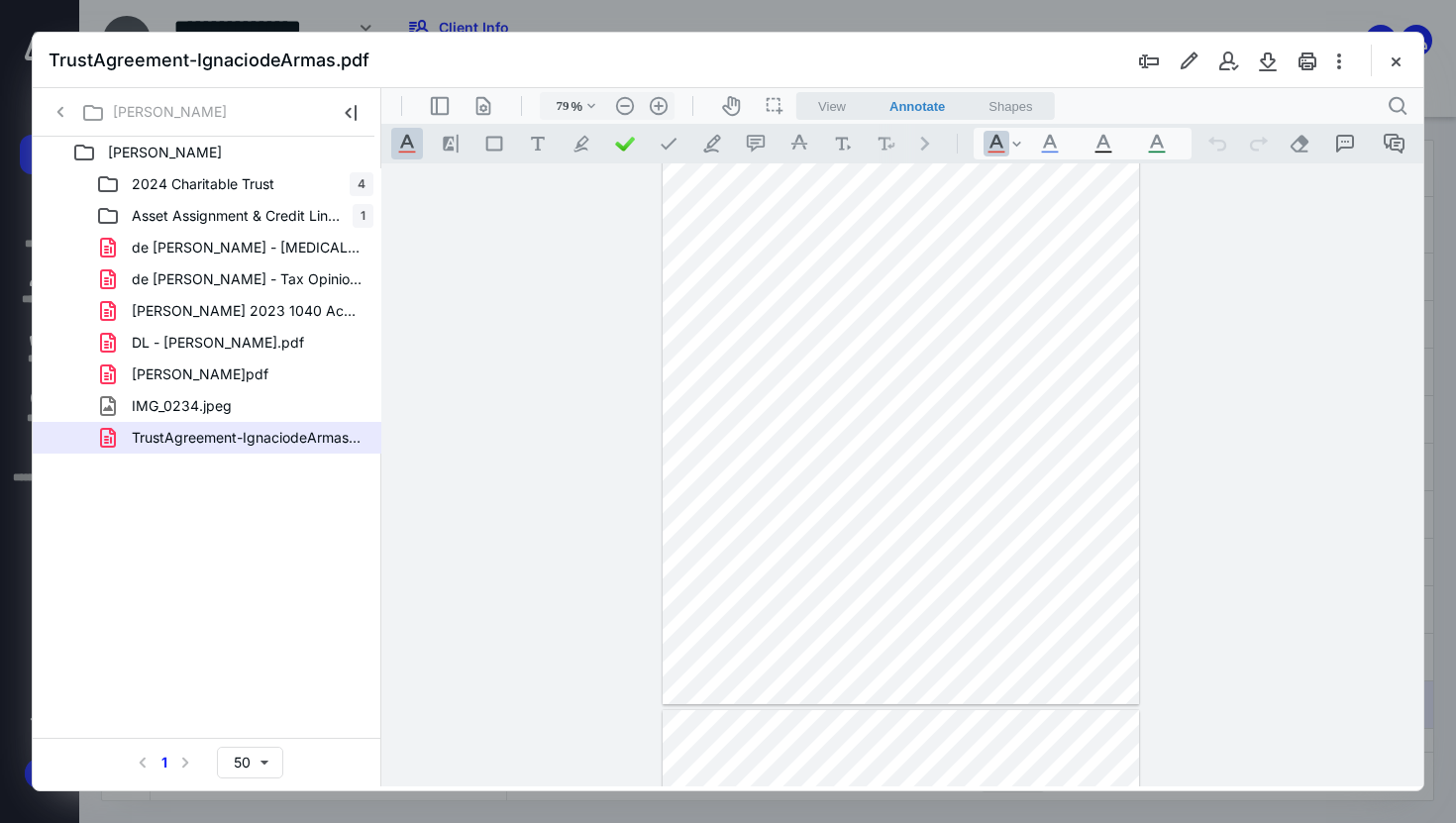 click on "View" at bounding box center (832, 106) 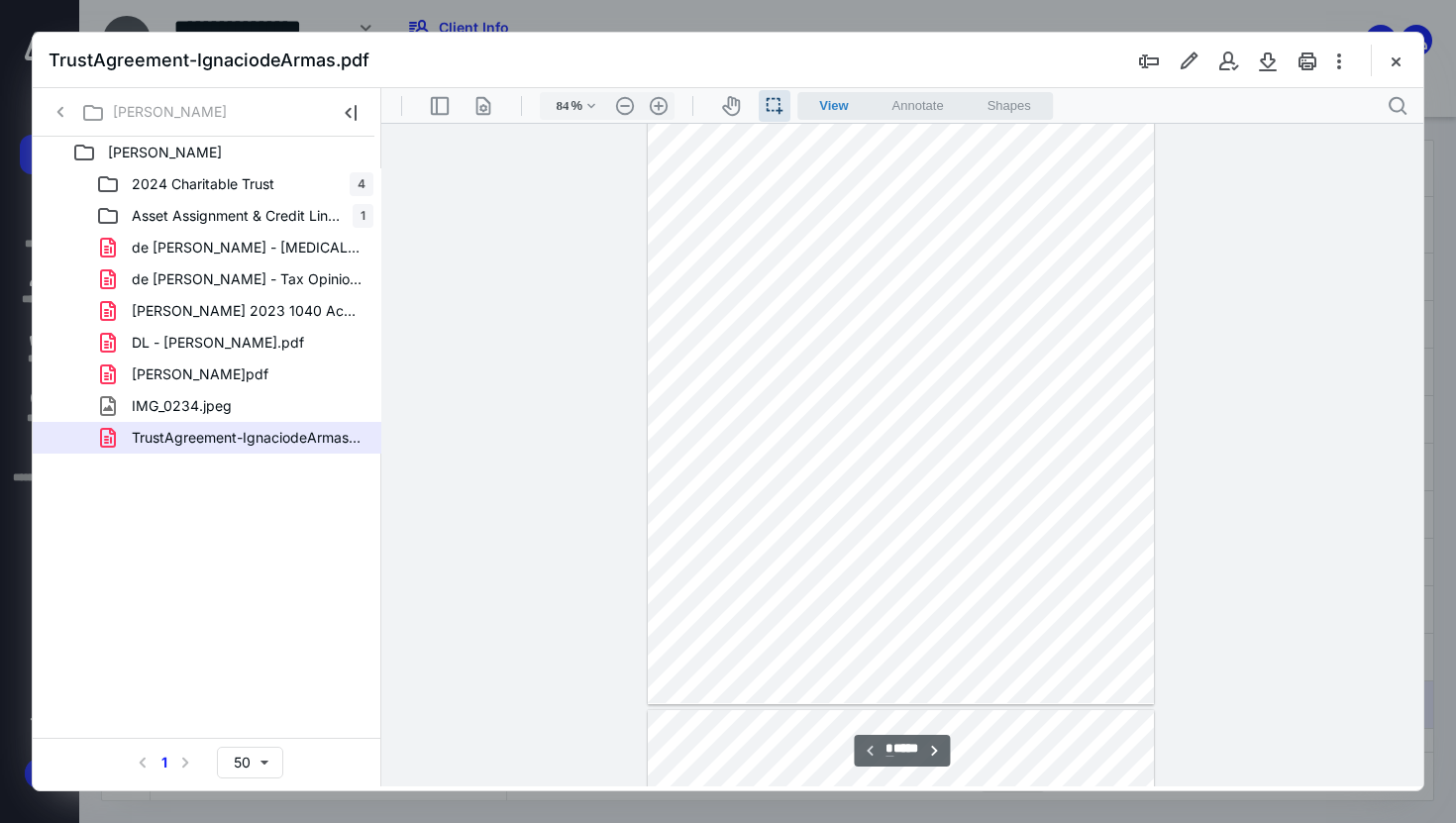 scroll, scrollTop: 39, scrollLeft: 0, axis: vertical 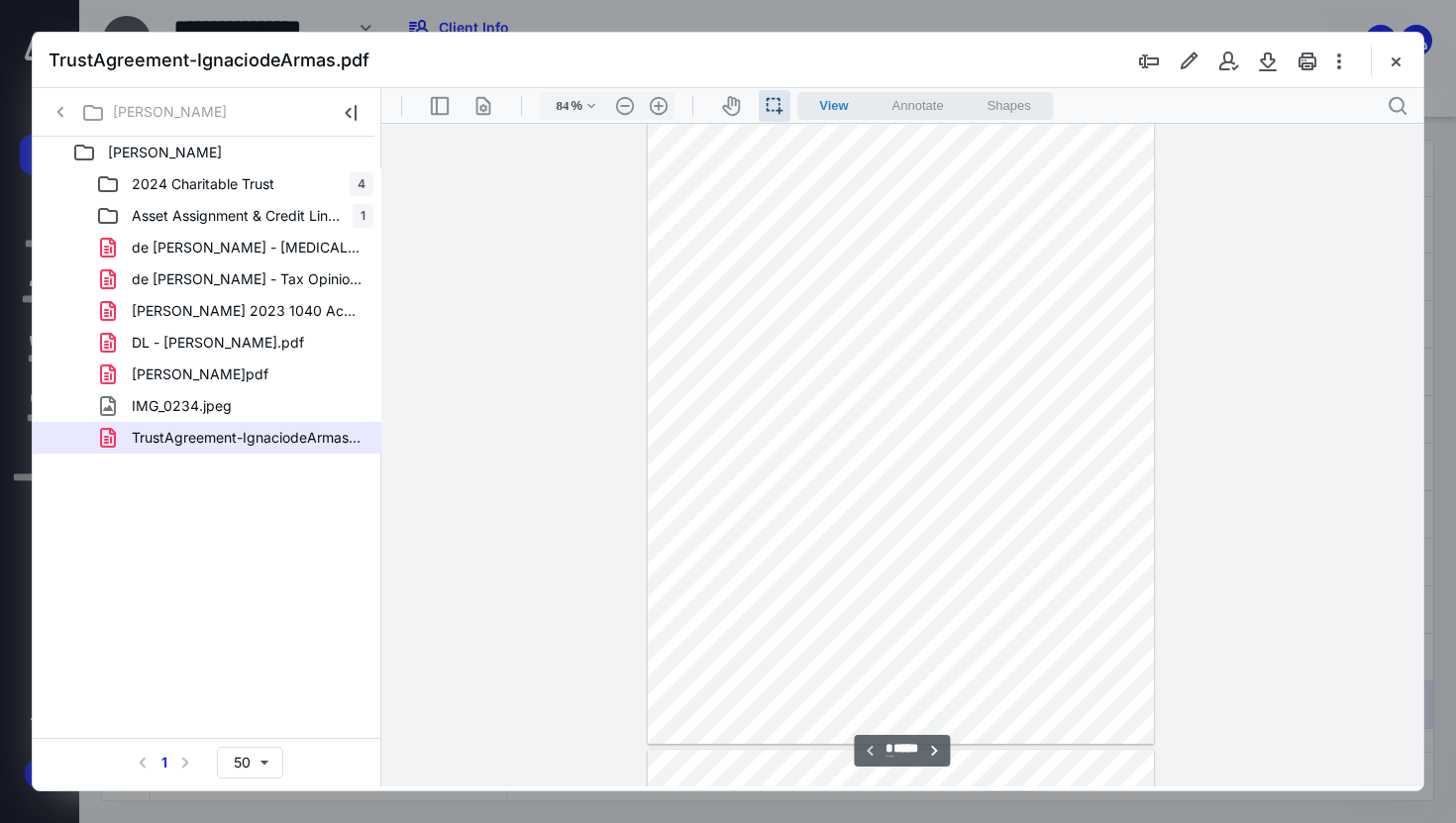 drag, startPoint x: 732, startPoint y: 192, endPoint x: 1094, endPoint y: 186, distance: 362.04972 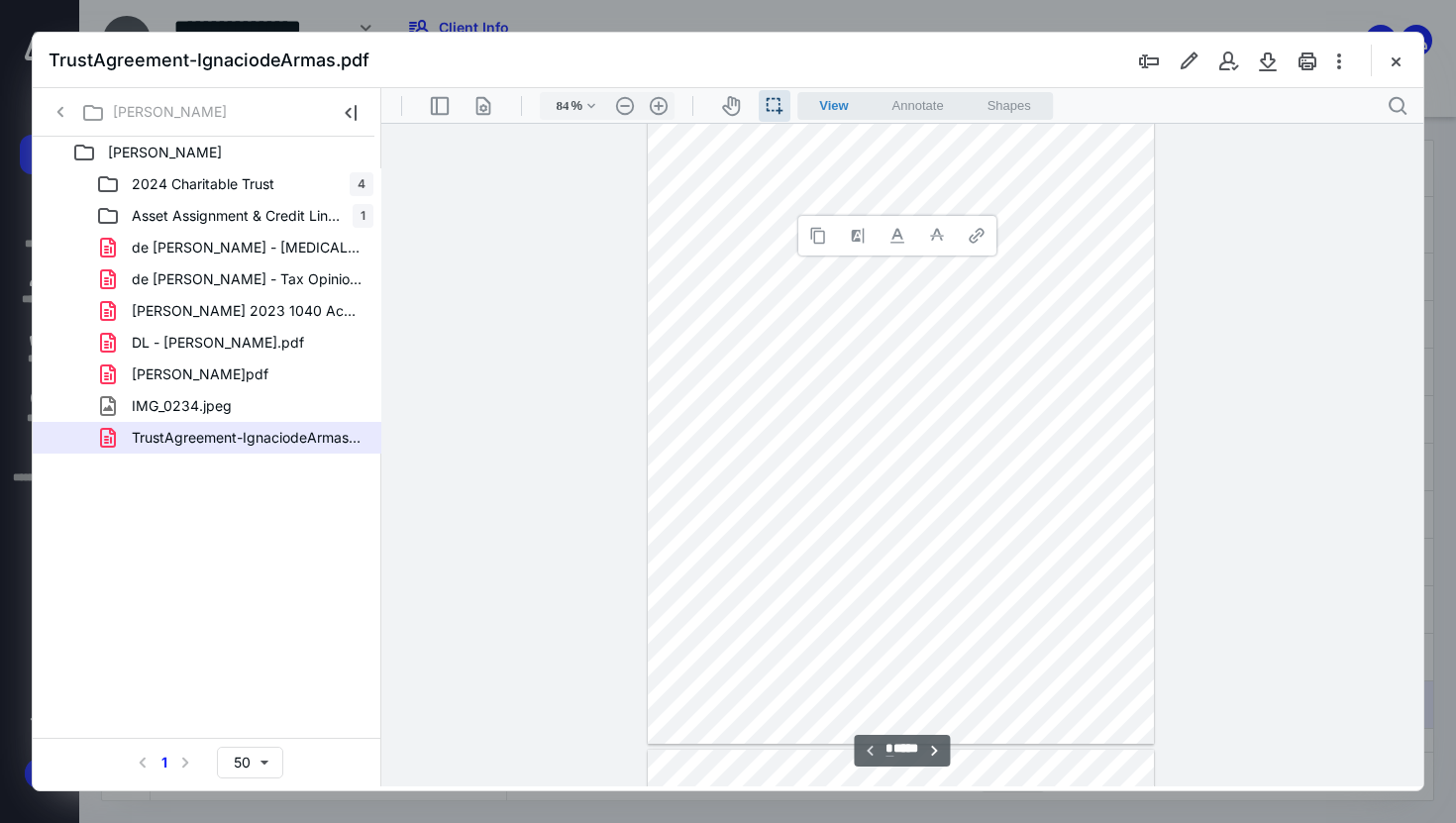 type 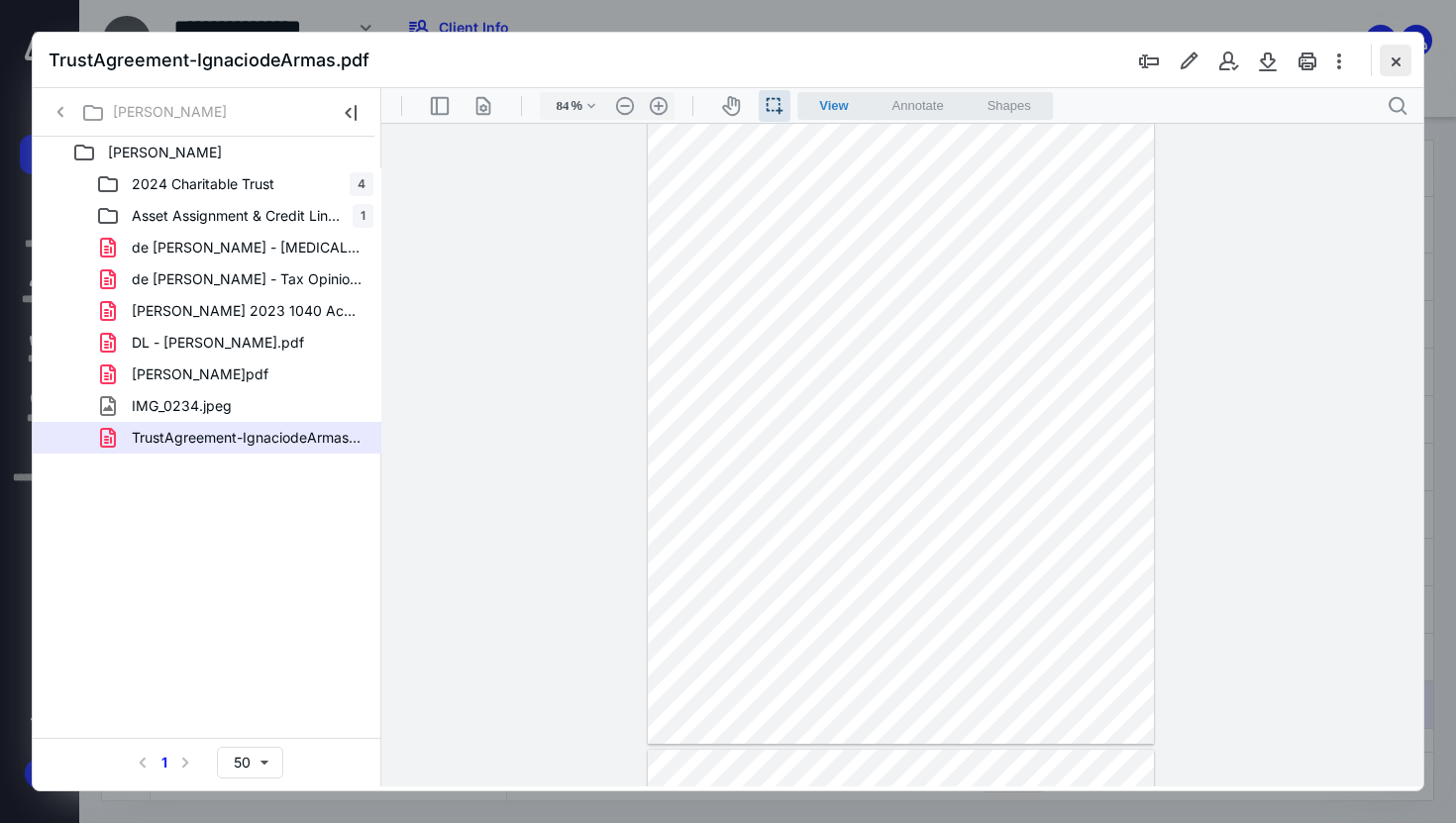 click at bounding box center (1396, 60) 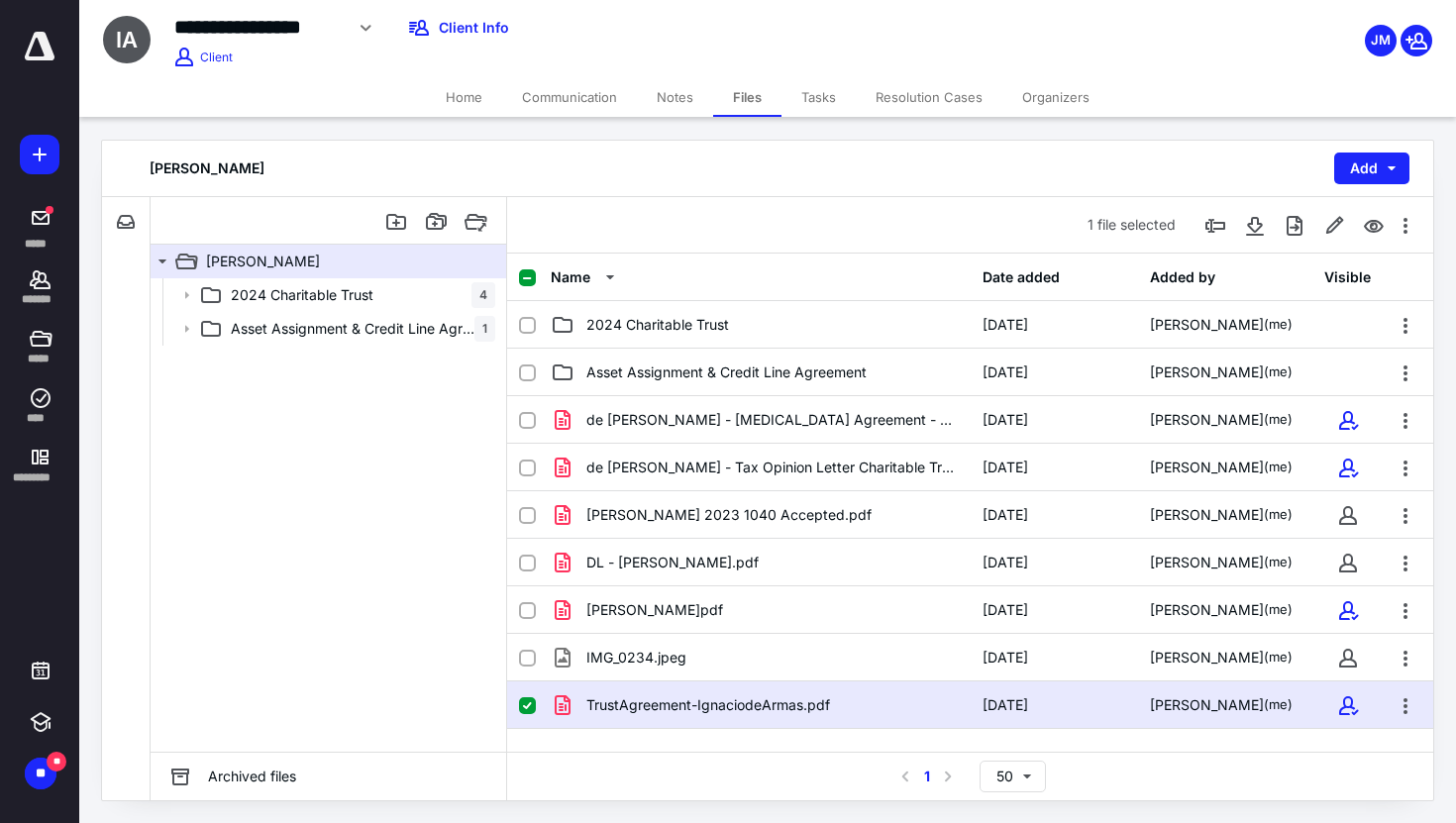 click on "Home" at bounding box center [464, 97] 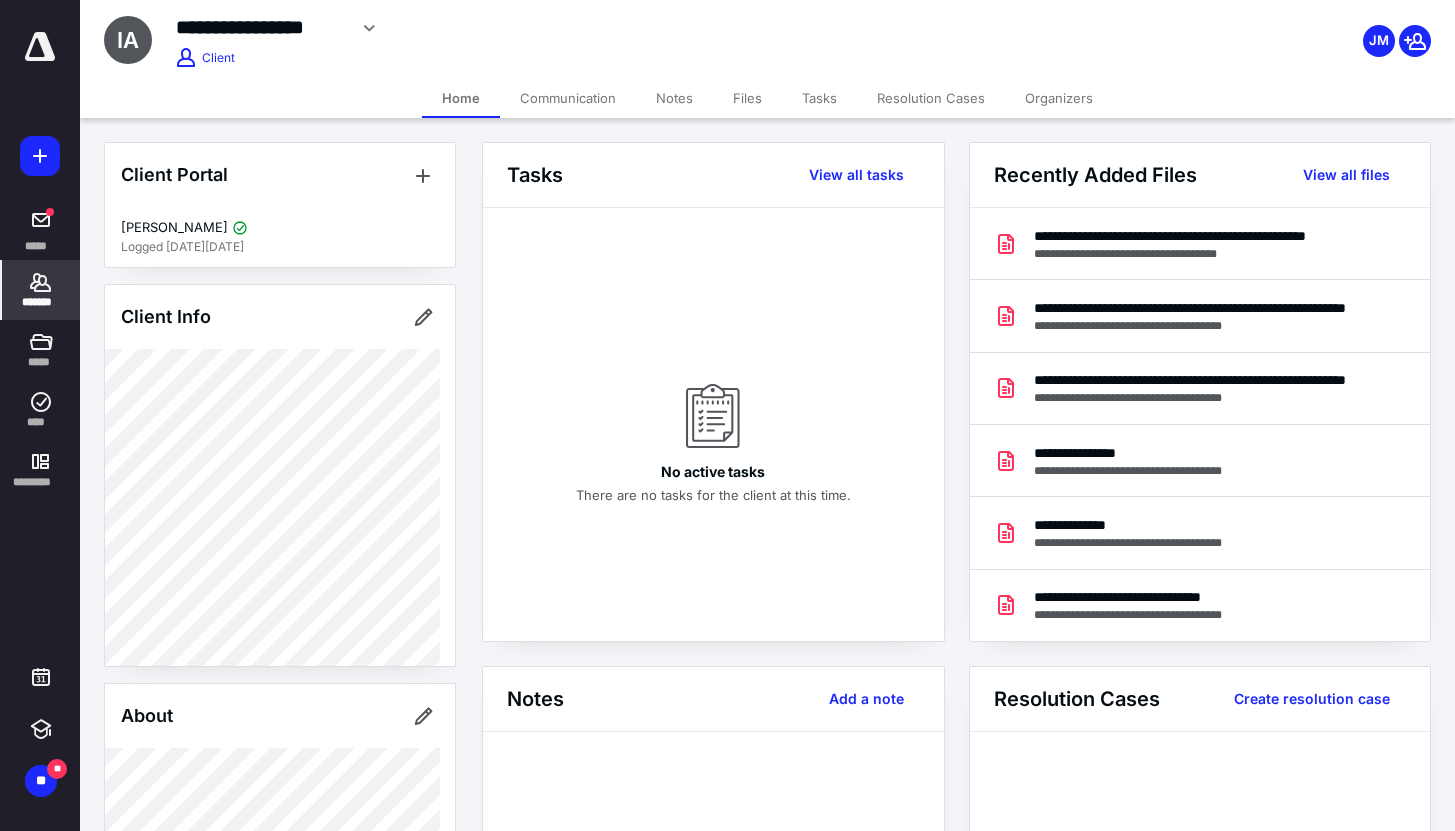 click on "*******" at bounding box center [41, 302] 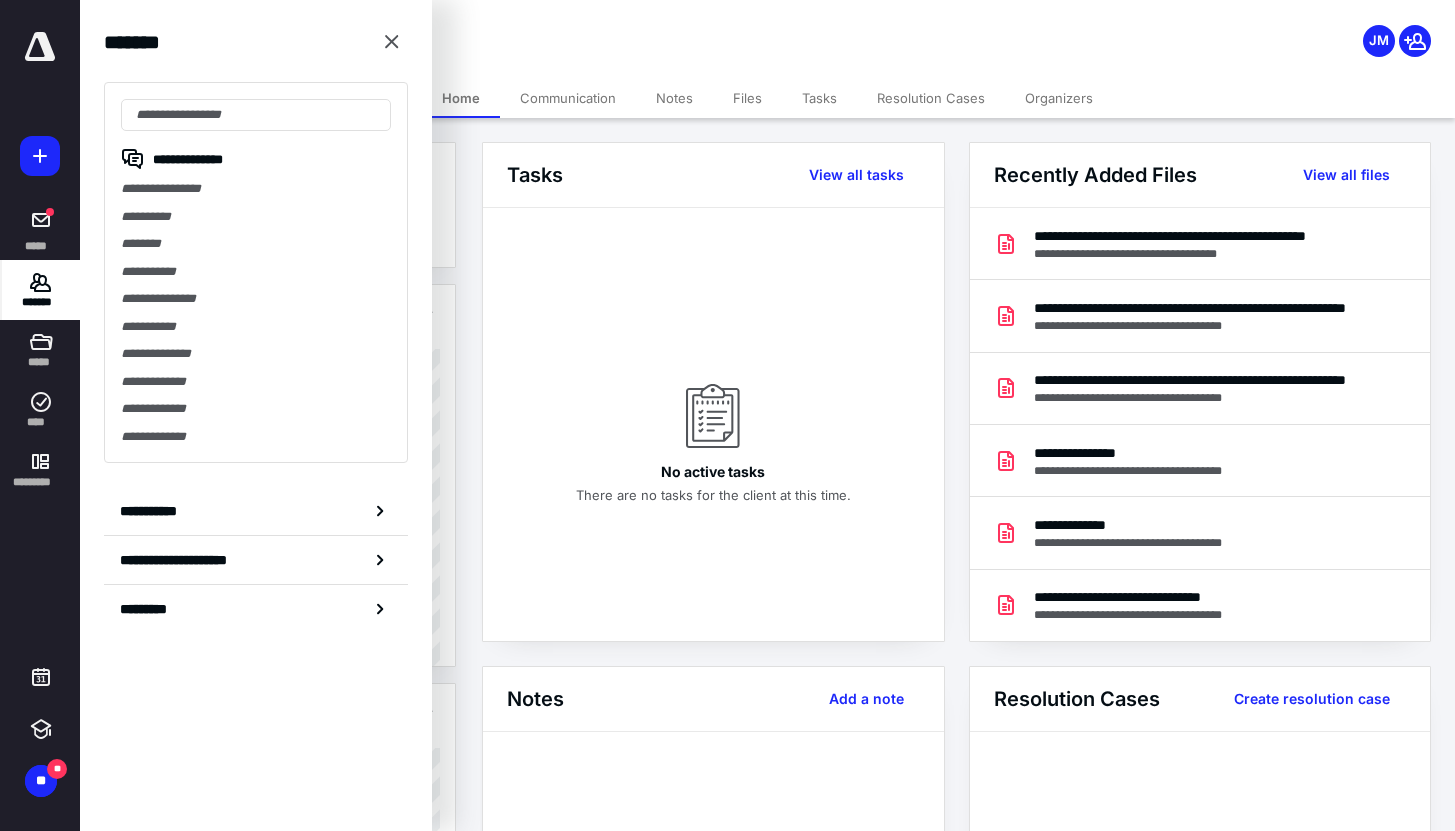click on "**********" at bounding box center [256, 272] 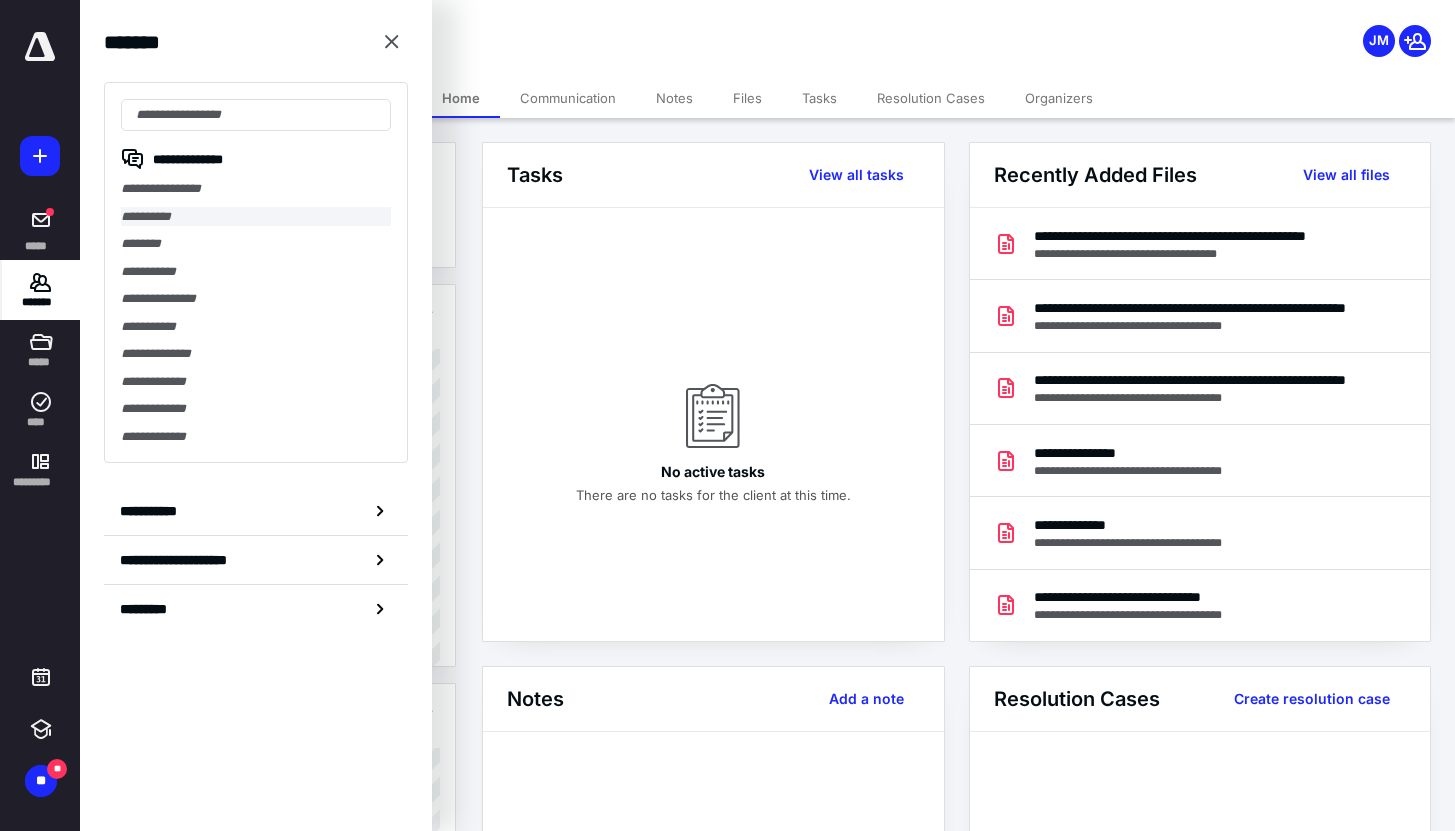 click on "**********" at bounding box center [256, 217] 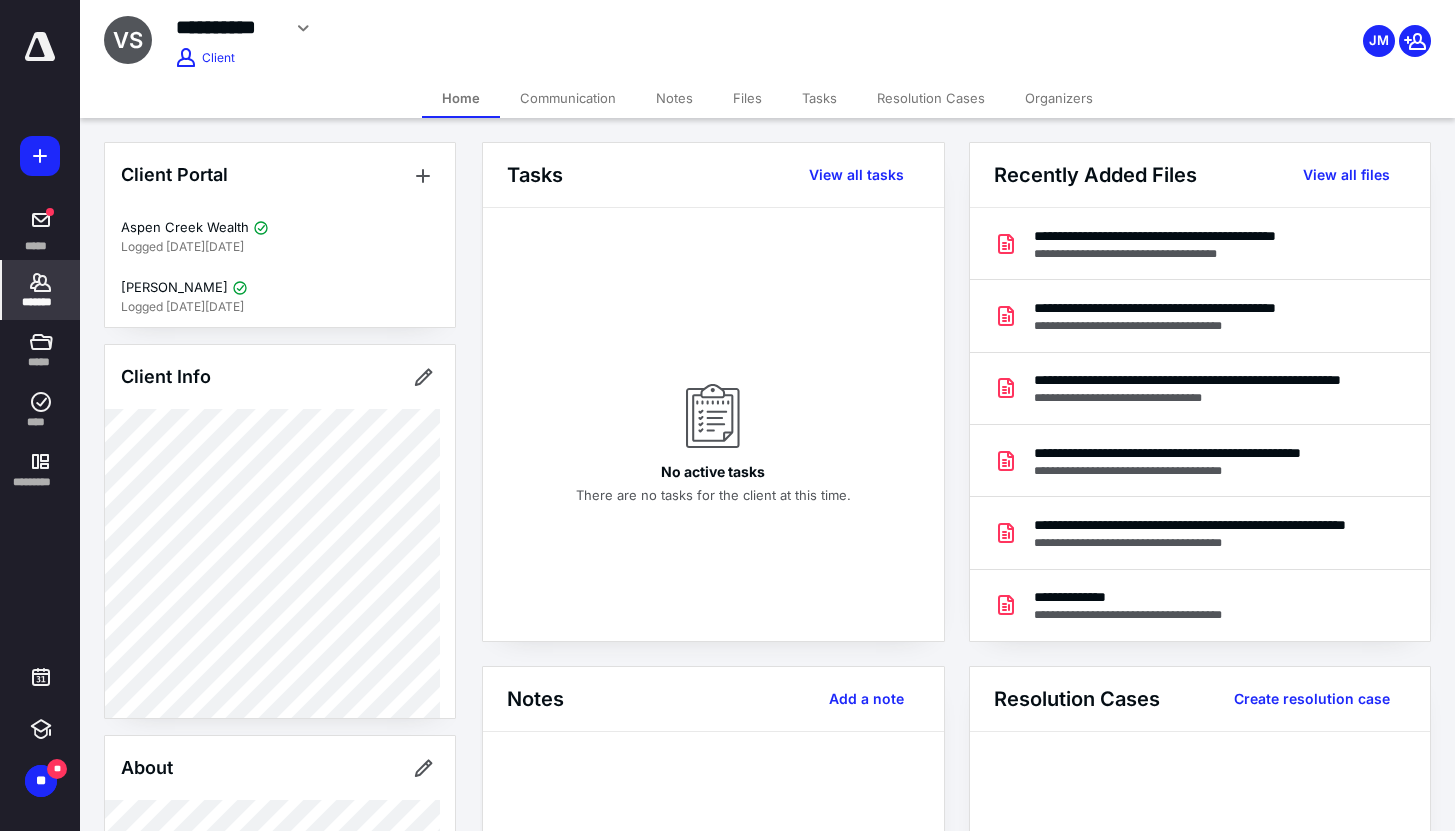 click on "Files" at bounding box center [747, 98] 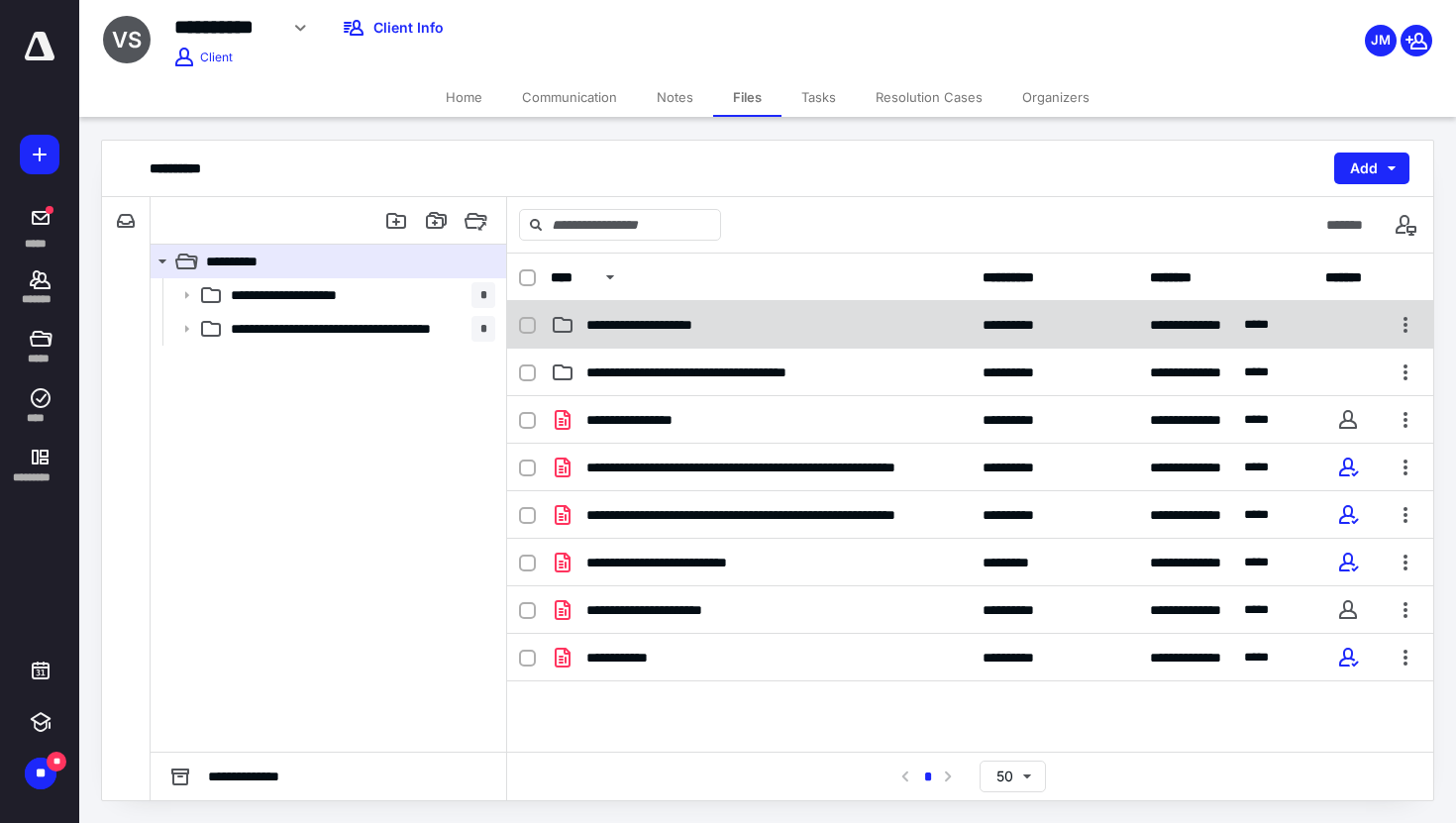 click on "**********" at bounding box center [761, 325] 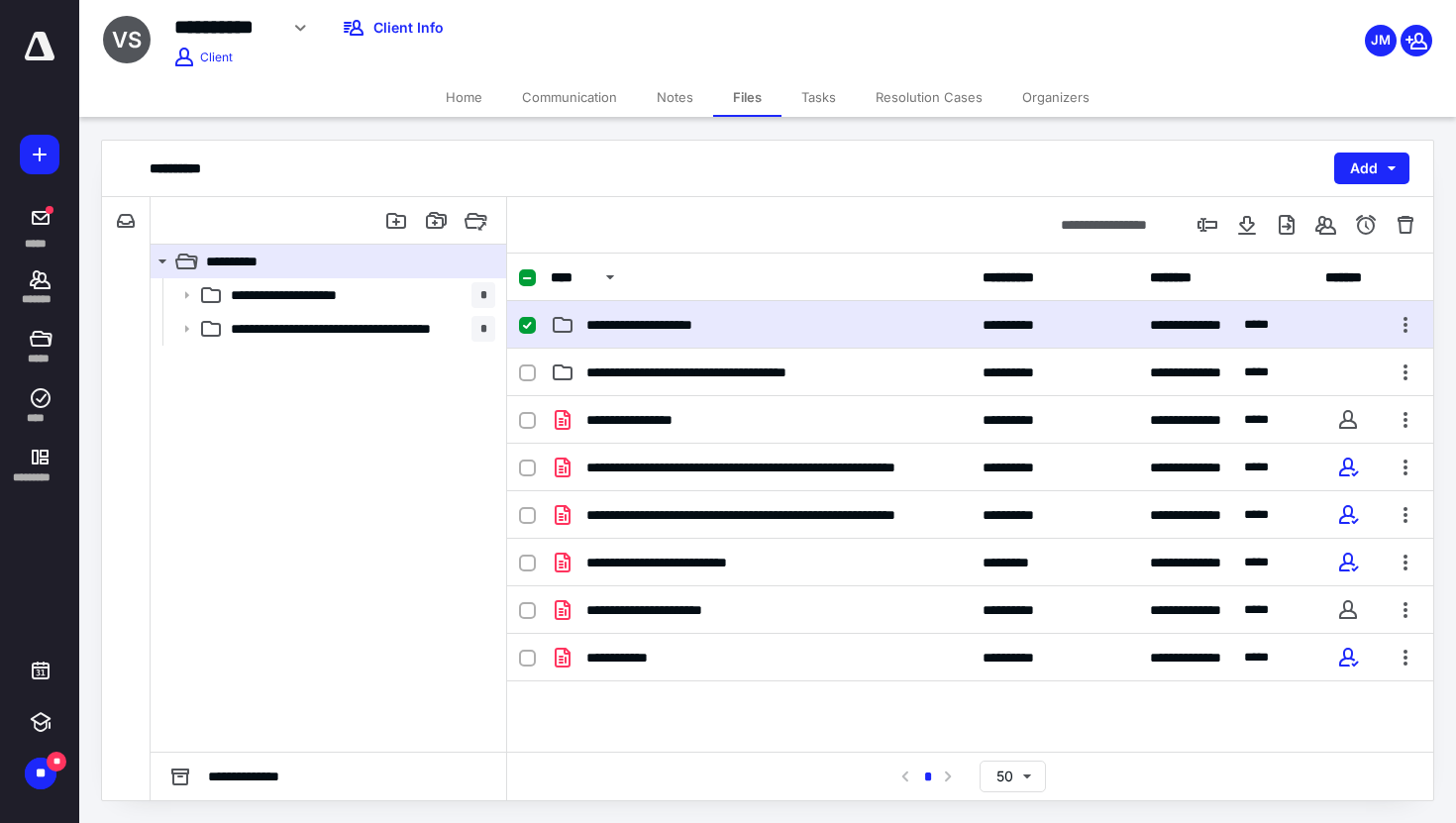 click on "**********" at bounding box center (761, 325) 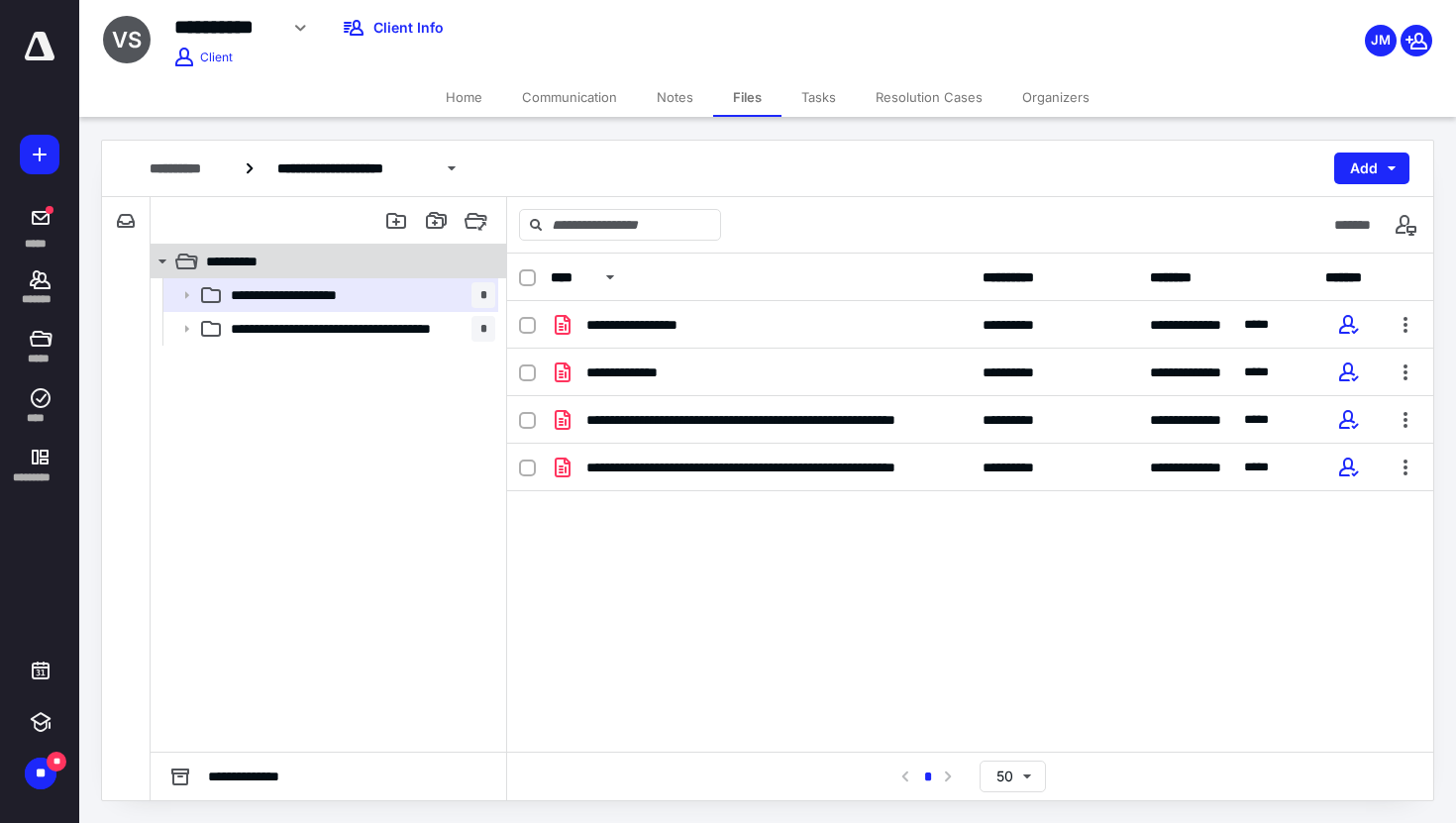 click on "**********" at bounding box center [341, 261] 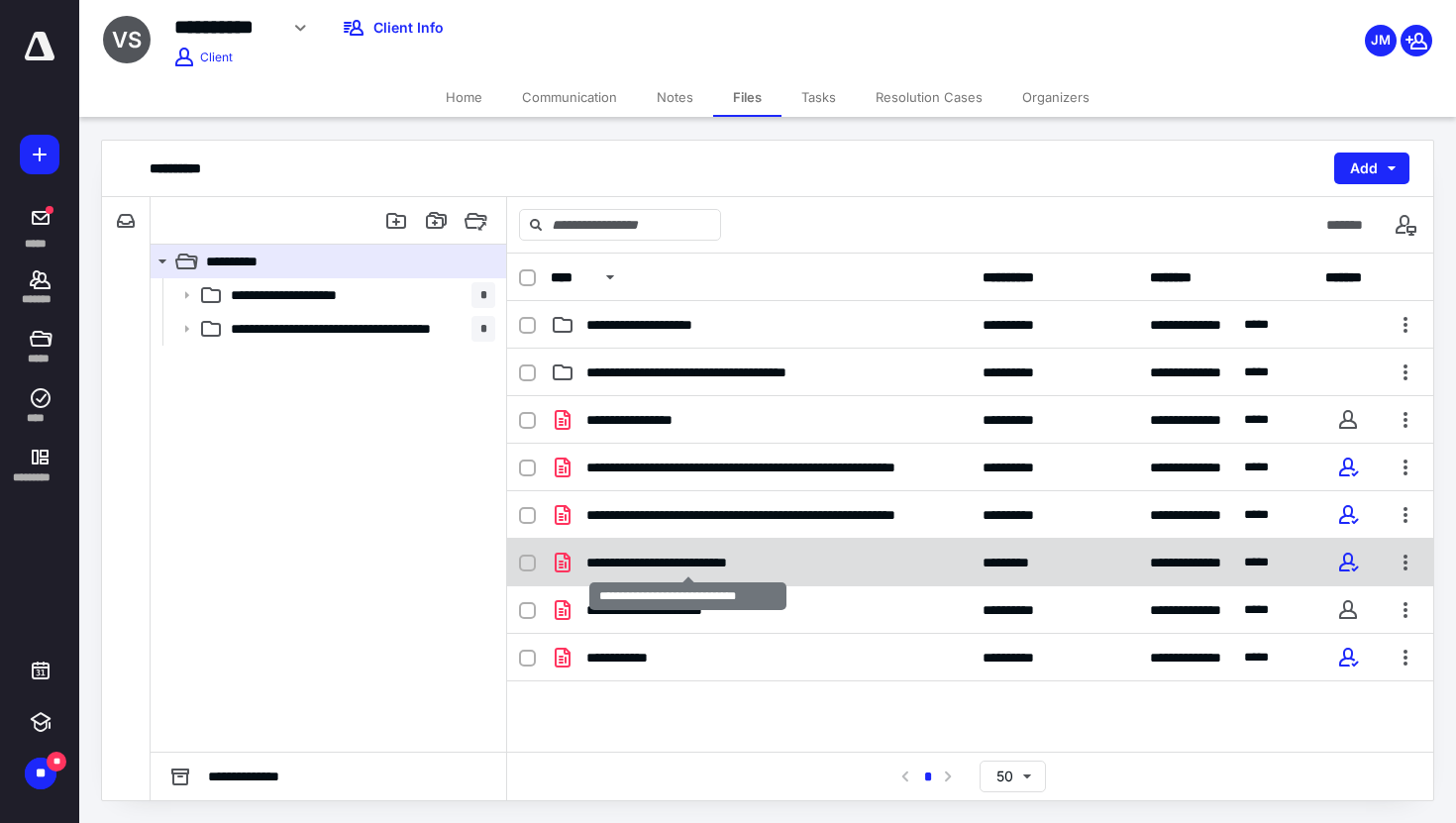 click on "**********" at bounding box center (687, 563) 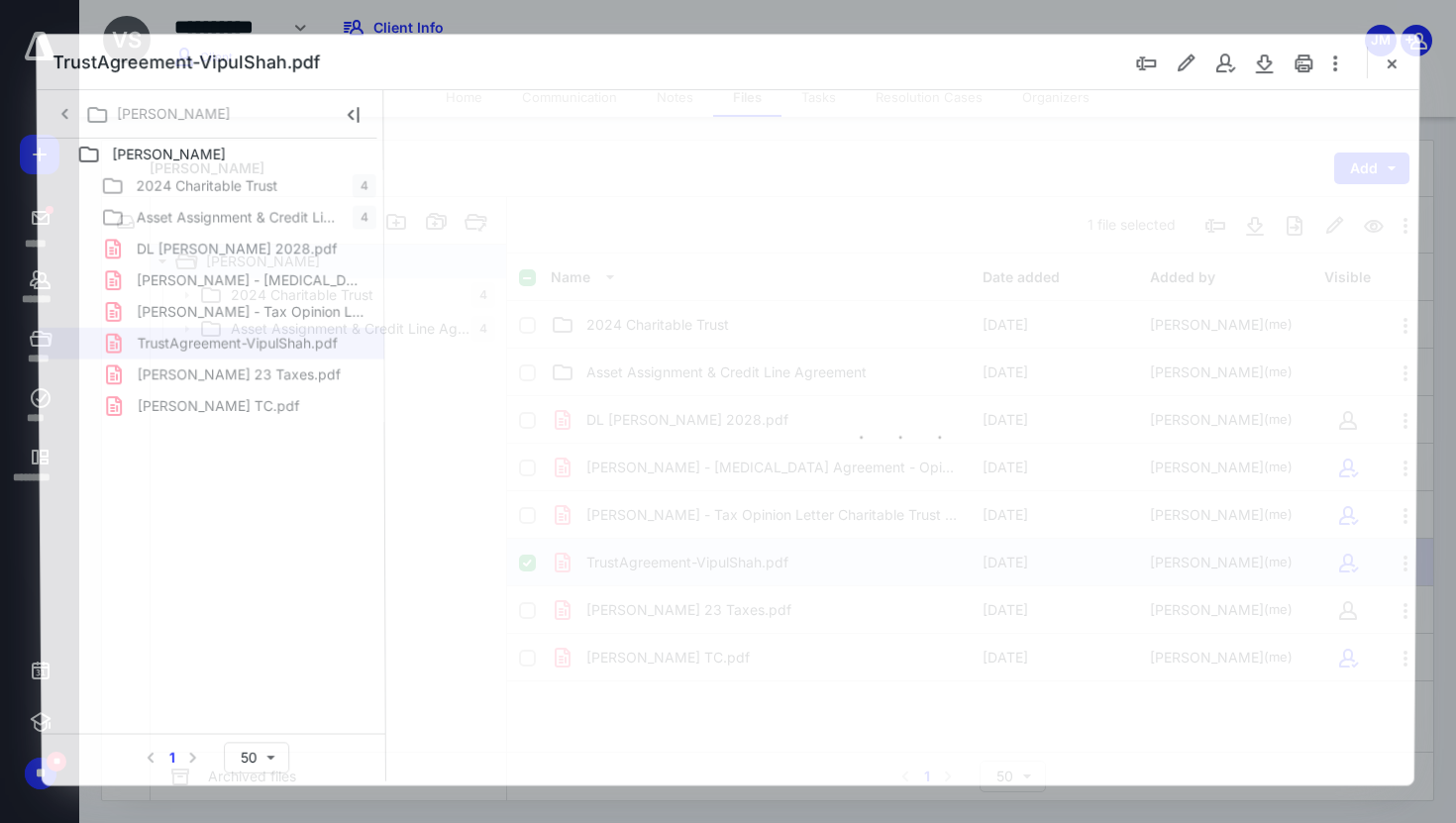 scroll, scrollTop: 0, scrollLeft: 0, axis: both 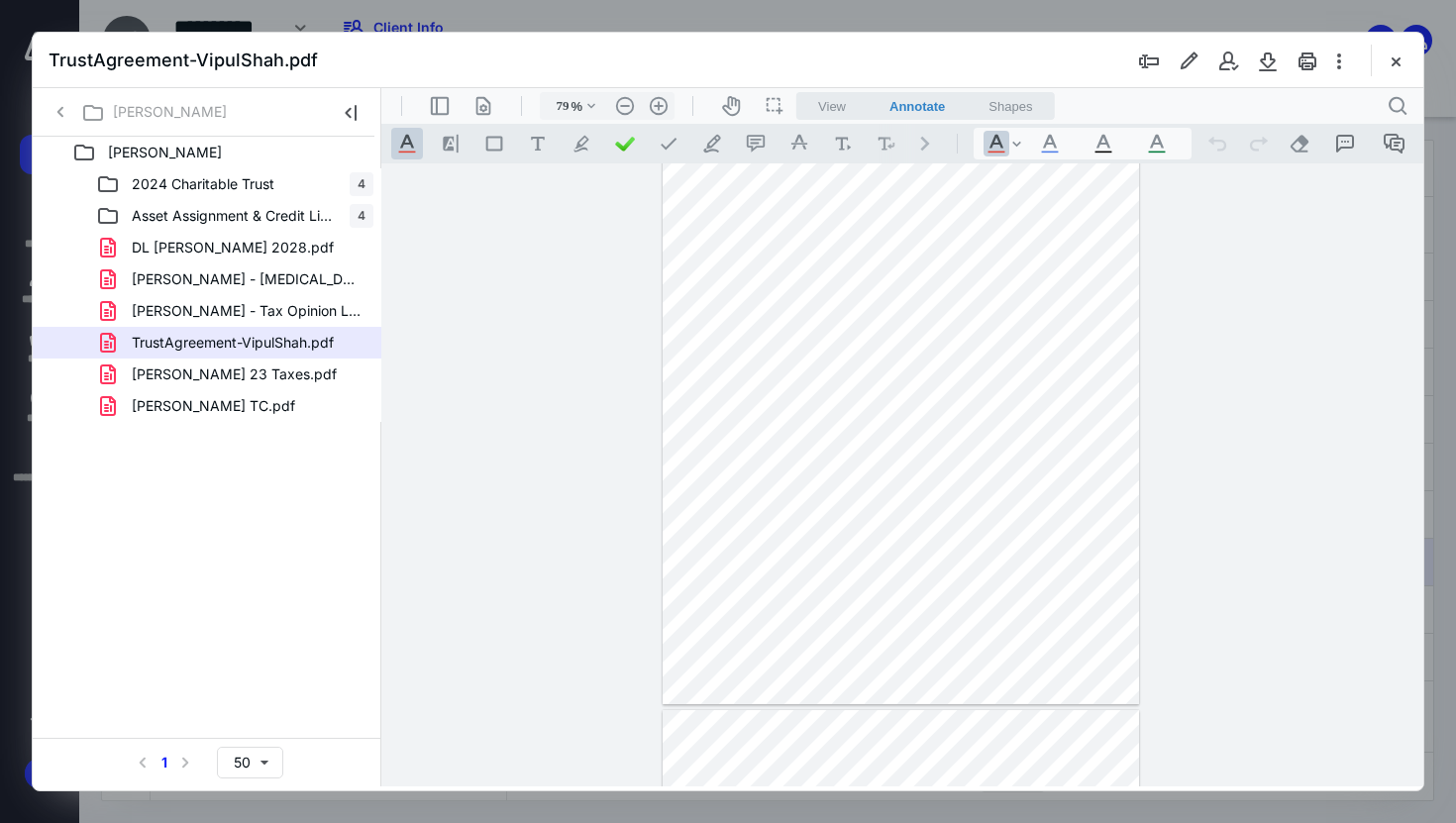click on "View" at bounding box center (832, 106) 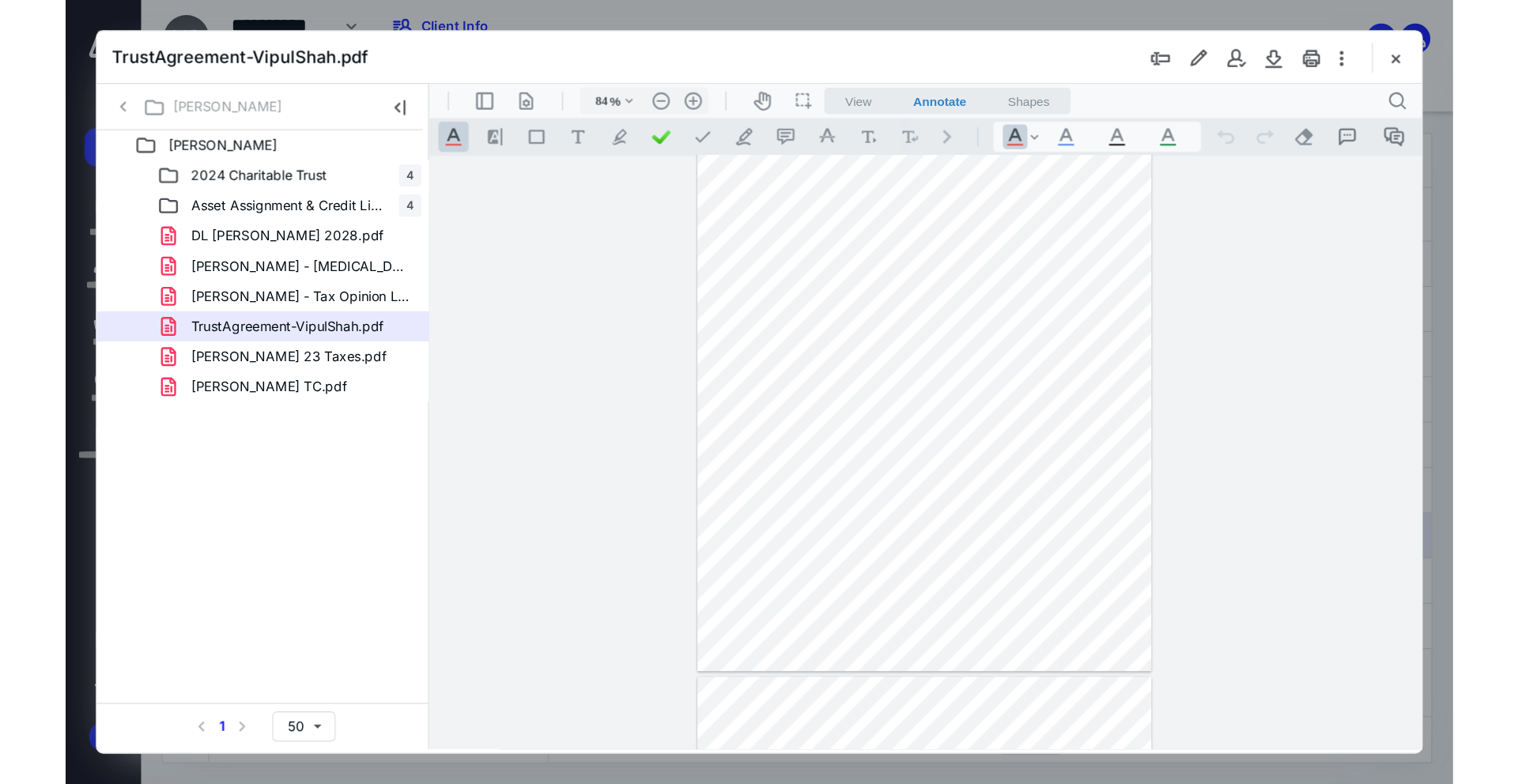 scroll, scrollTop: 31, scrollLeft: 0, axis: vertical 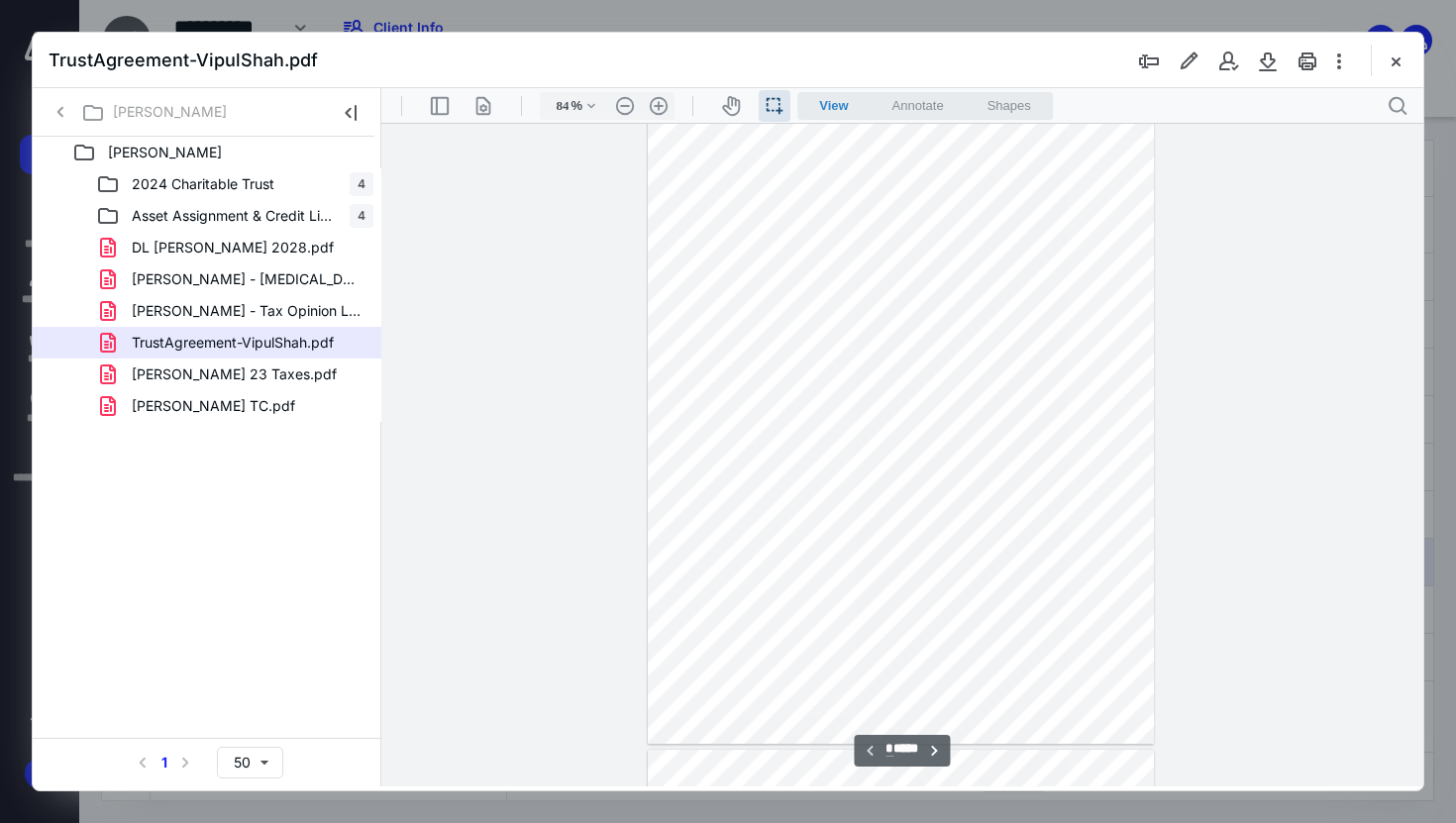 drag, startPoint x: 760, startPoint y: 192, endPoint x: 1057, endPoint y: 199, distance: 297.08248 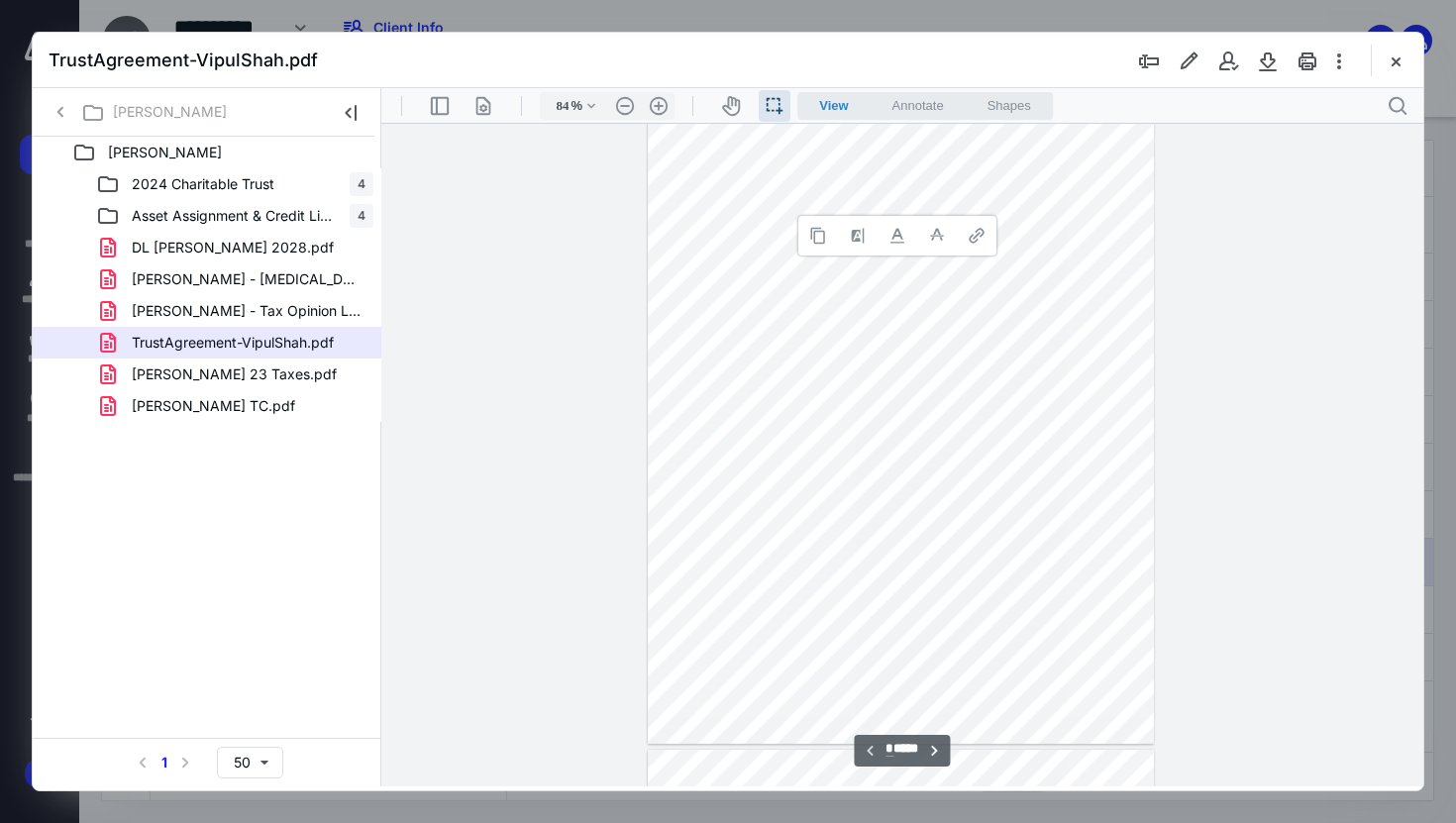 type 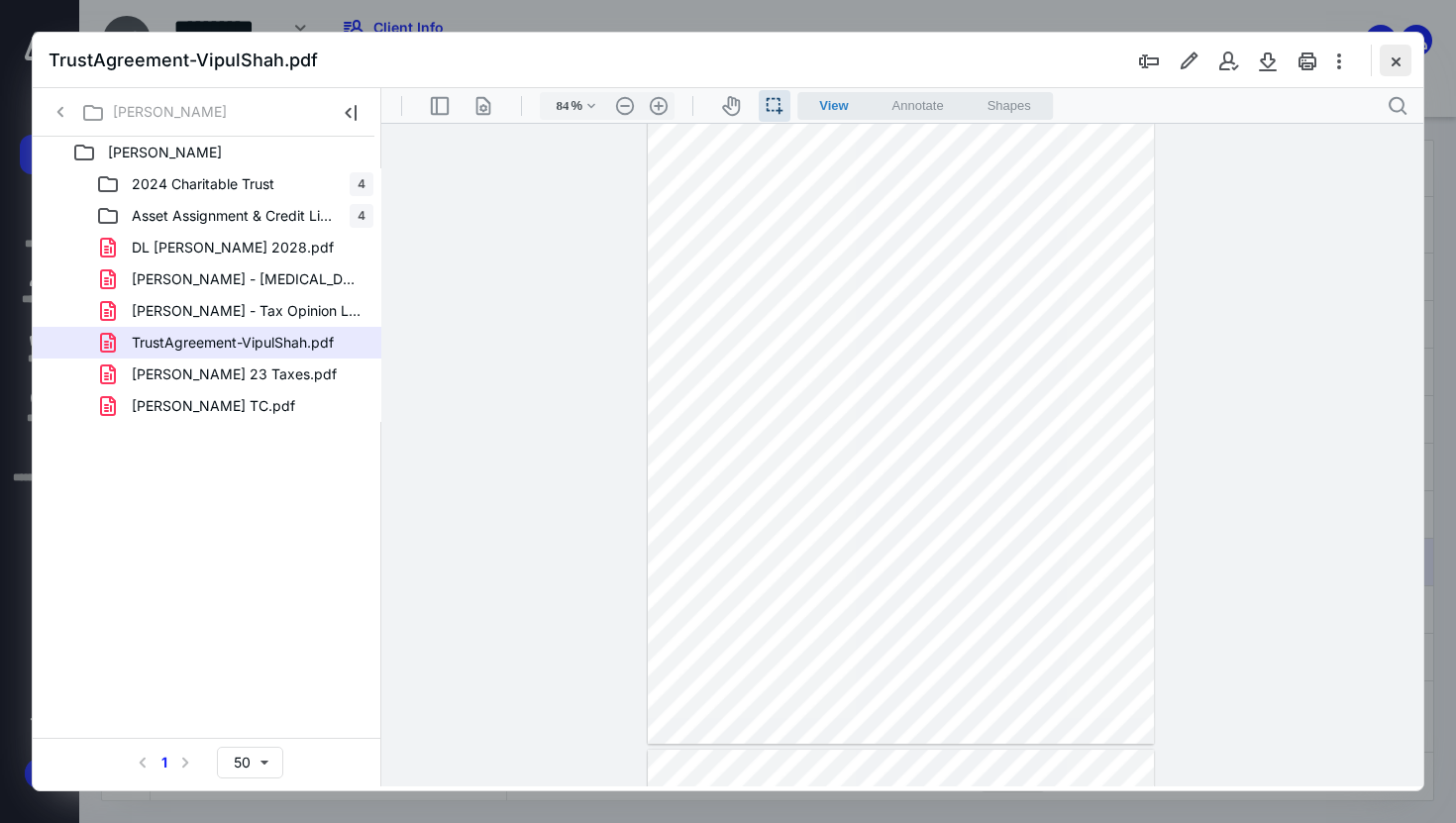 click at bounding box center [1396, 60] 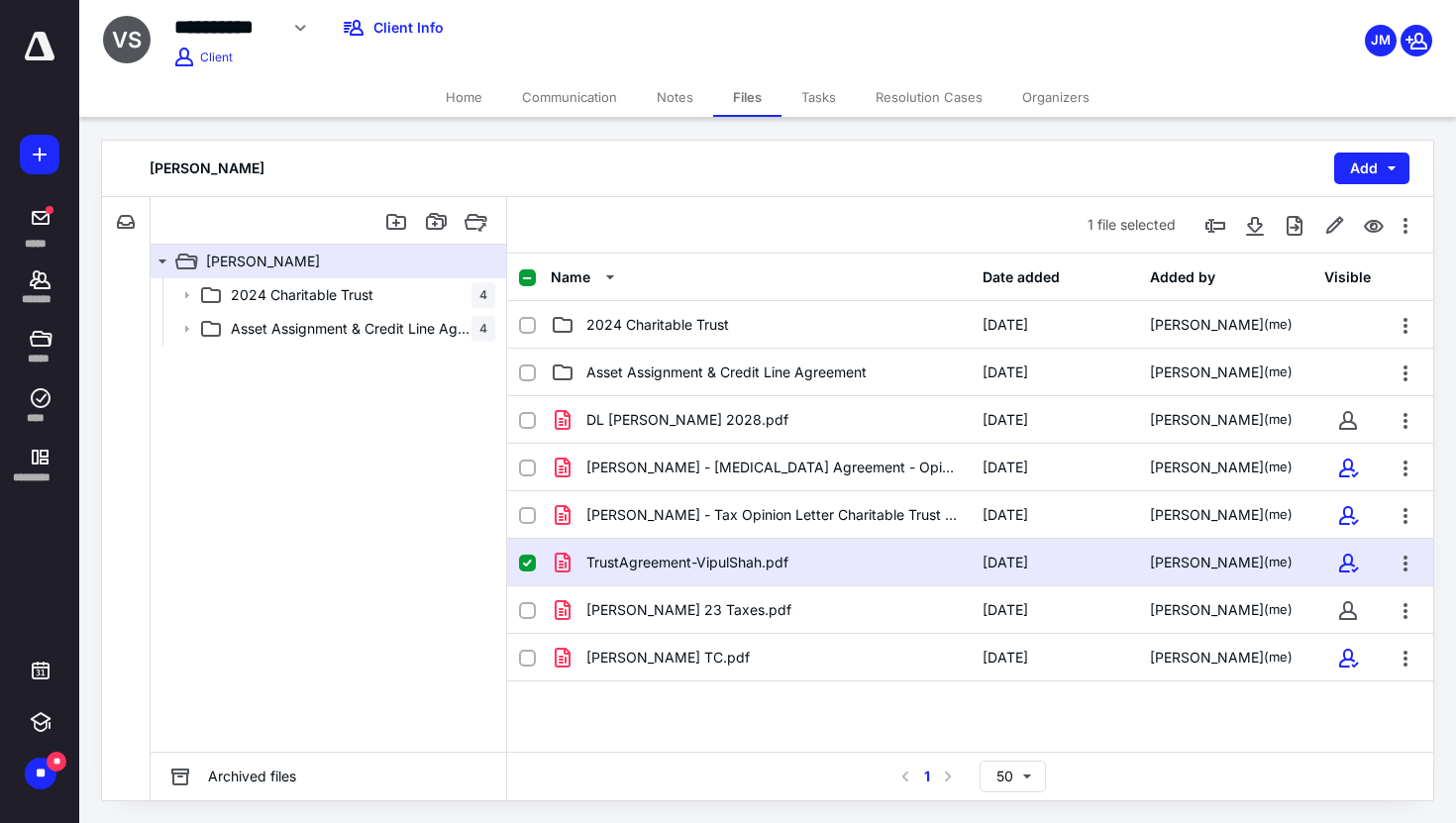 click on "Home" at bounding box center (464, 97) 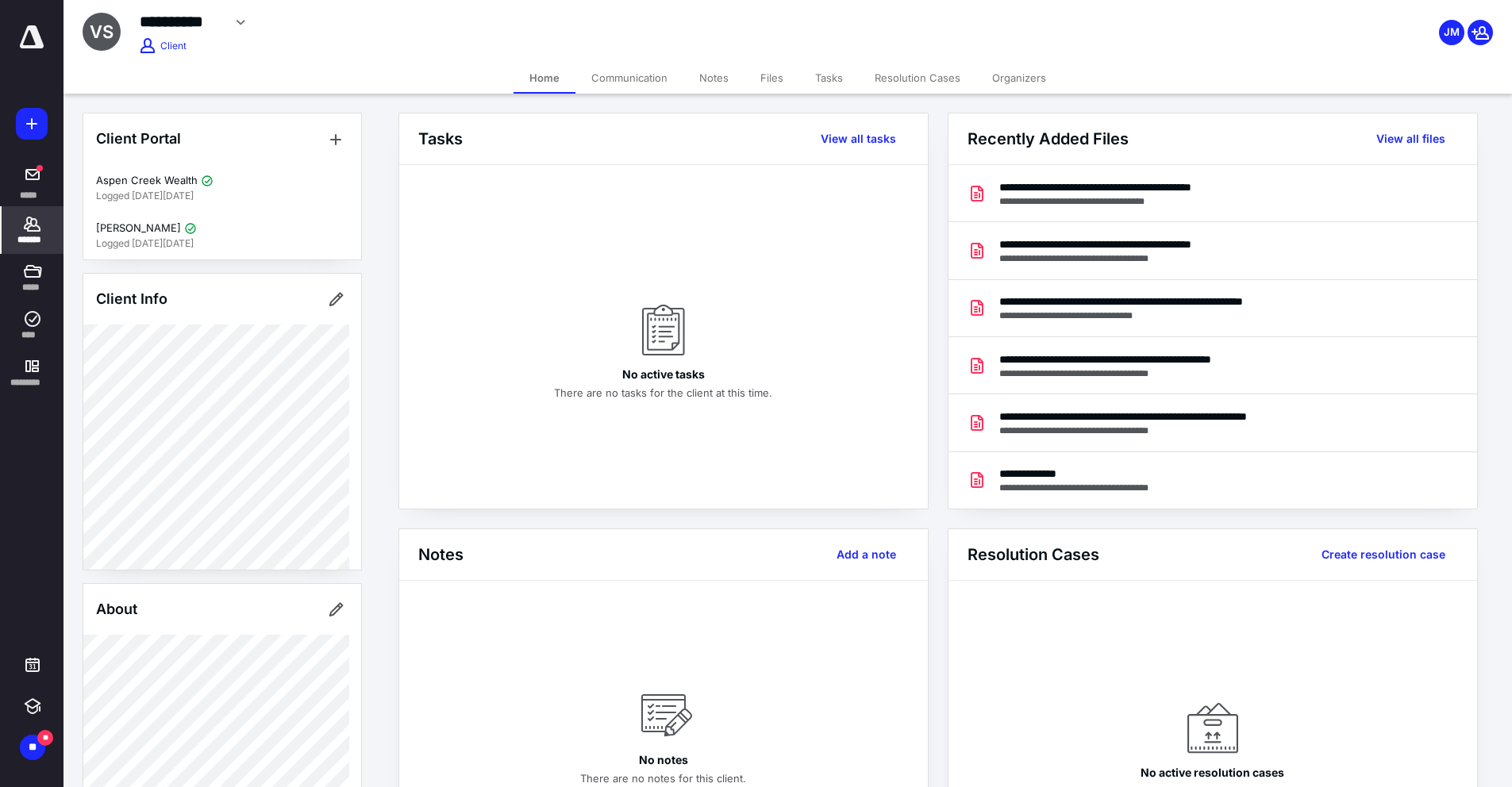 click on "*******" at bounding box center [33, 240] 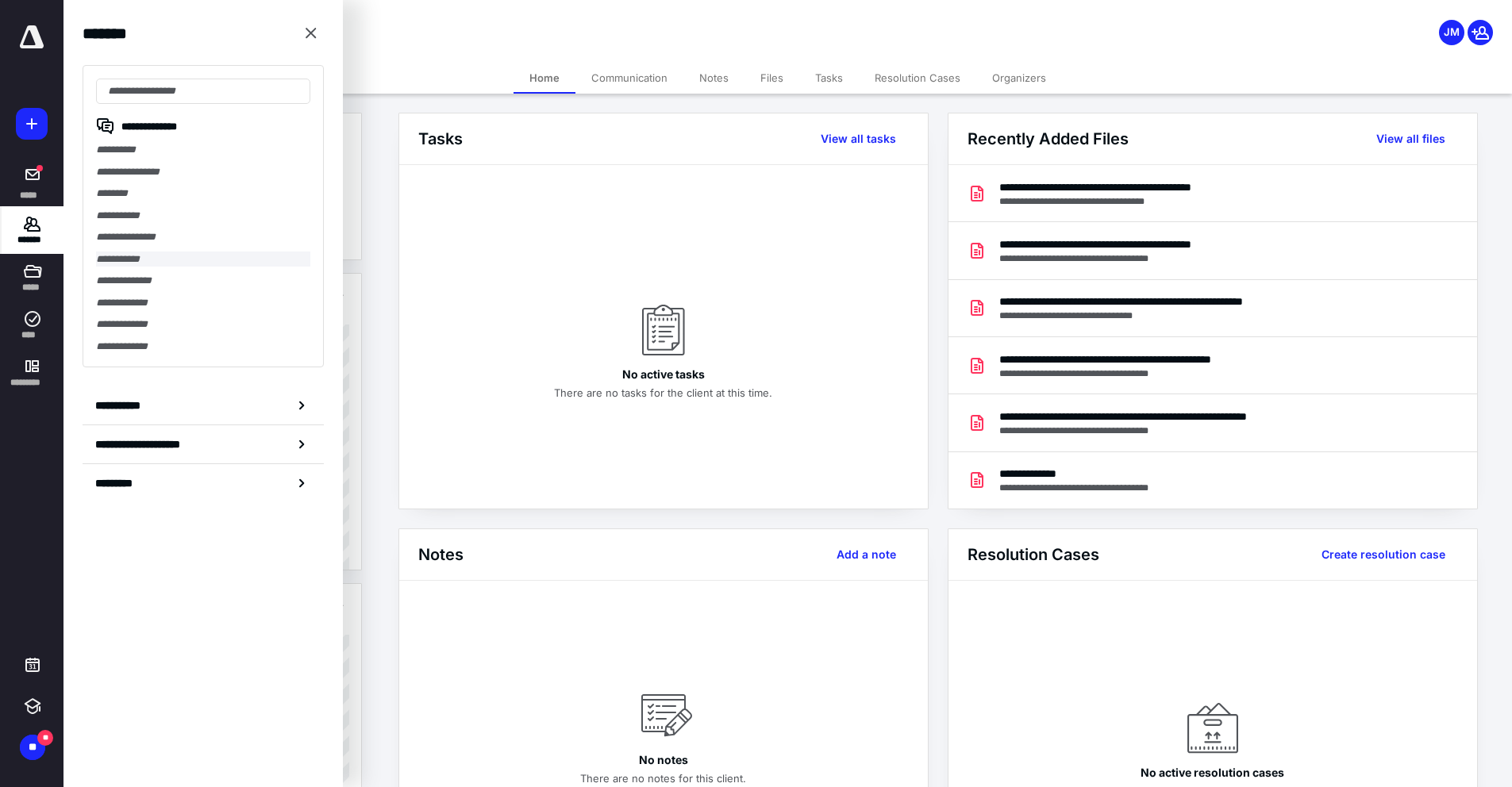 click on "**********" at bounding box center [203, 259] 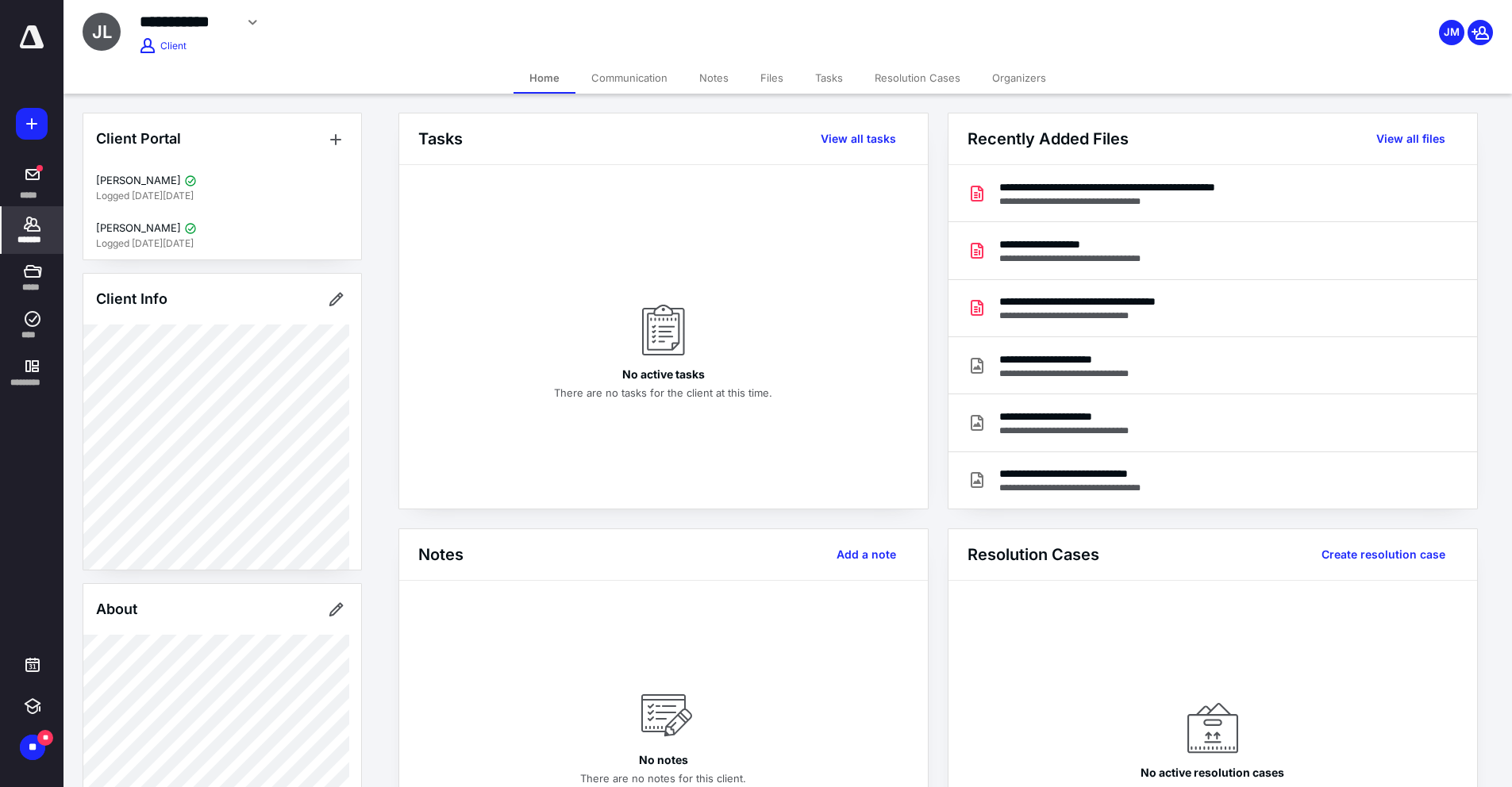 click on "Files" at bounding box center (771, 78) 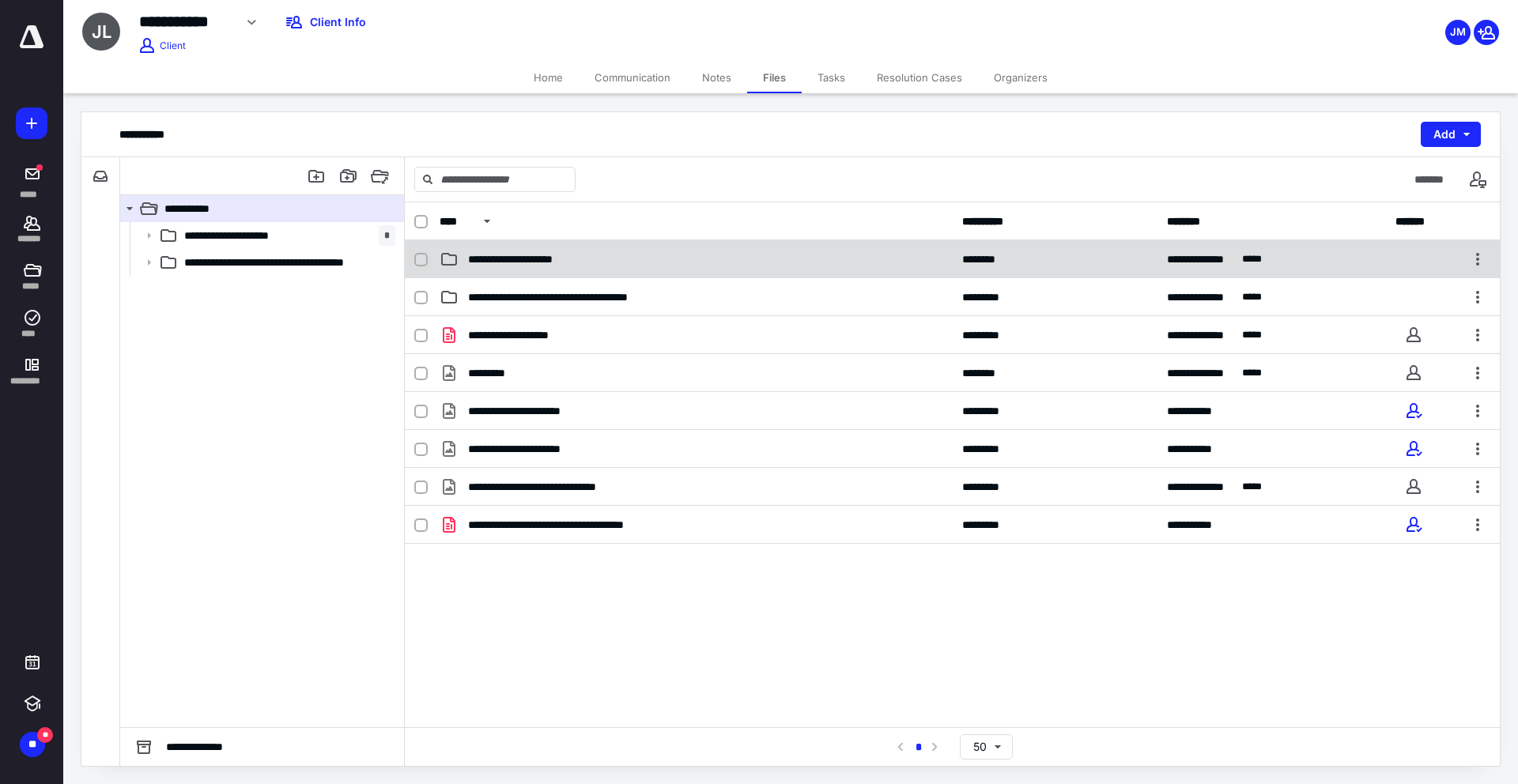 click on "**********" at bounding box center (696, 259) 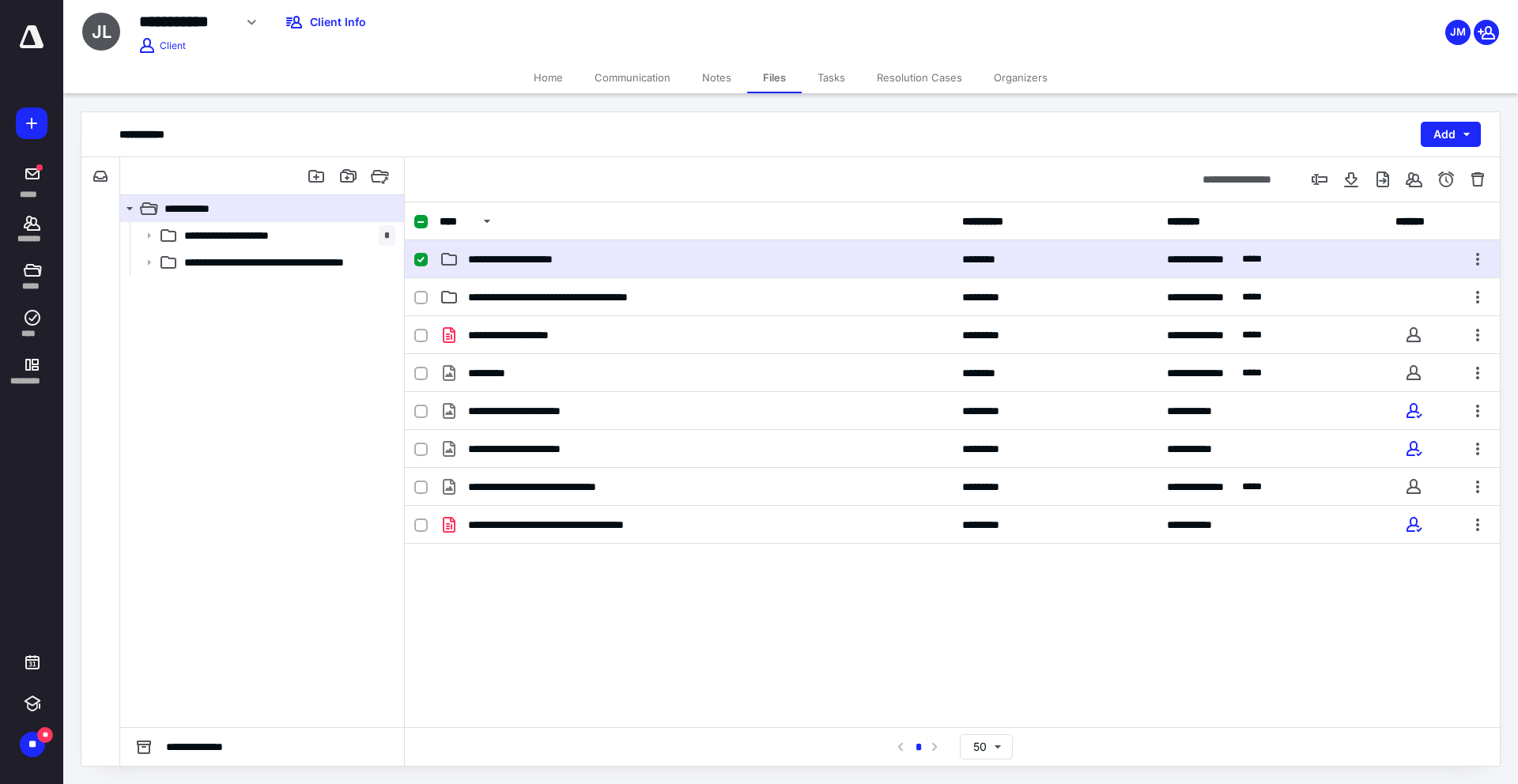 click on "**********" at bounding box center [696, 259] 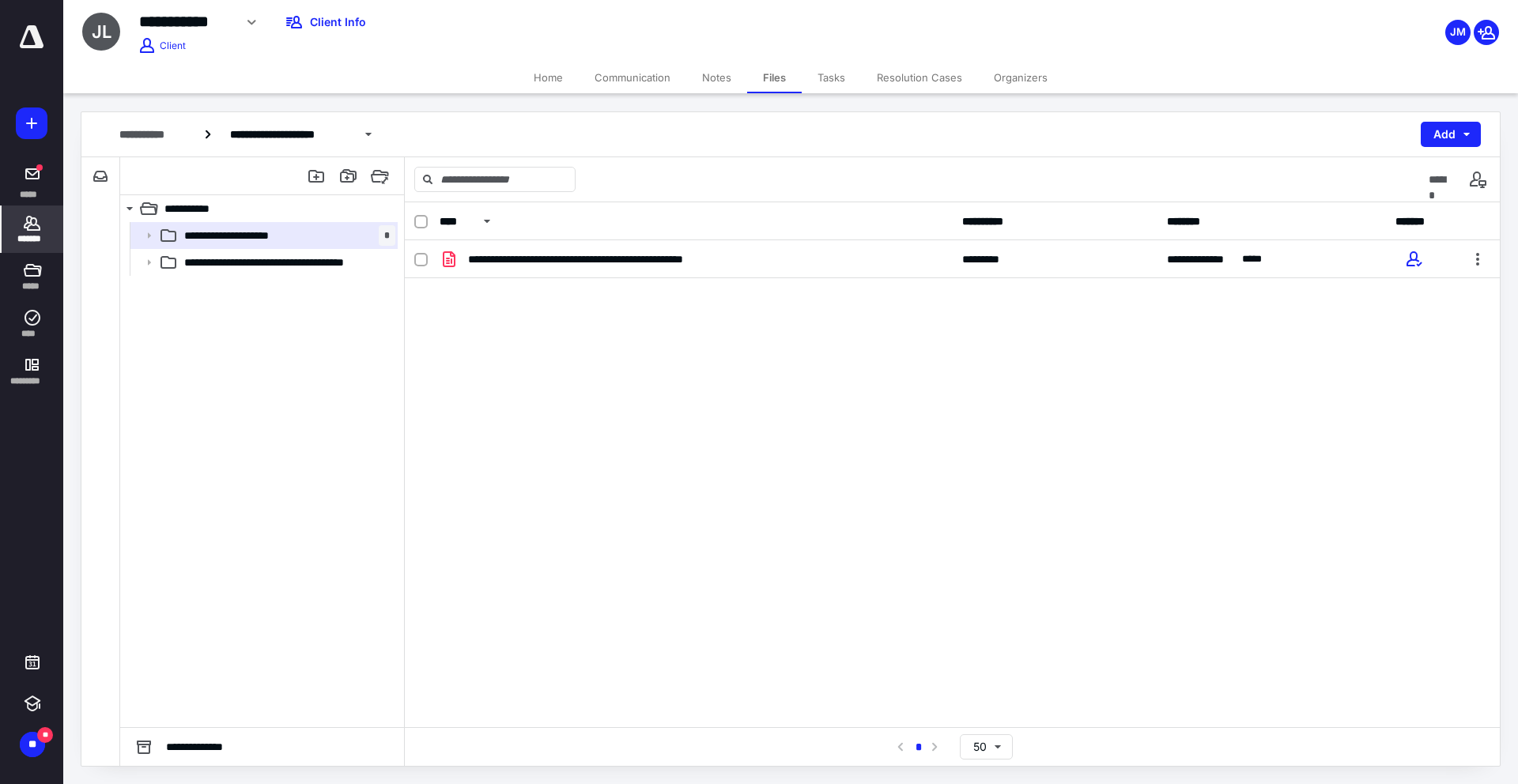 click on "*******" at bounding box center [32, 229] 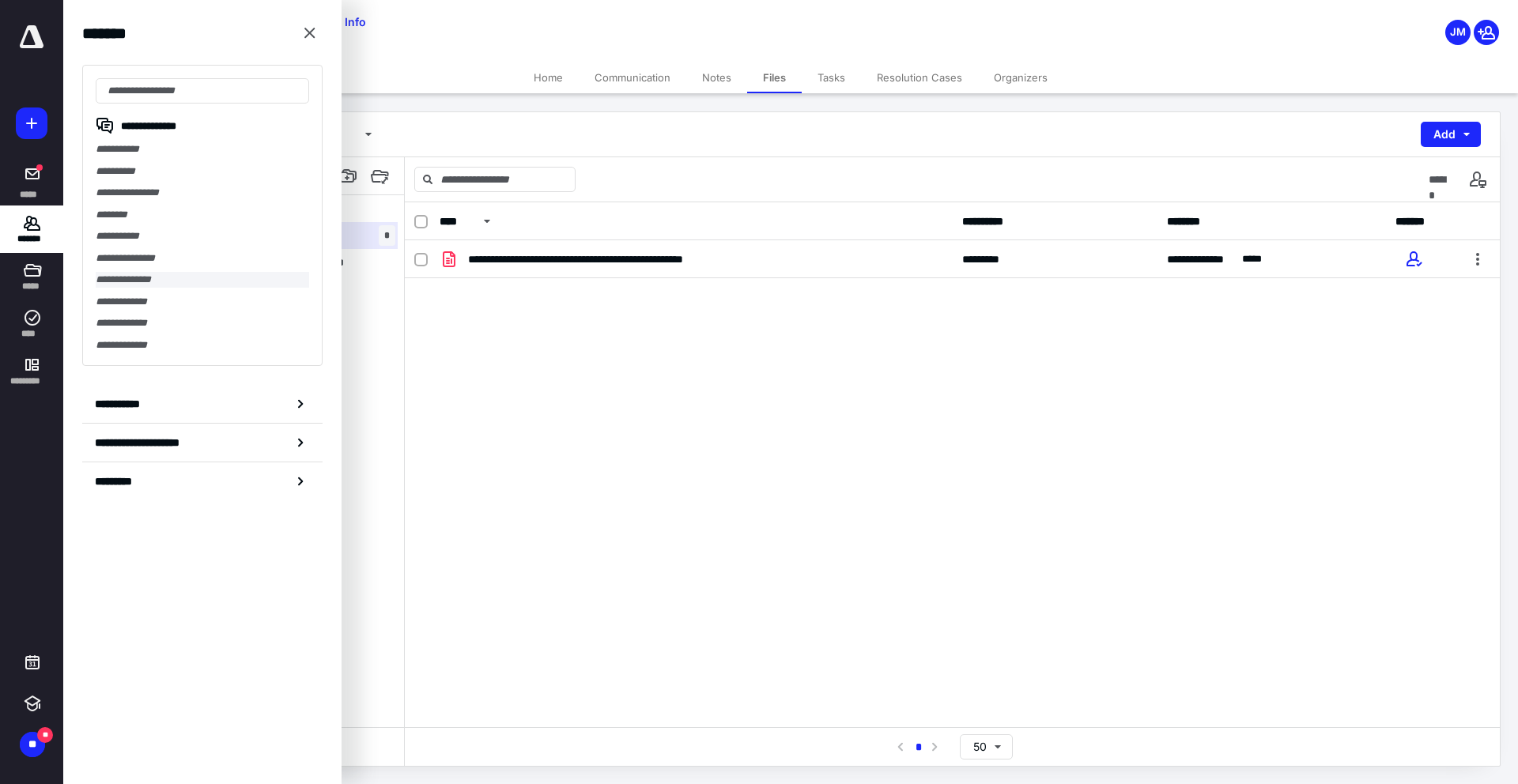 click on "**********" at bounding box center (202, 280) 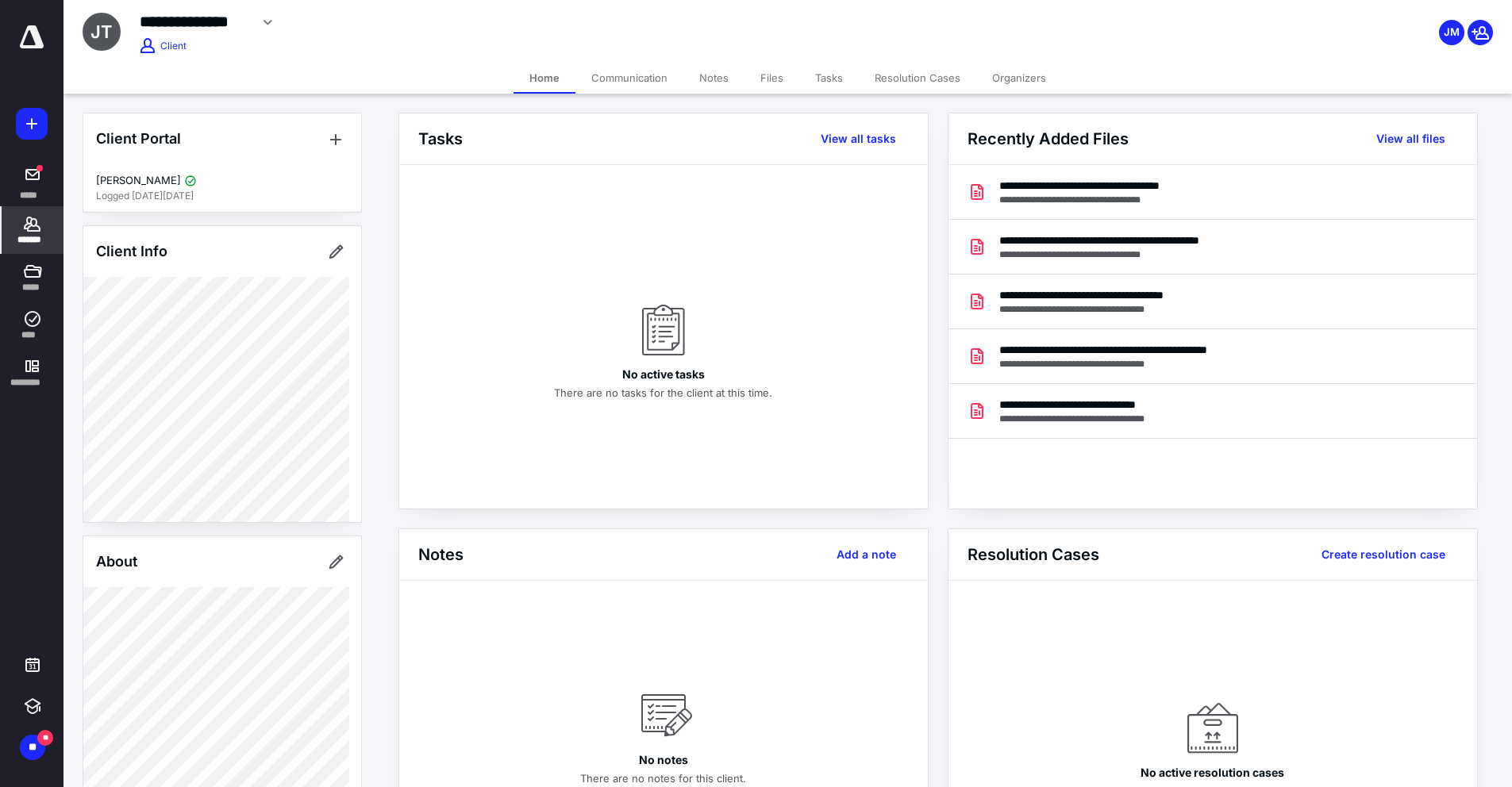 click on "Files" at bounding box center [771, 78] 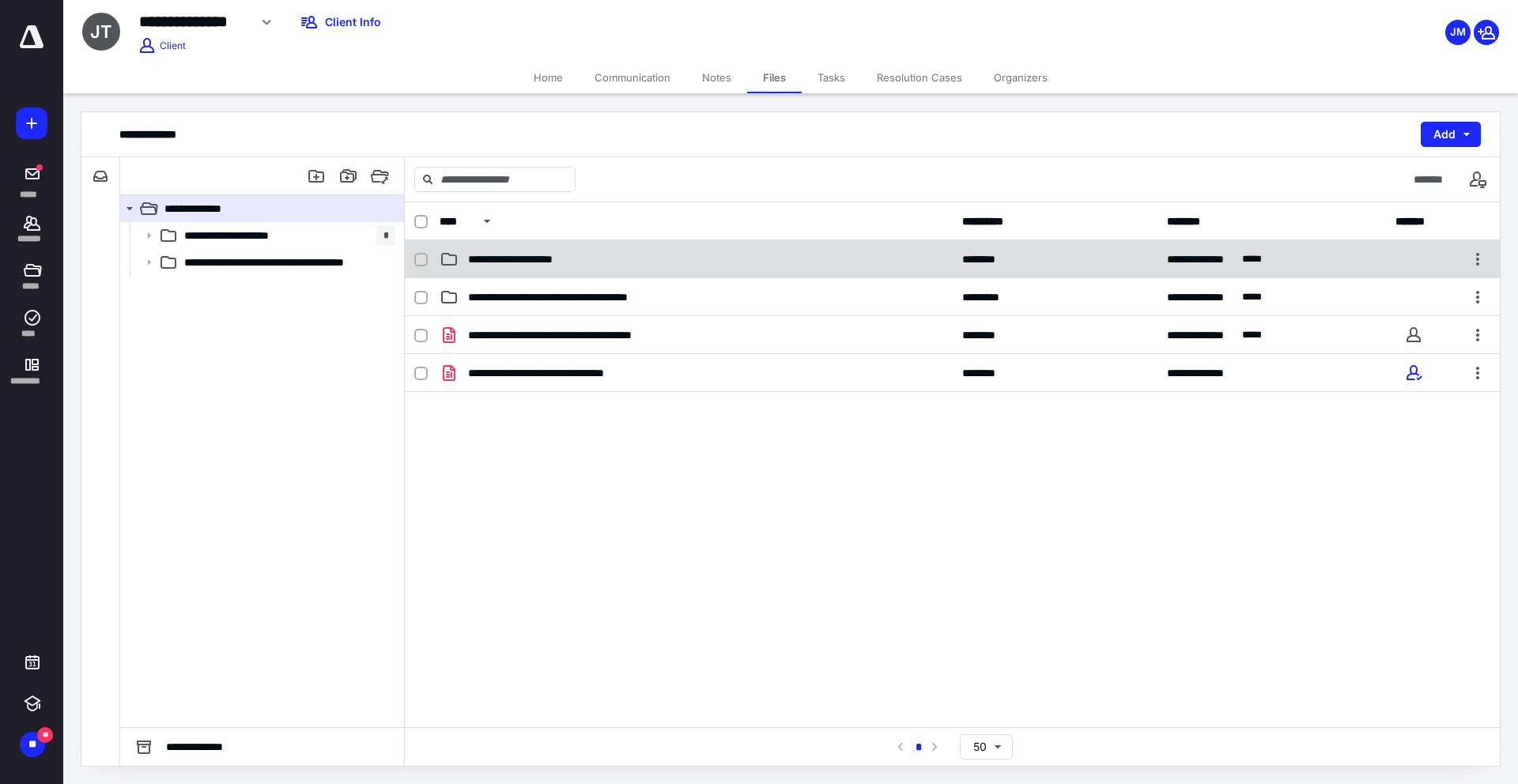 click on "**********" at bounding box center [525, 259] 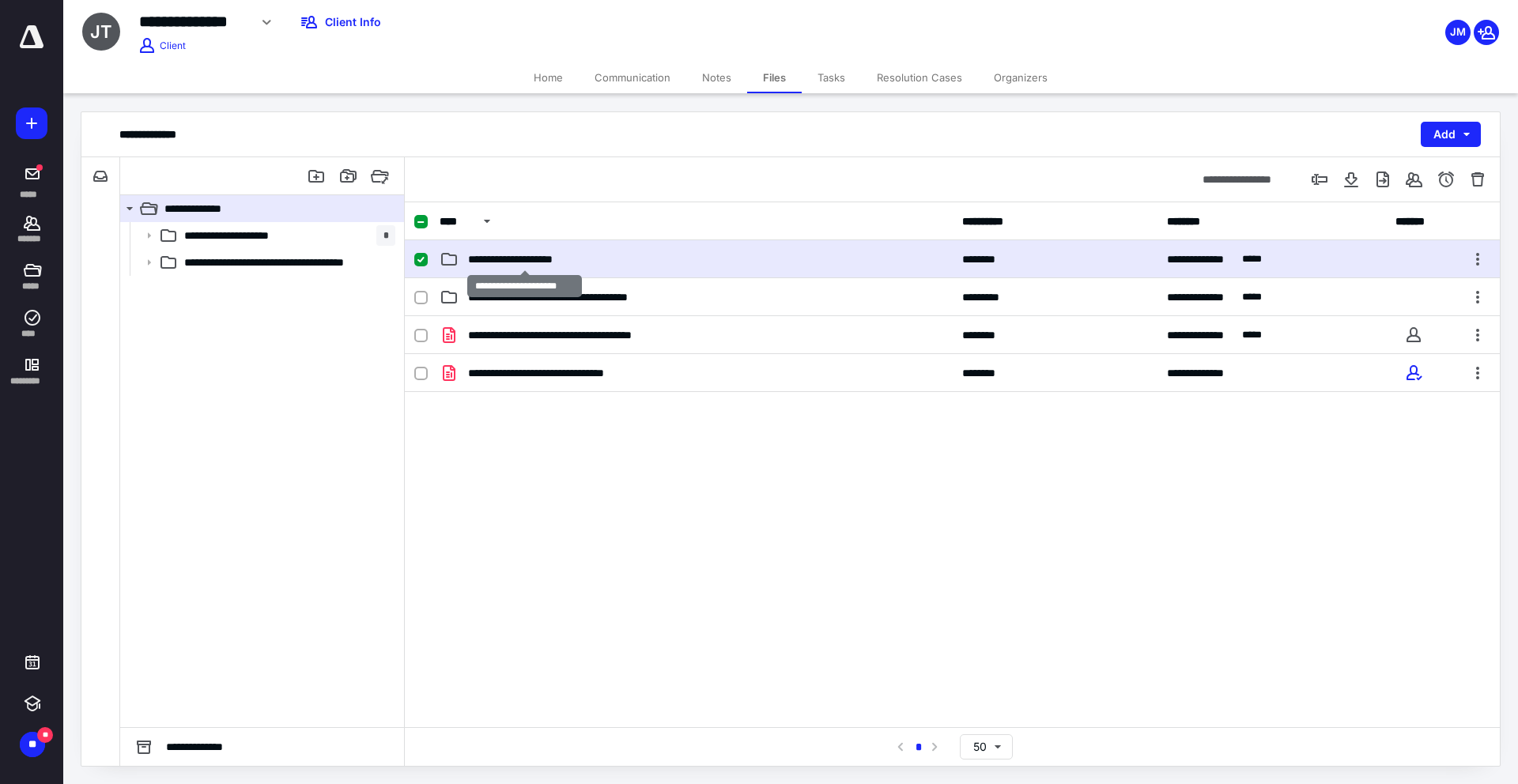 click on "**********" at bounding box center (525, 259) 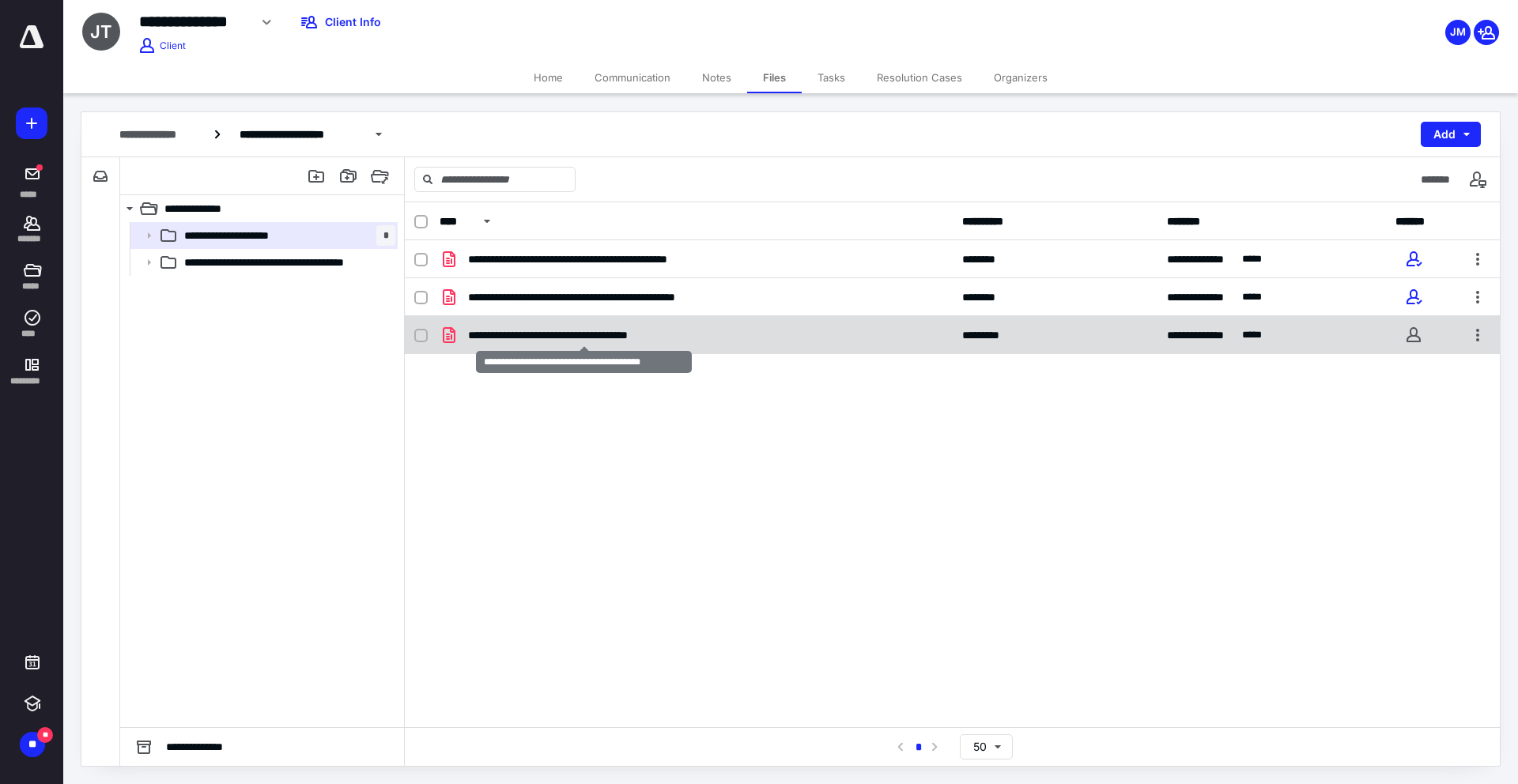click on "**********" at bounding box center (583, 335) 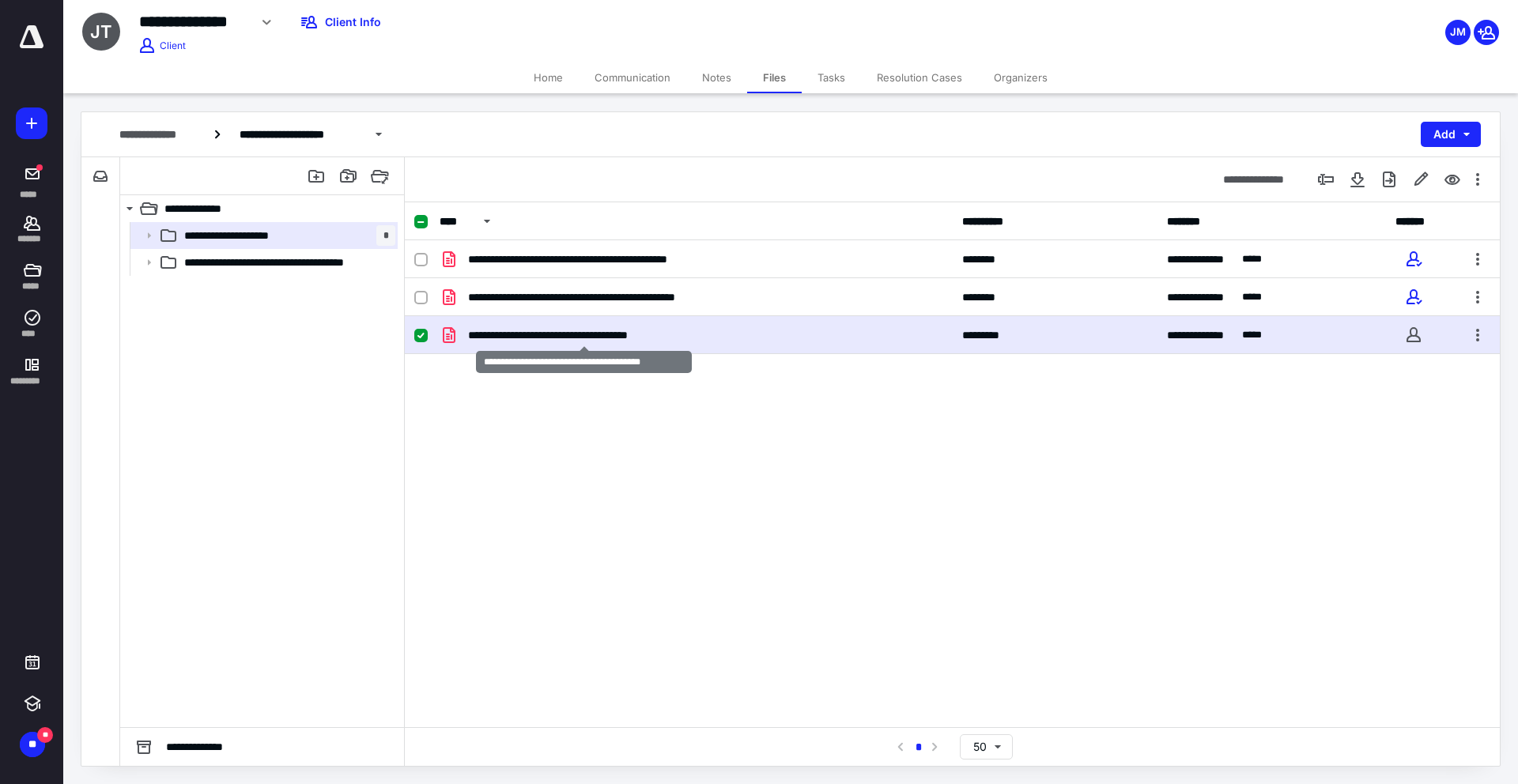 click on "**********" at bounding box center [583, 335] 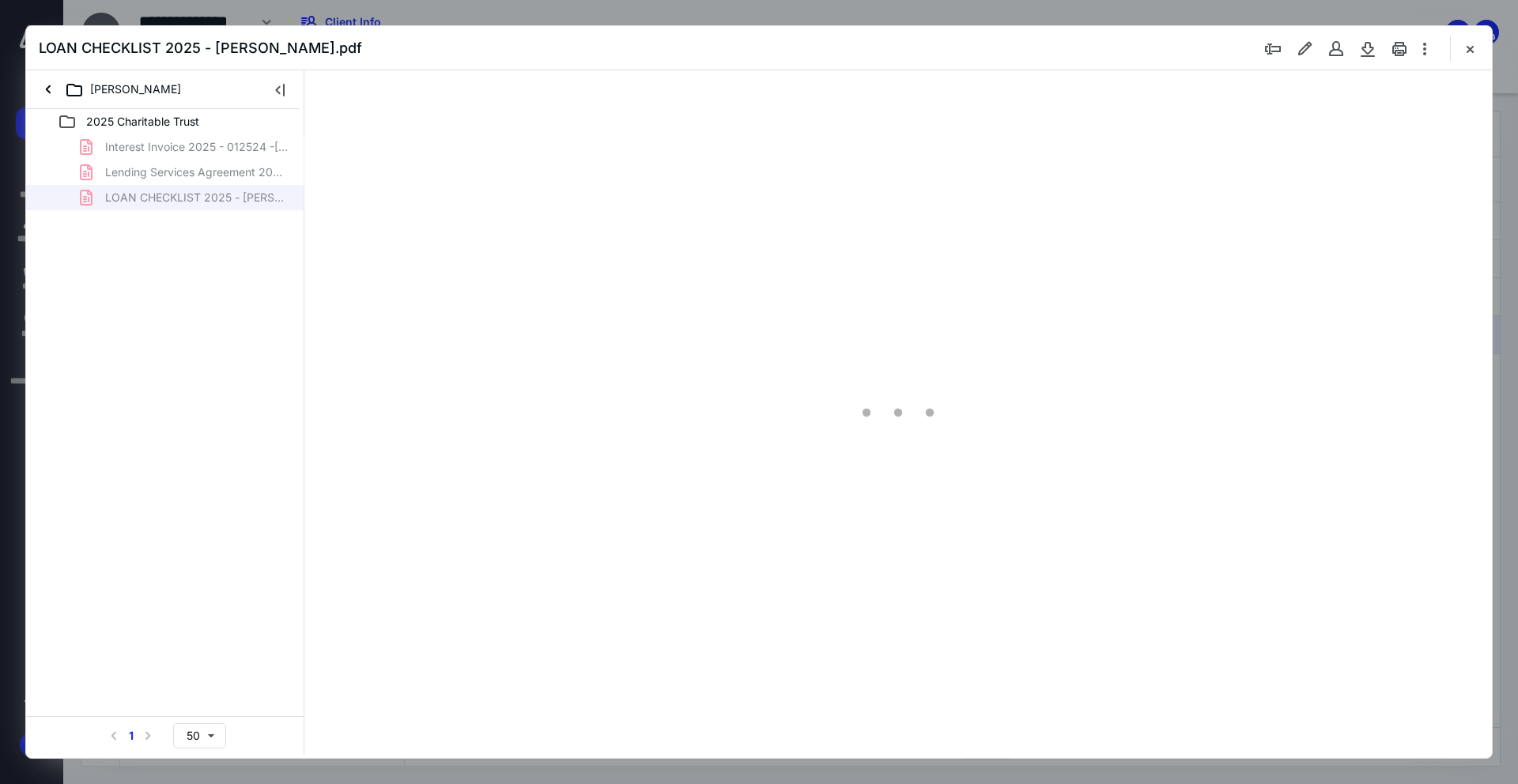 scroll, scrollTop: 0, scrollLeft: 0, axis: both 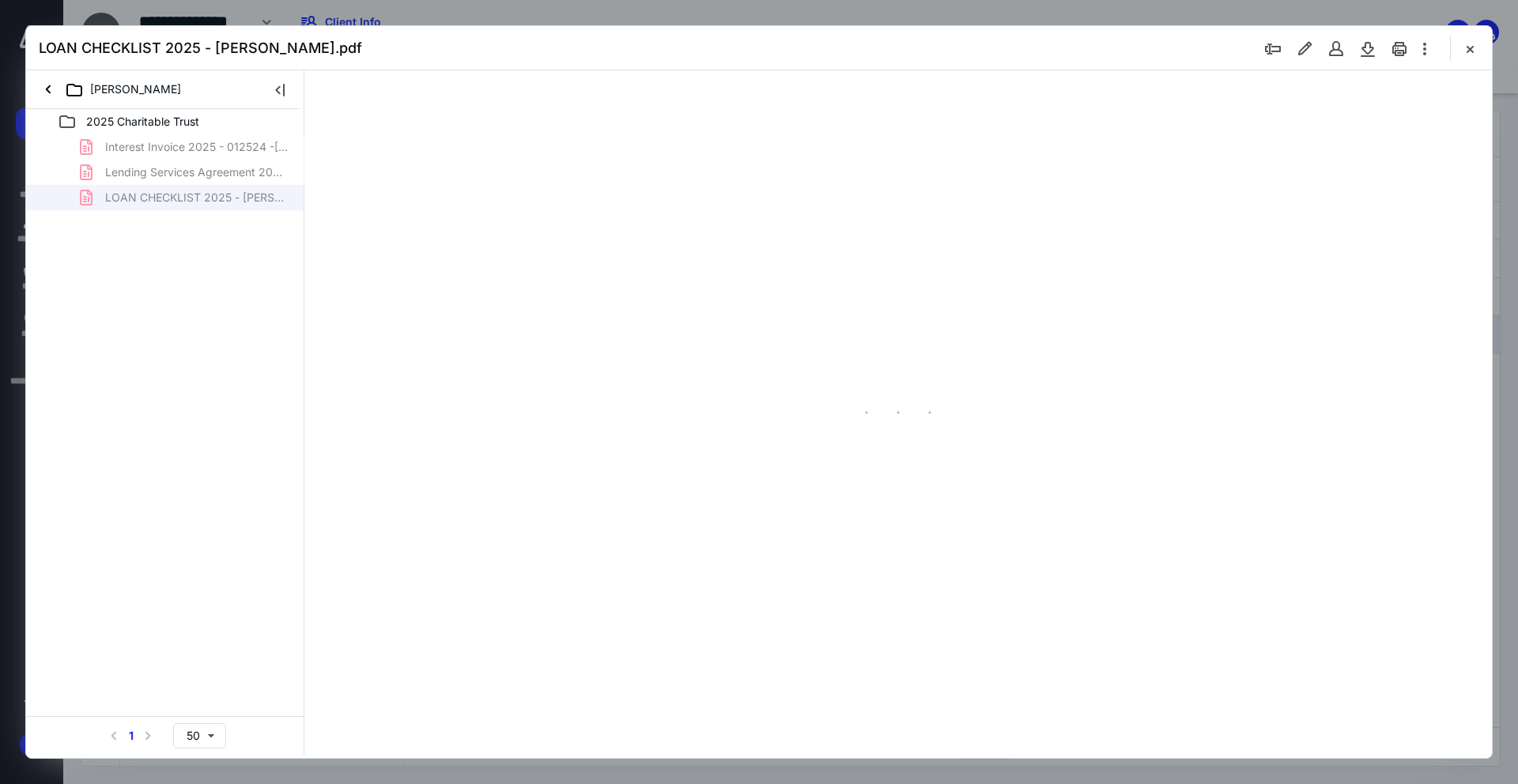 type on "99" 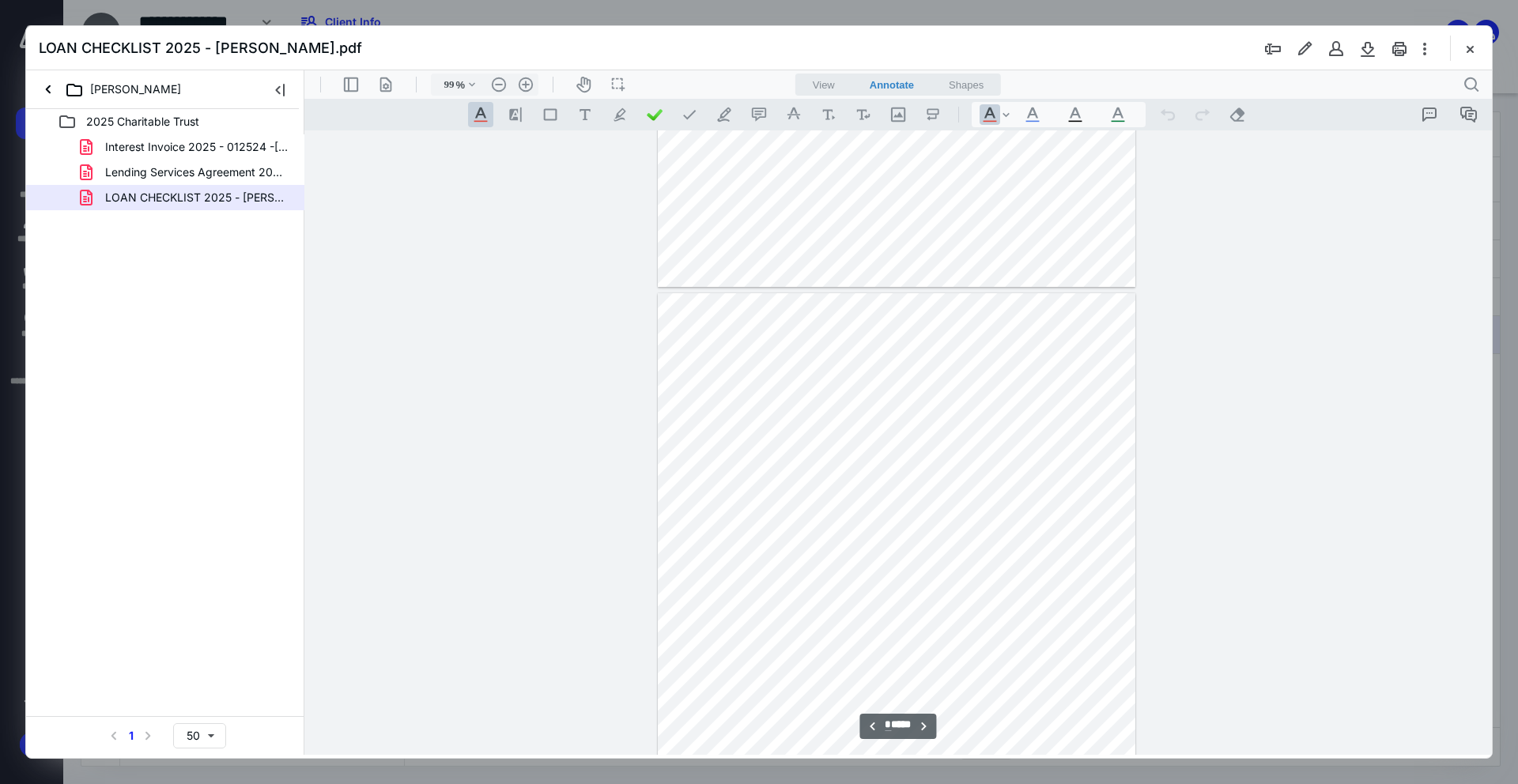 scroll, scrollTop: 3915, scrollLeft: 0, axis: vertical 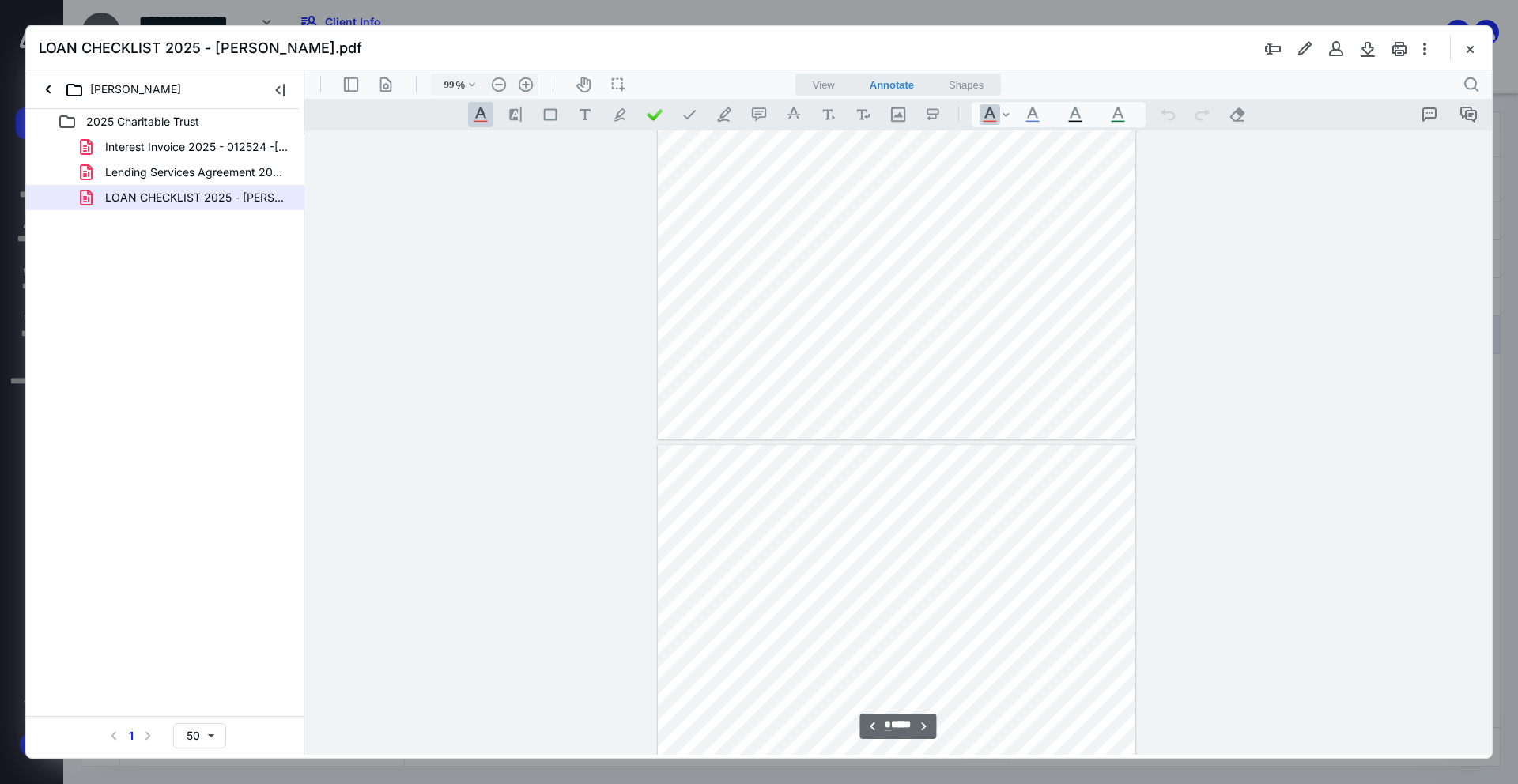 type on "*" 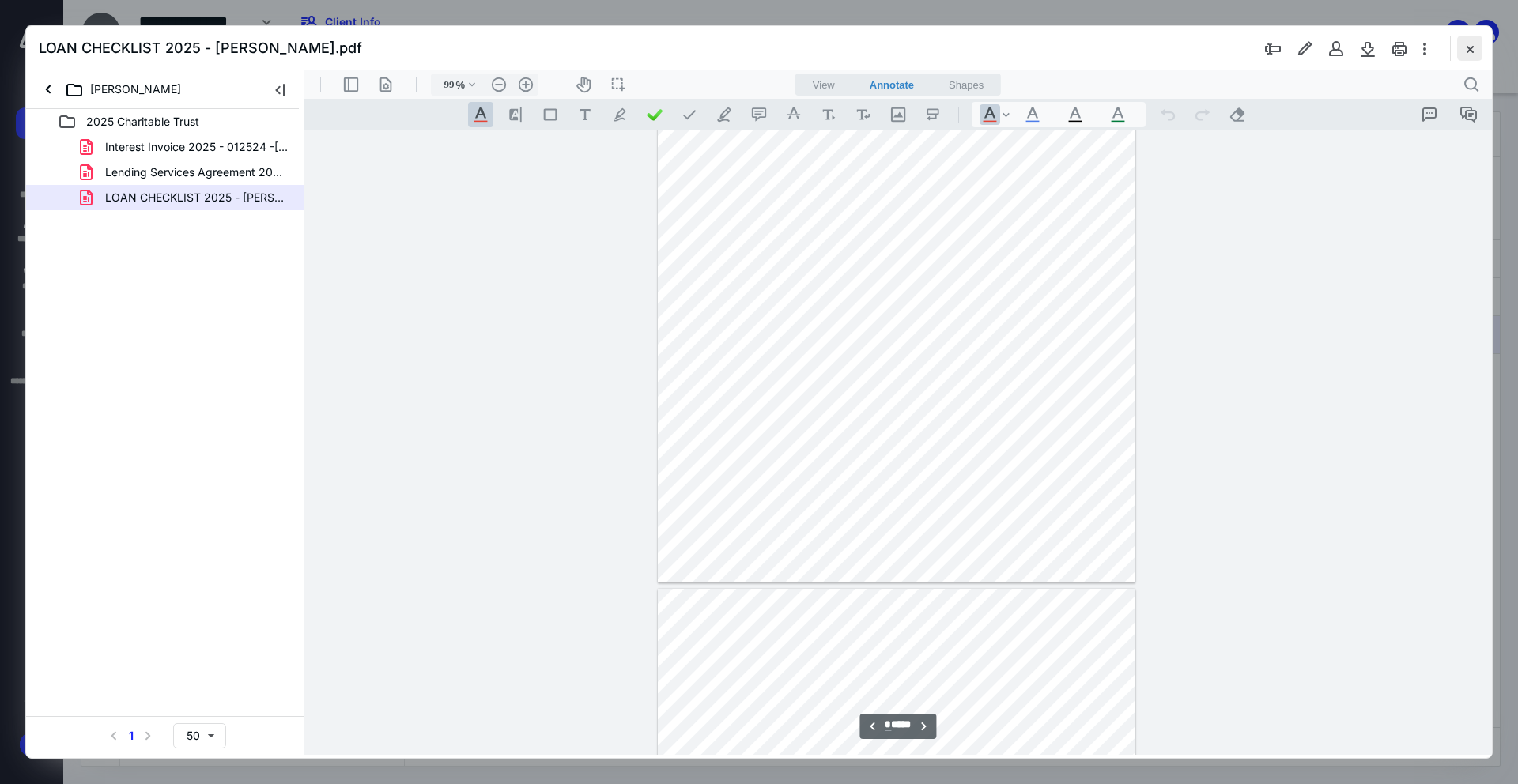 click at bounding box center (1470, 48) 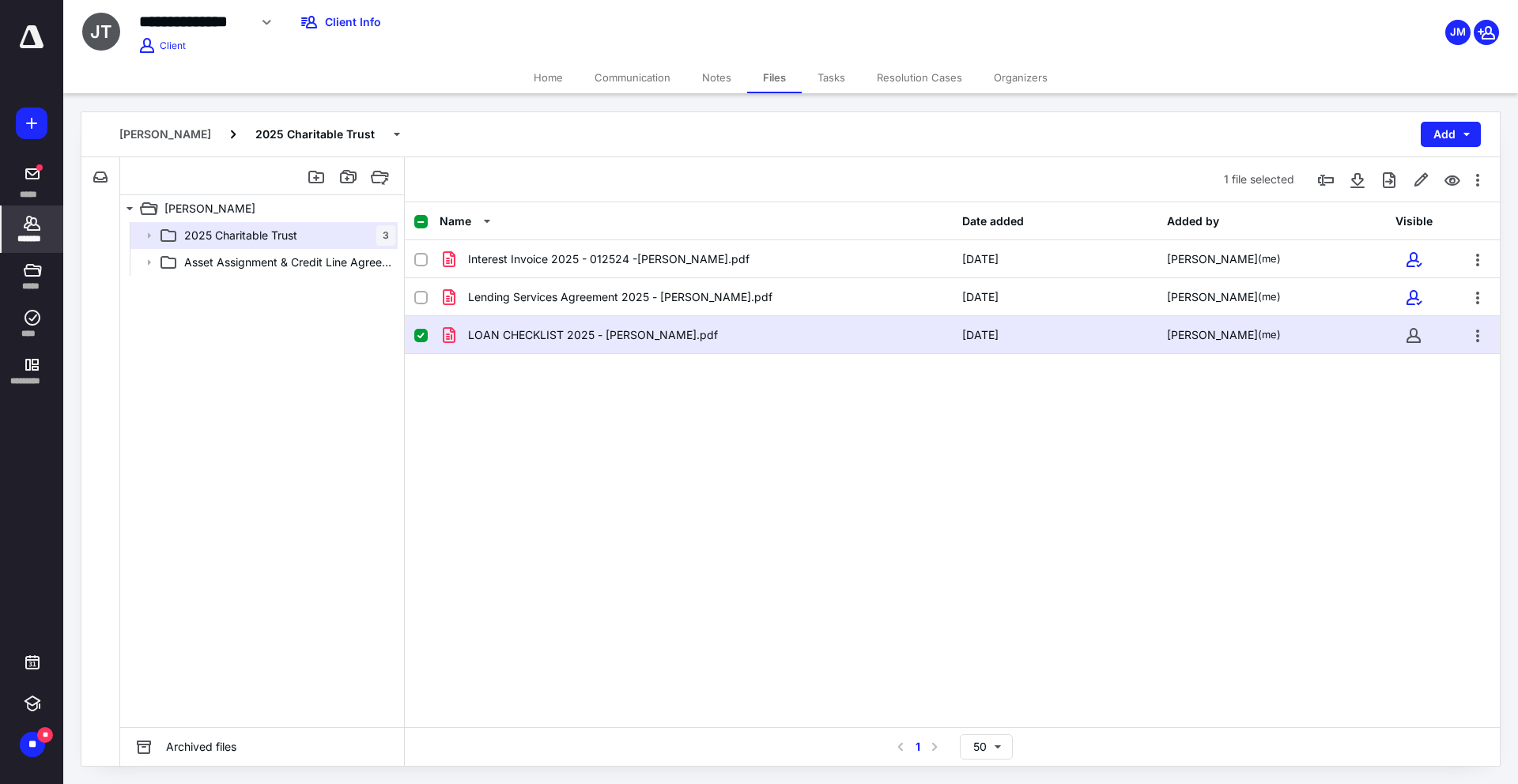 click 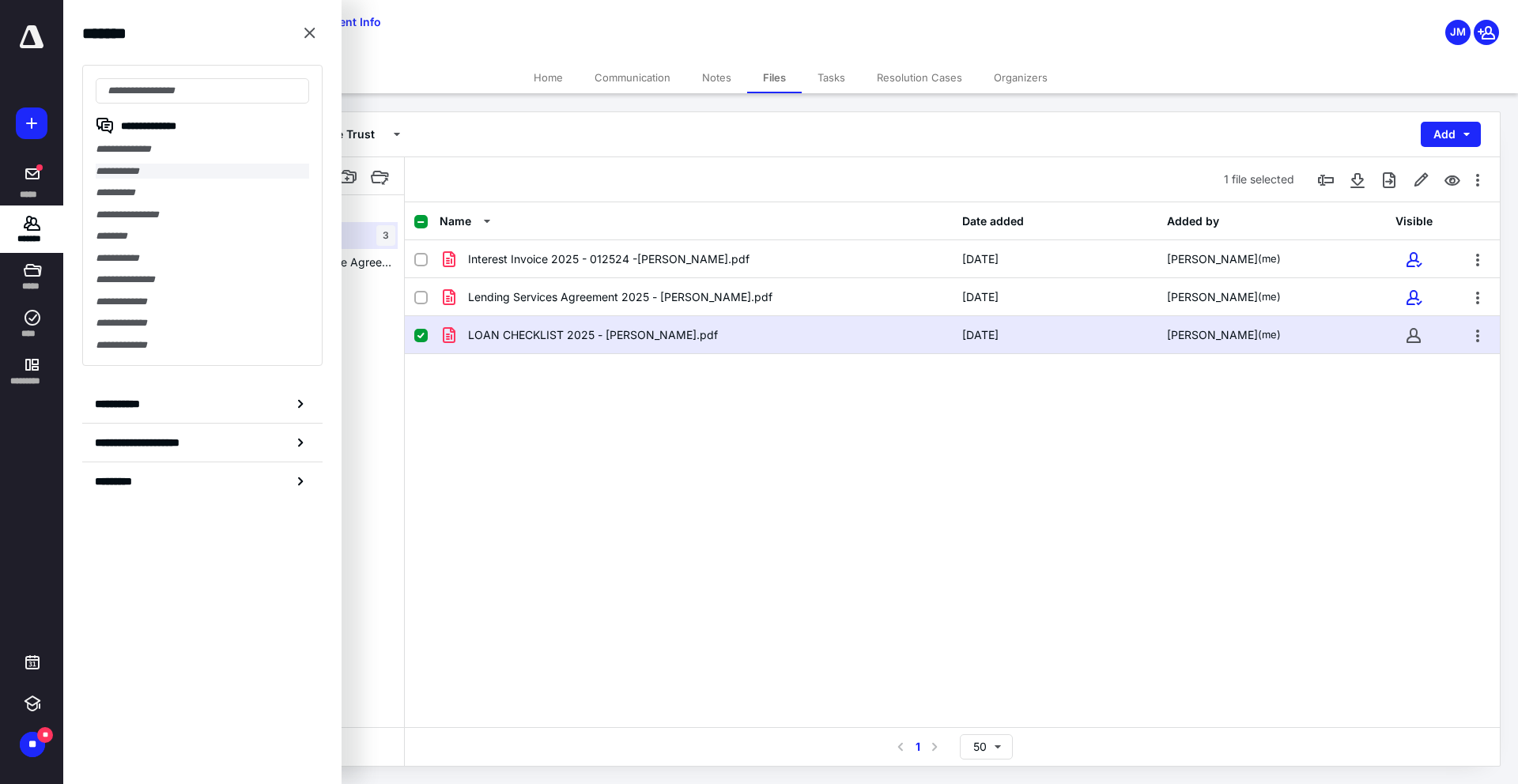 click on "**********" at bounding box center [202, 172] 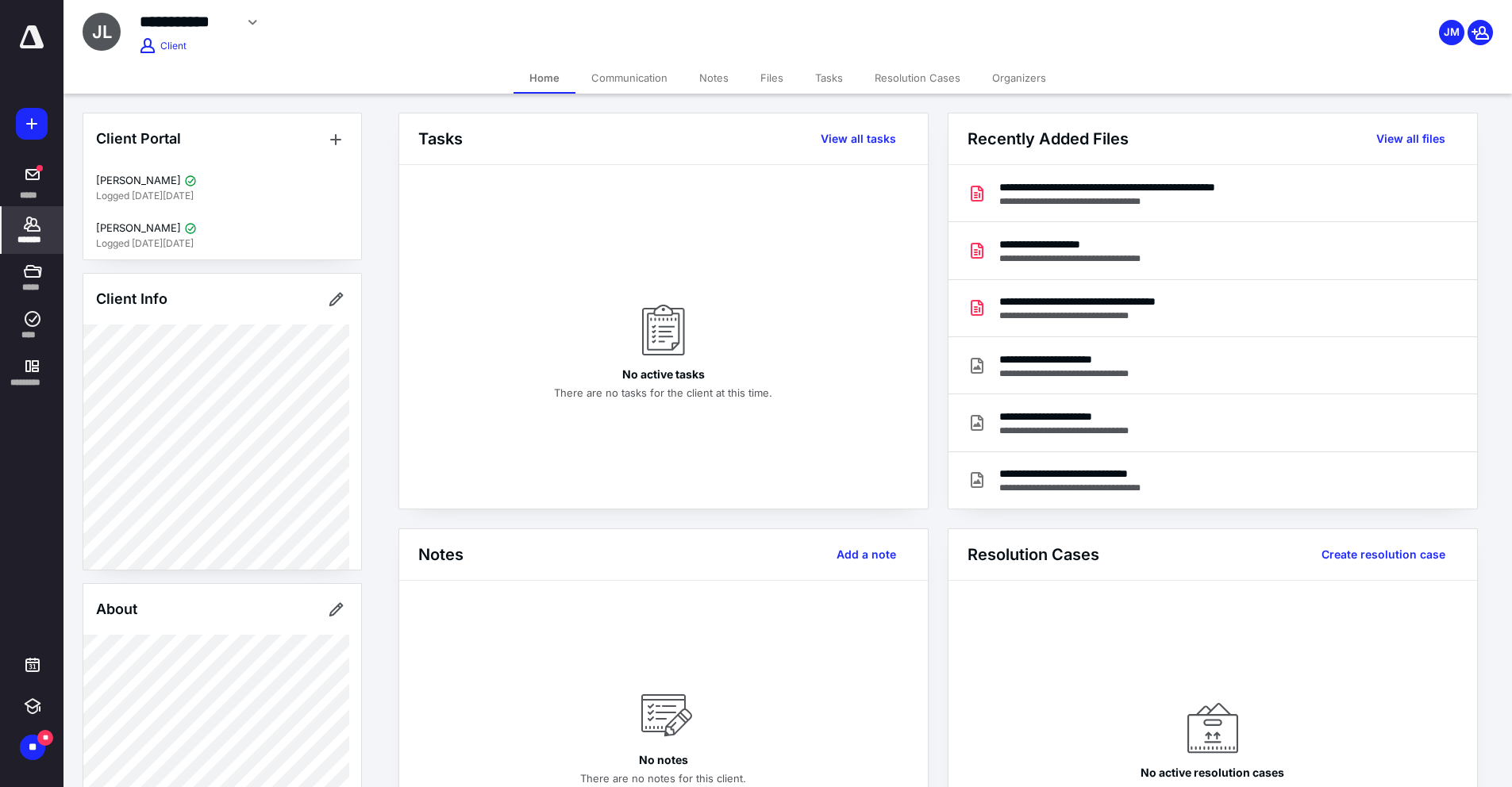 click on "Files" at bounding box center [771, 78] 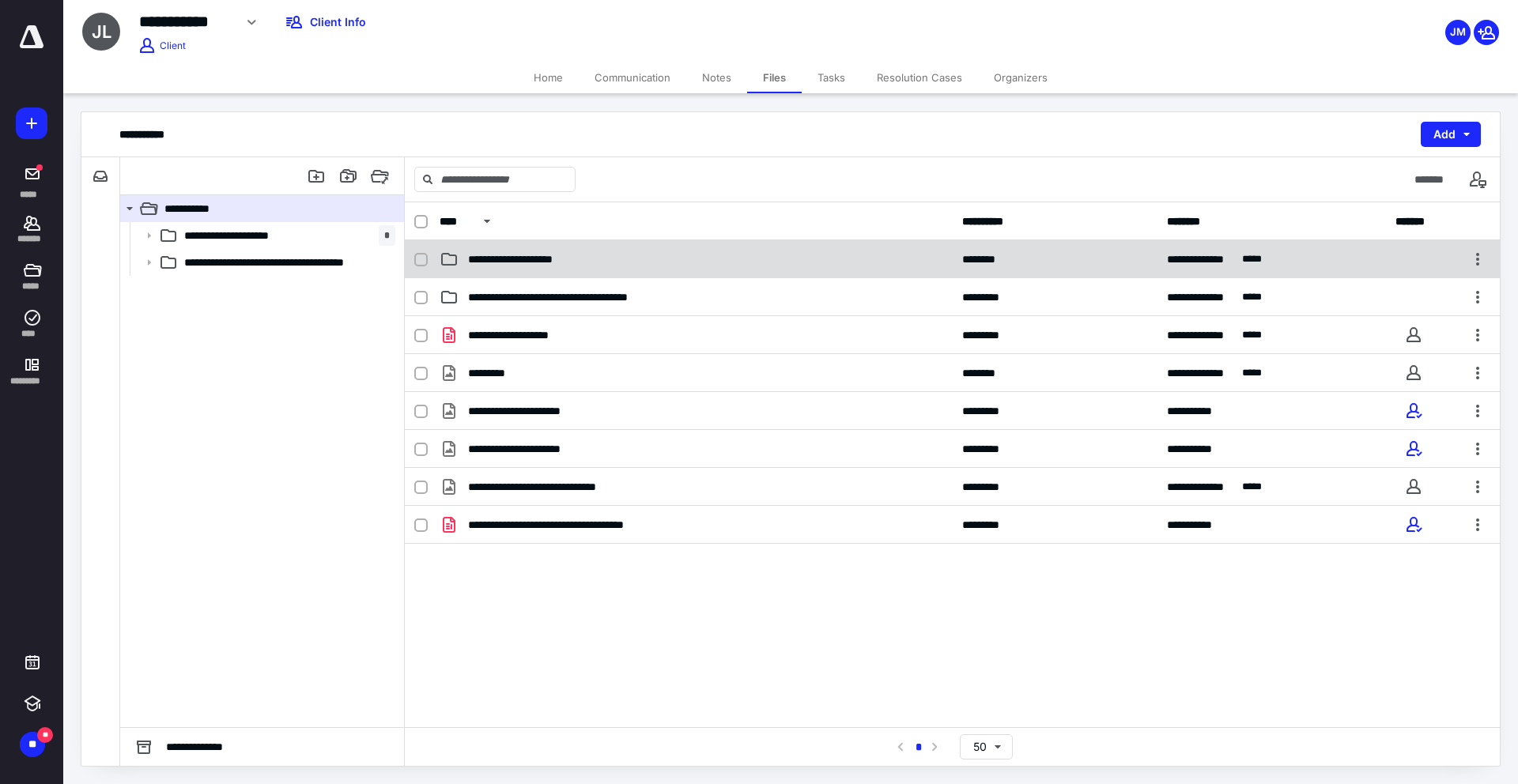 click on "**********" at bounding box center (952, 259) 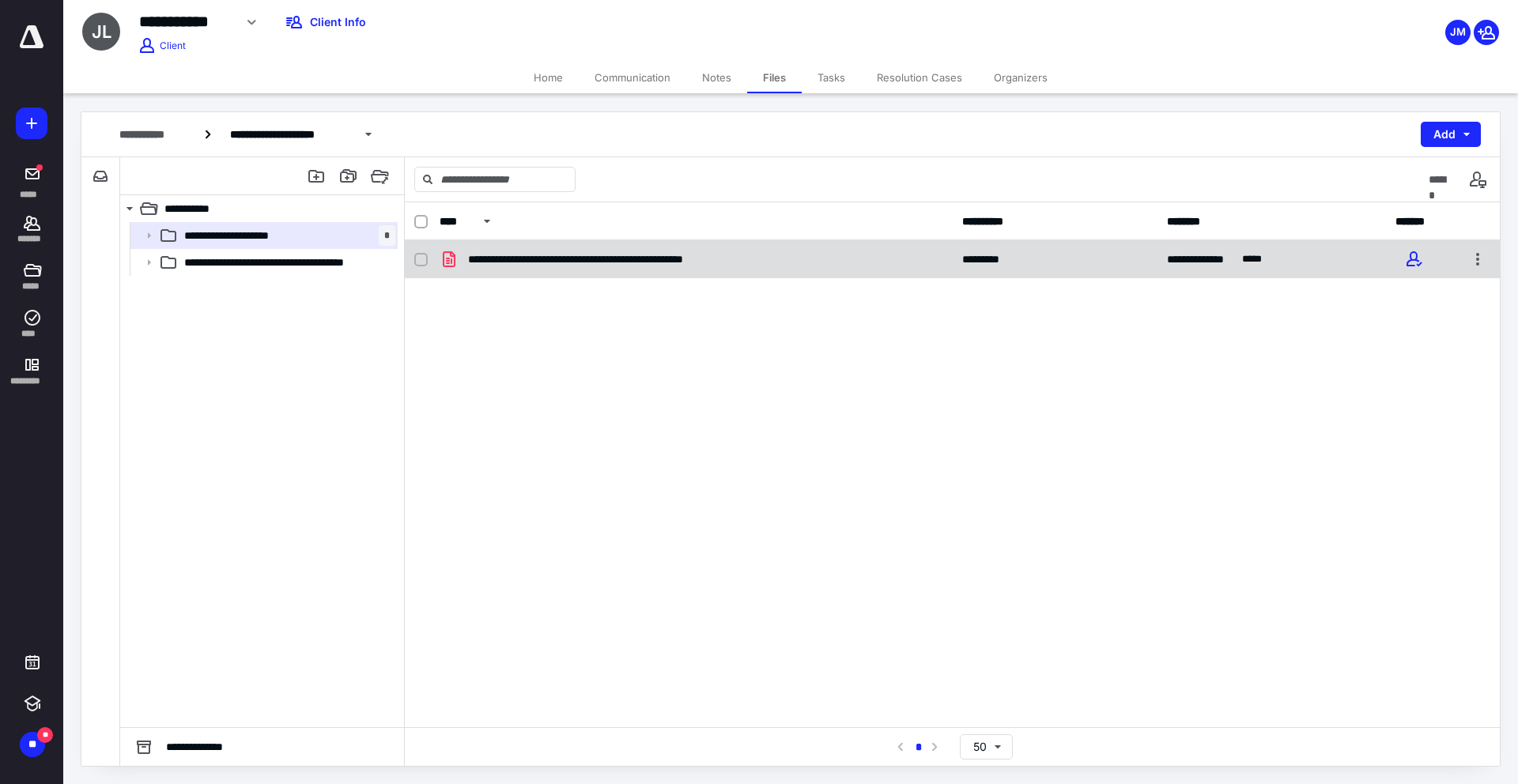 click on "**********" at bounding box center [696, 259] 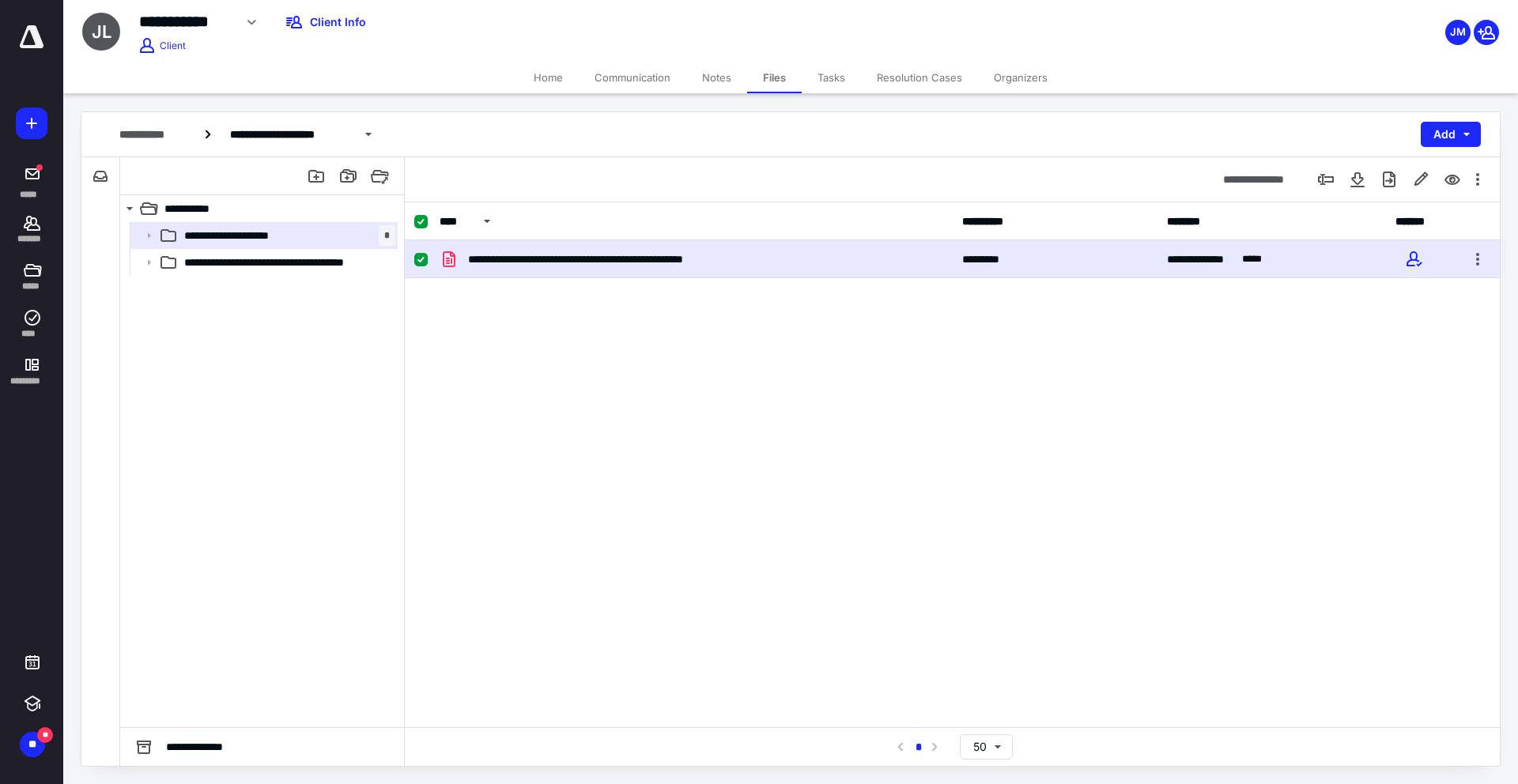click on "**********" at bounding box center [696, 259] 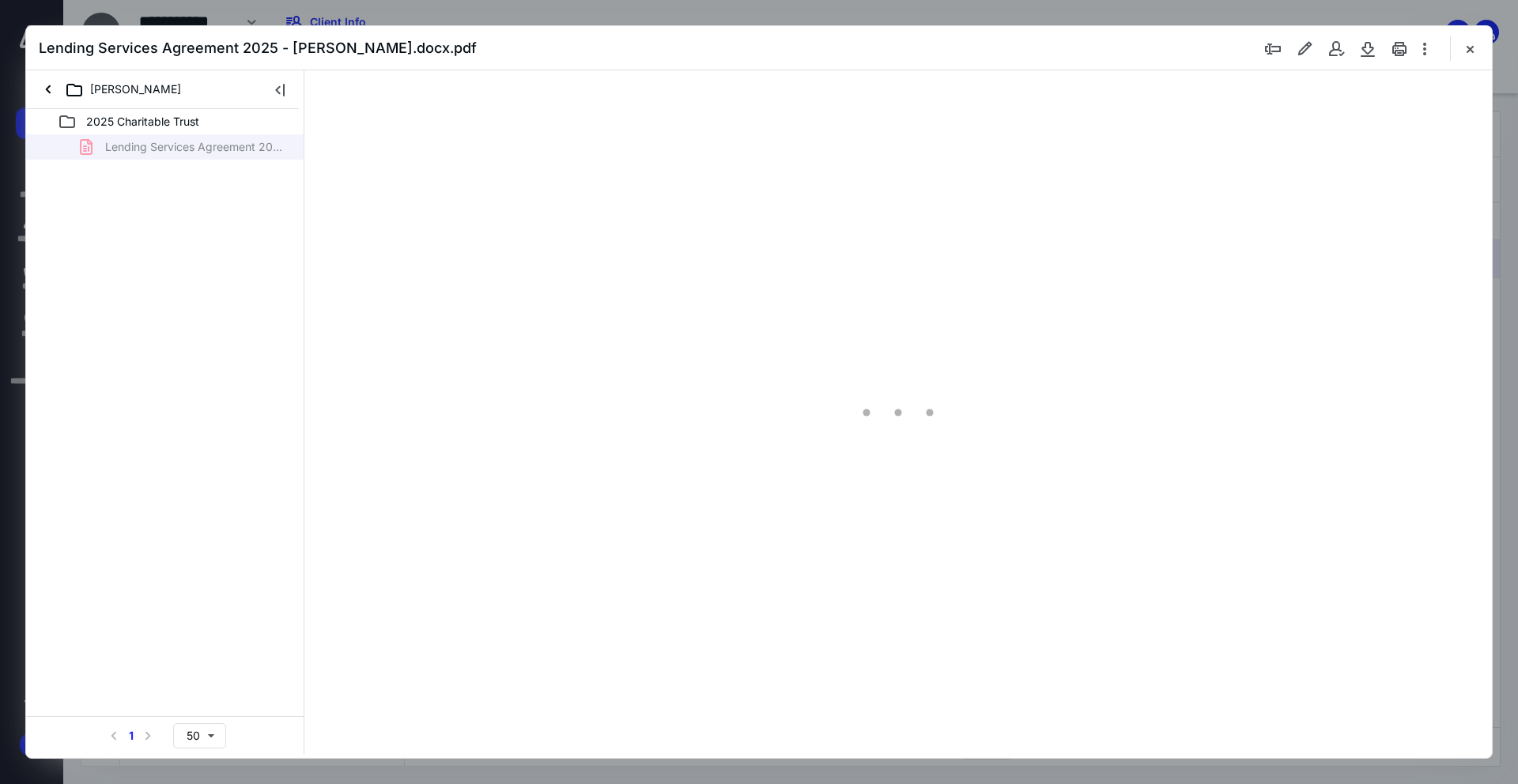 scroll, scrollTop: 0, scrollLeft: 0, axis: both 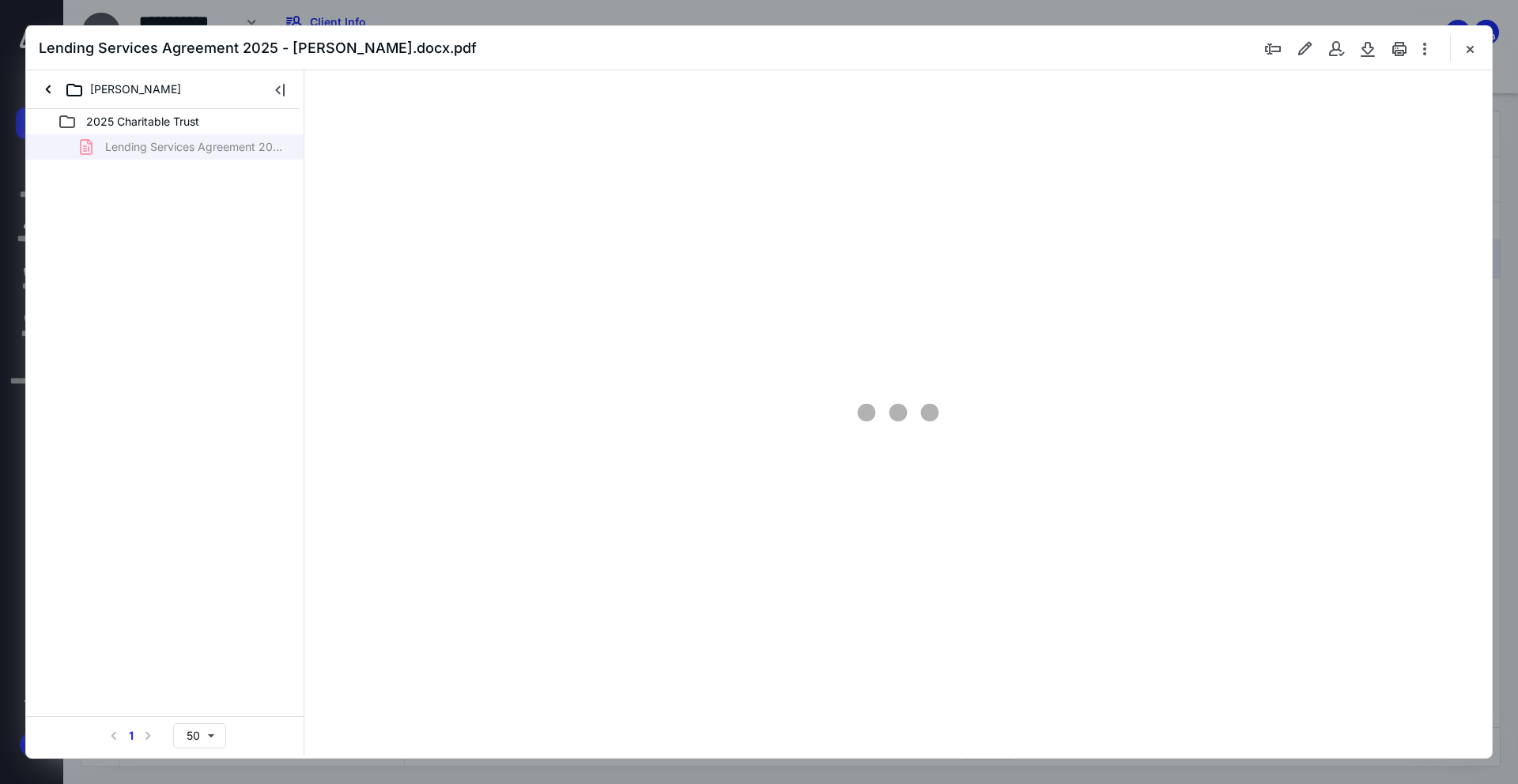 click at bounding box center [1470, 48] 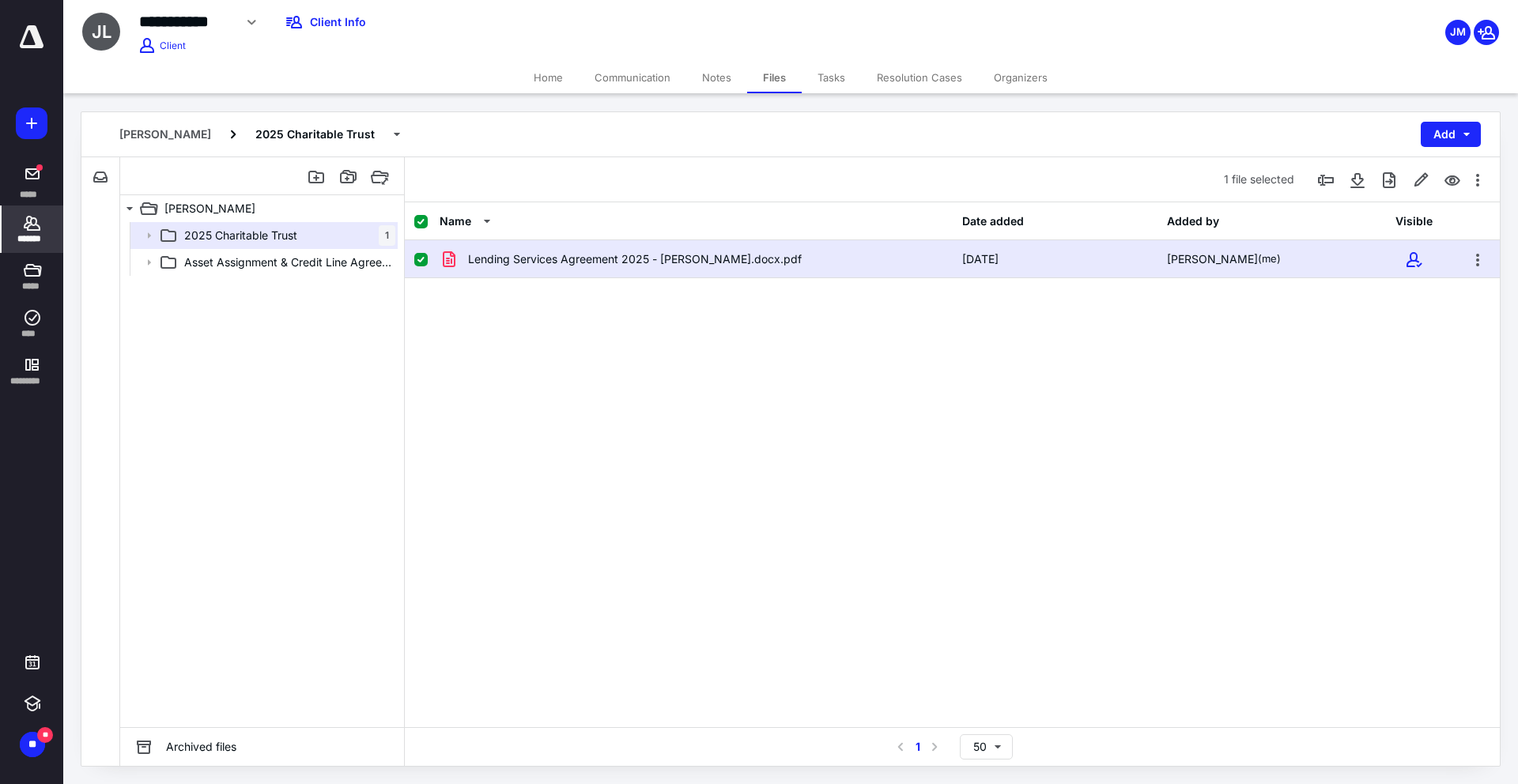 click on "*******" at bounding box center (32, 239) 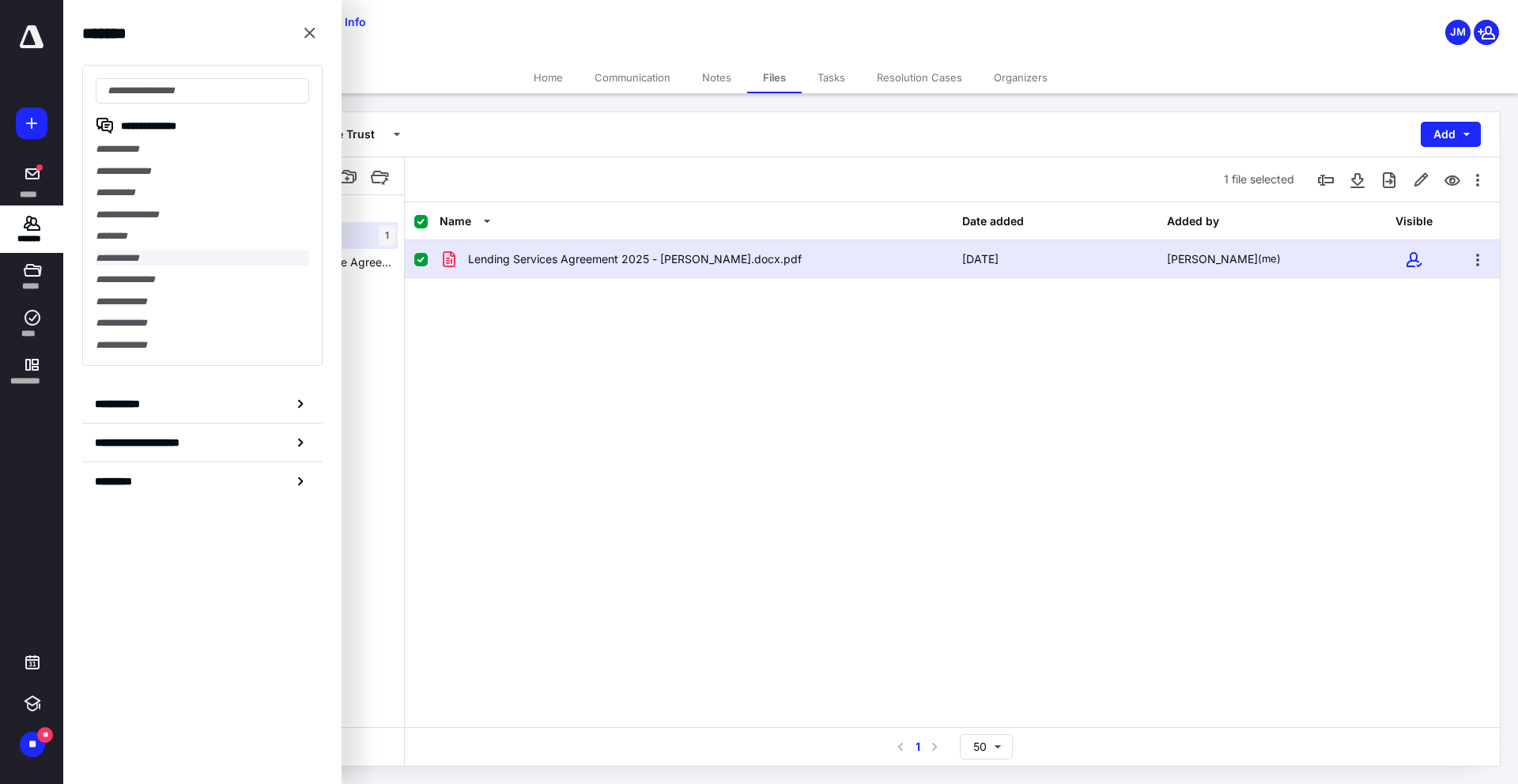 click on "**********" at bounding box center (202, 258) 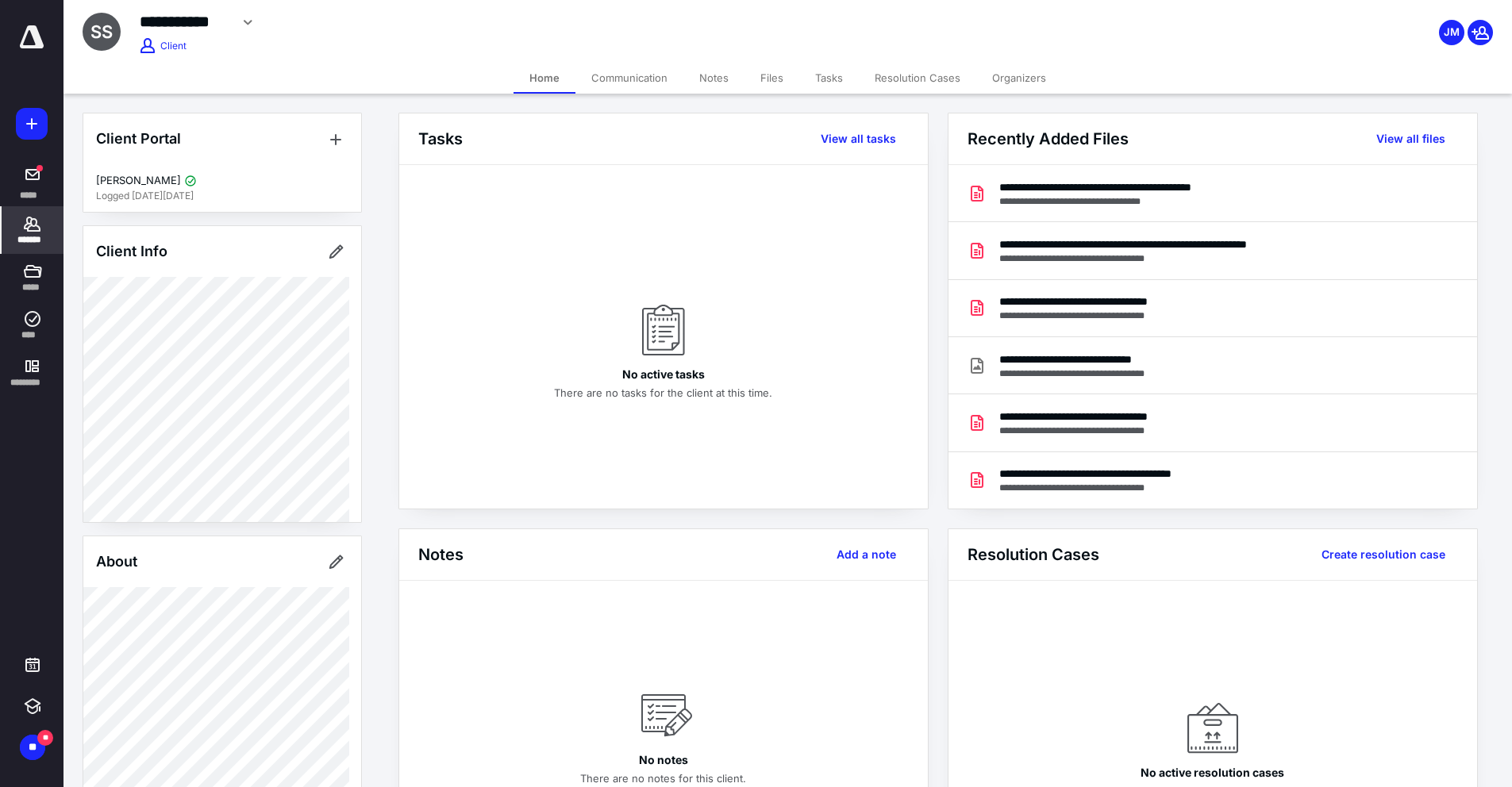 click on "Files" at bounding box center [771, 78] 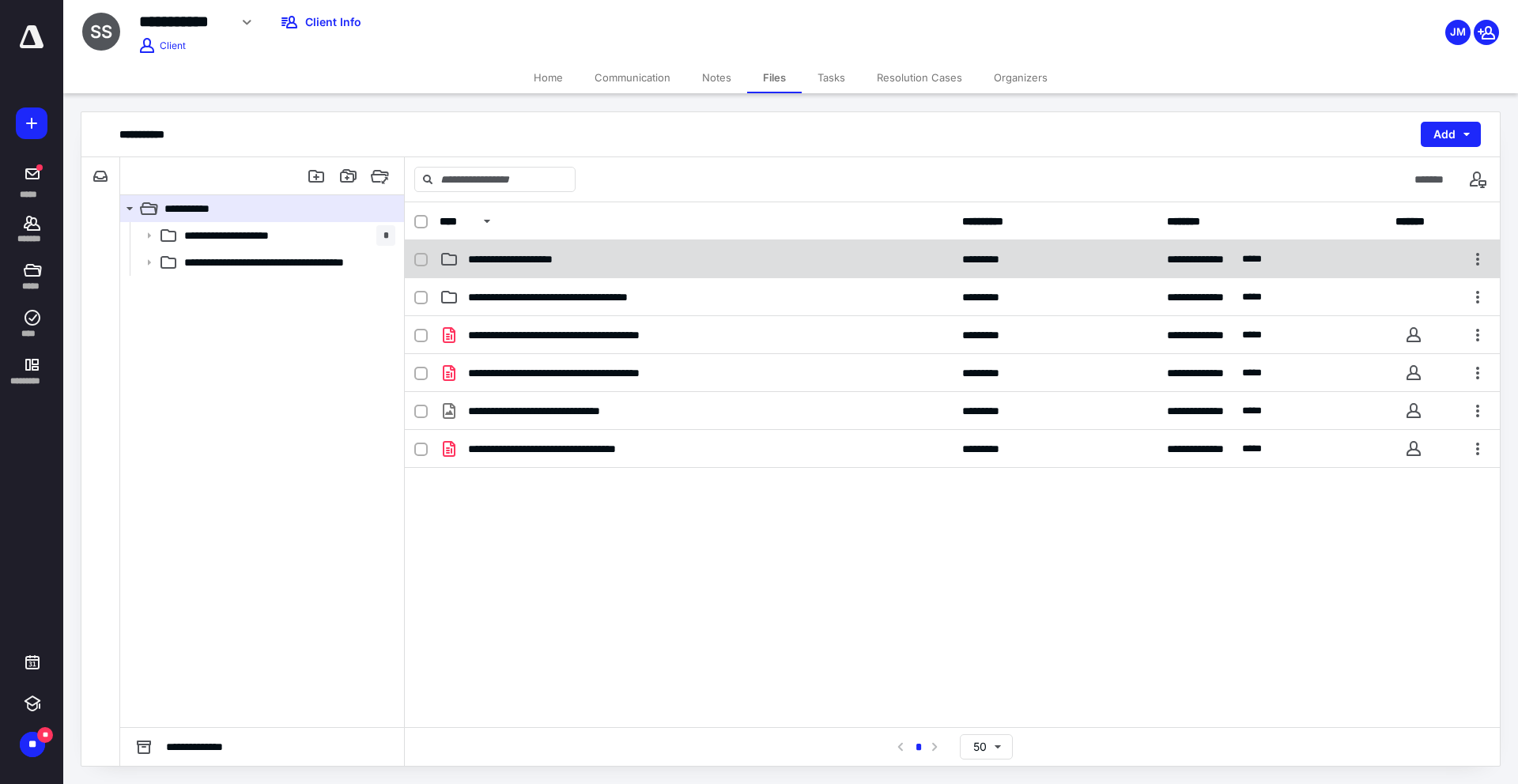 click on "**********" at bounding box center [696, 259] 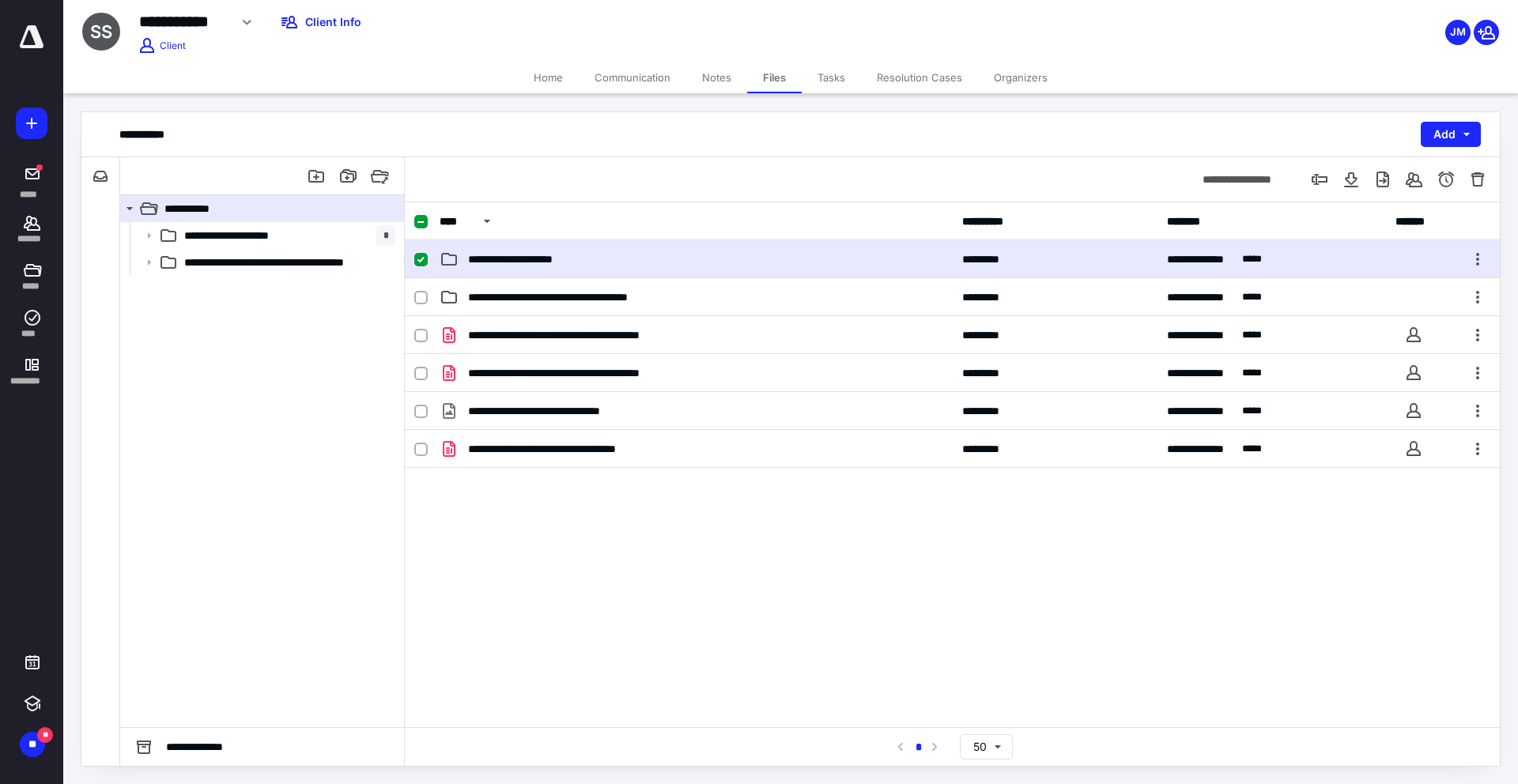 click on "**********" at bounding box center (696, 259) 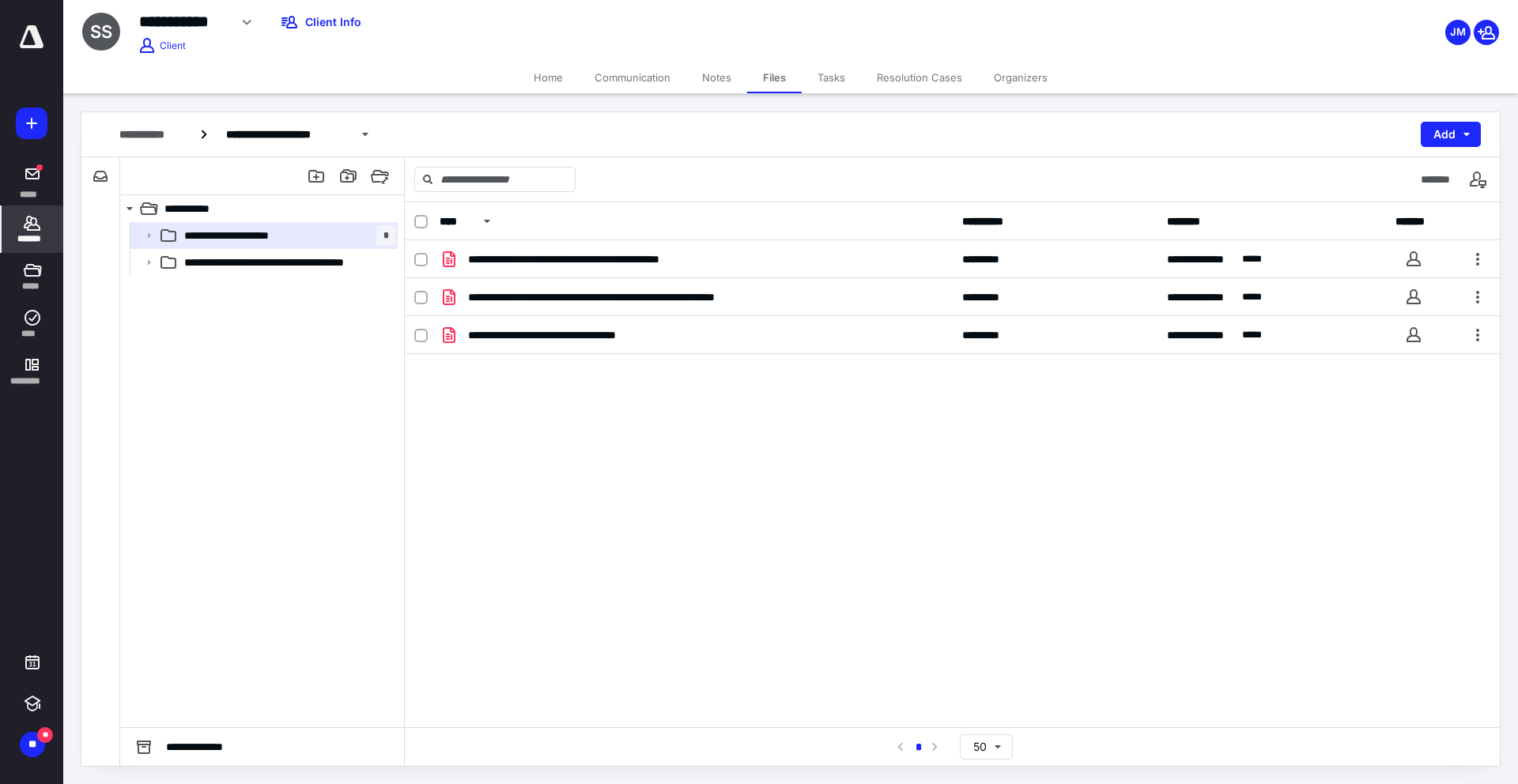 click on "*******" at bounding box center [32, 229] 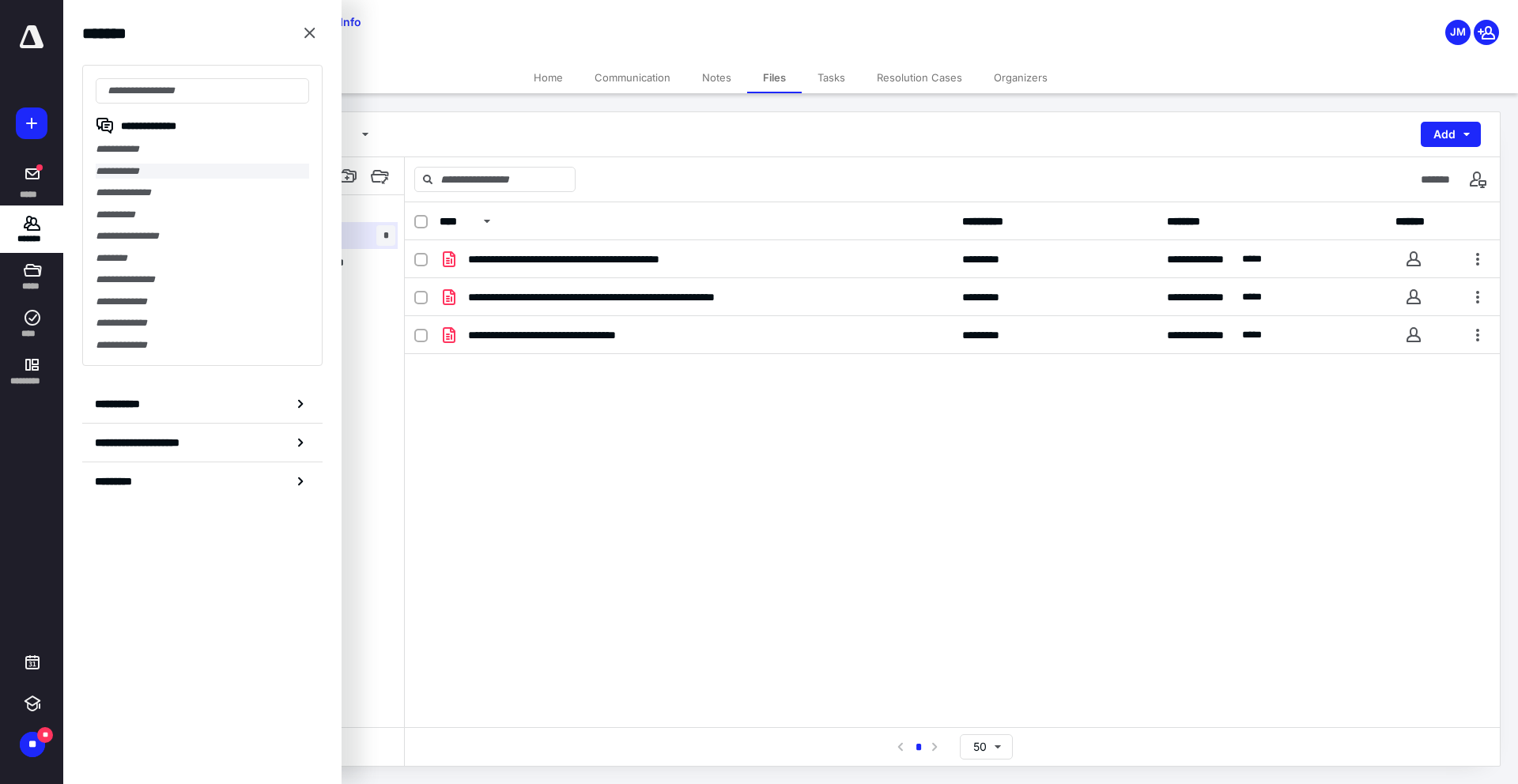 click on "**********" at bounding box center [202, 172] 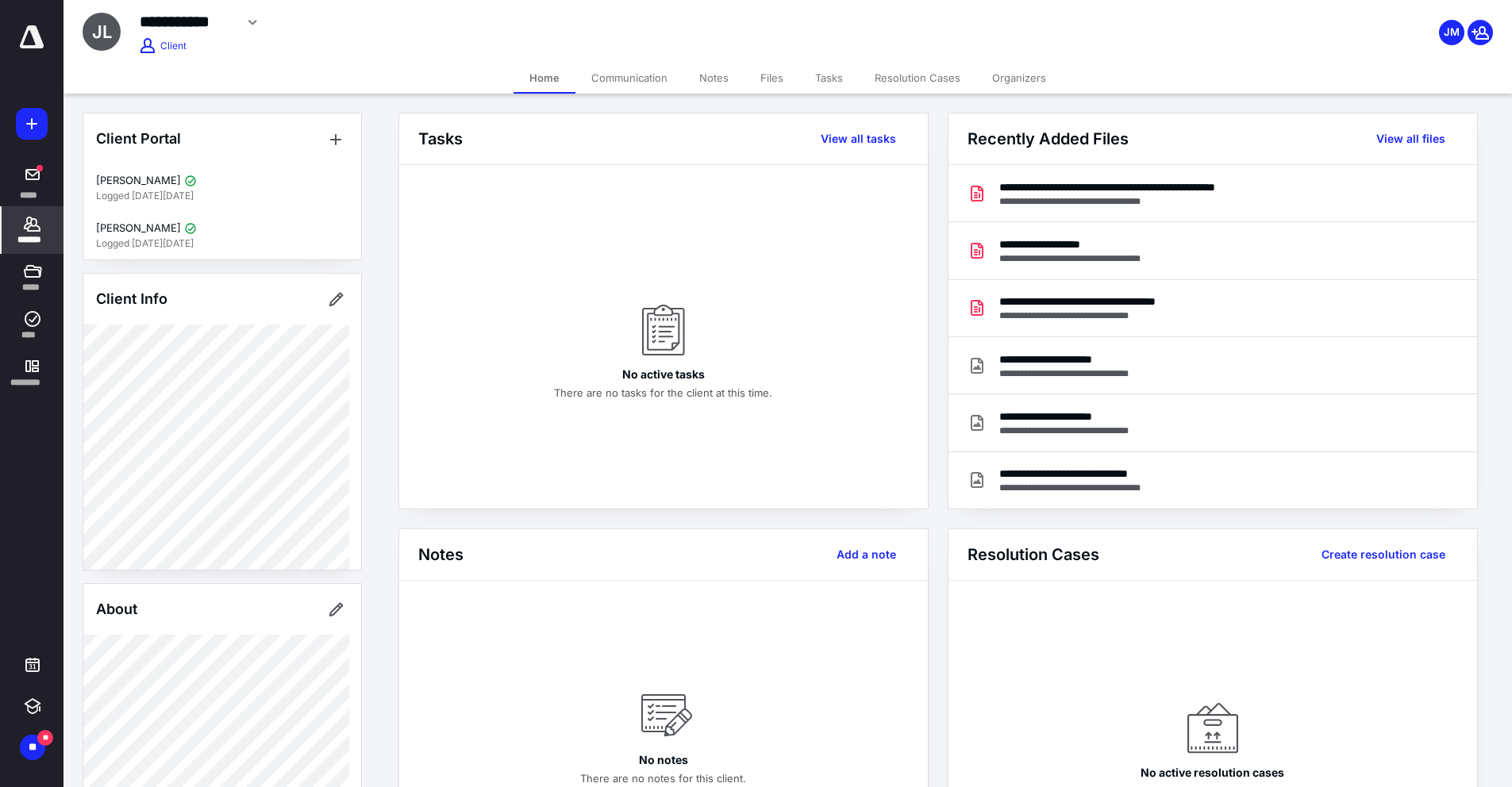 click on "Files" at bounding box center (771, 78) 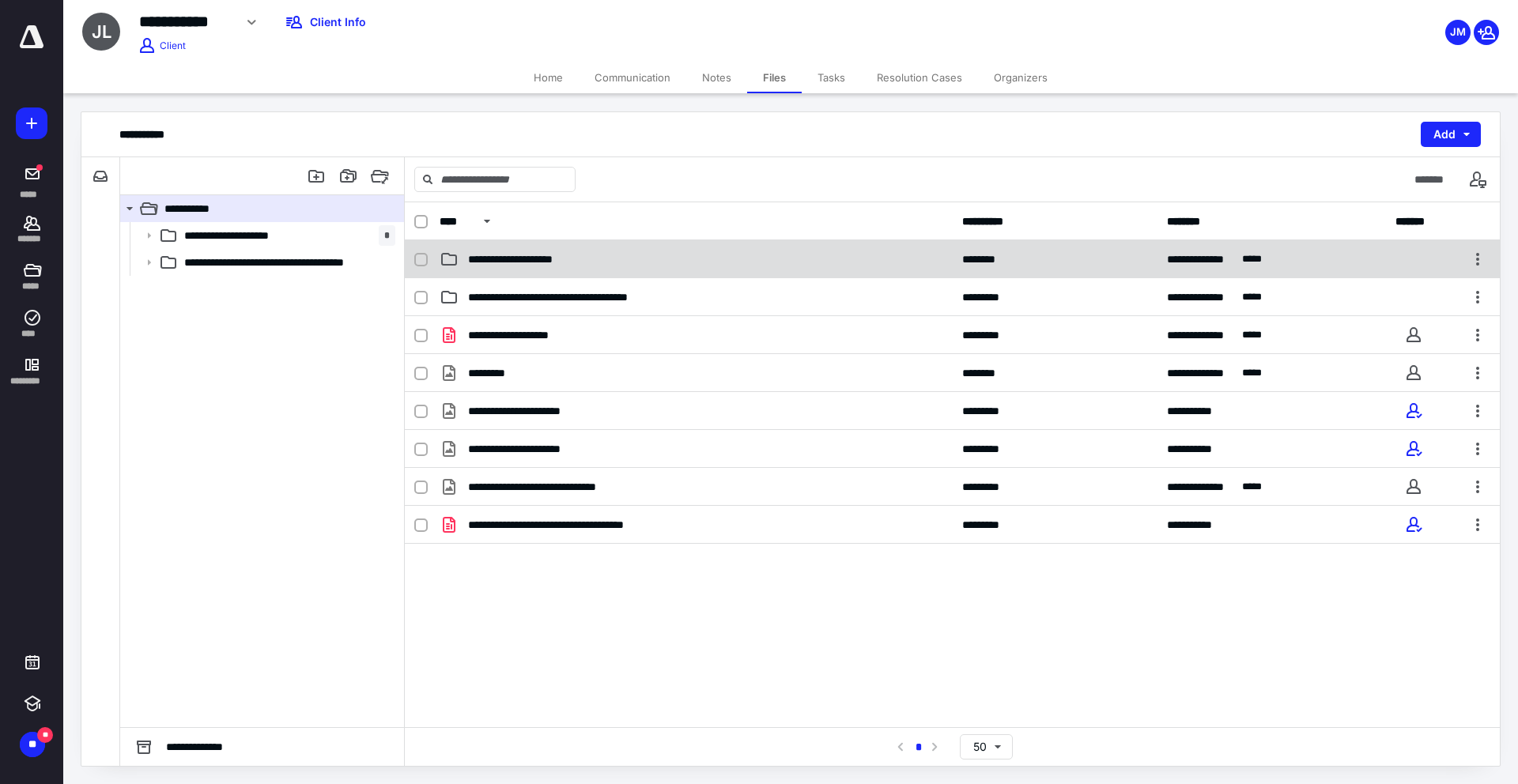 click on "**********" at bounding box center [952, 259] 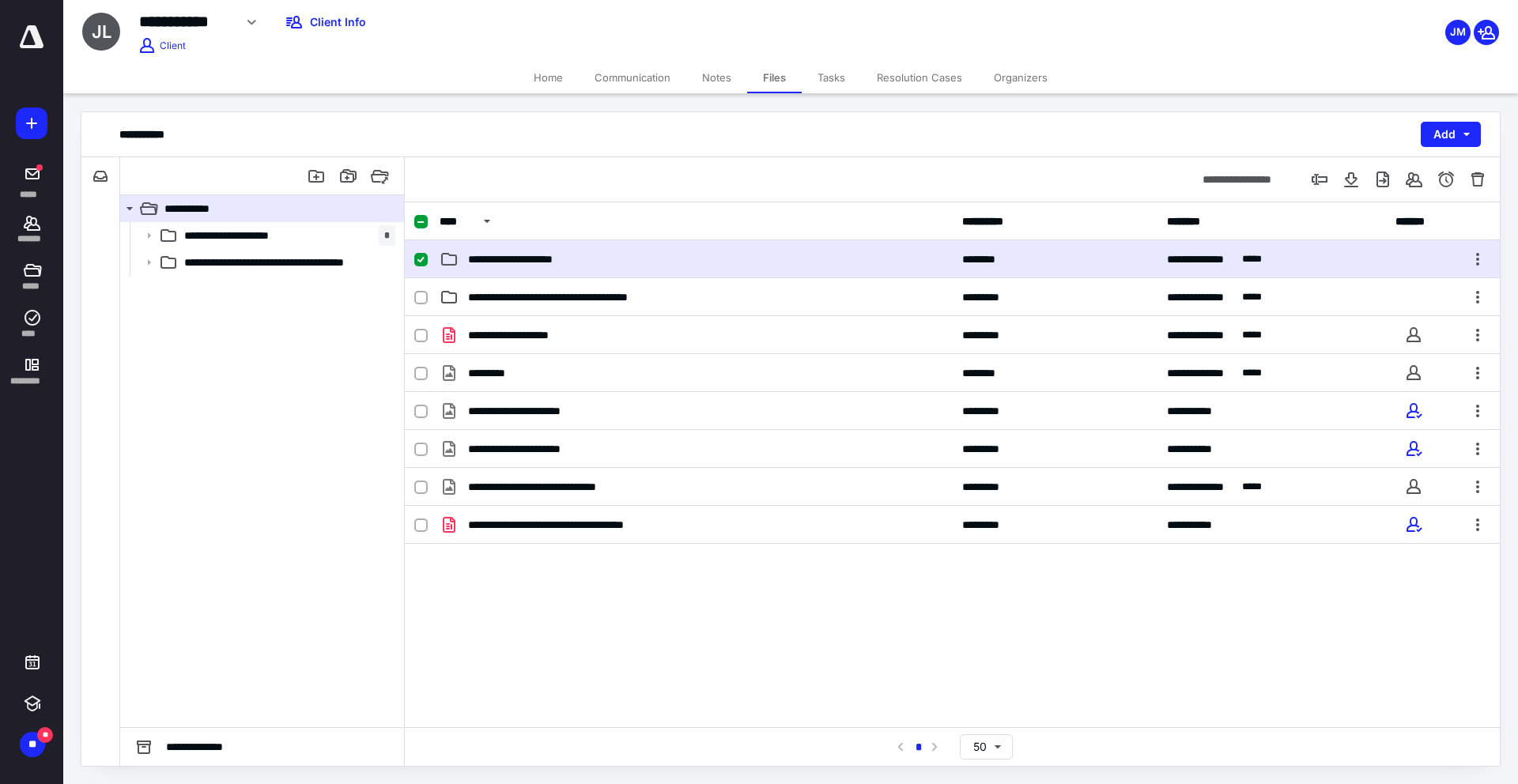 click on "**********" at bounding box center (952, 259) 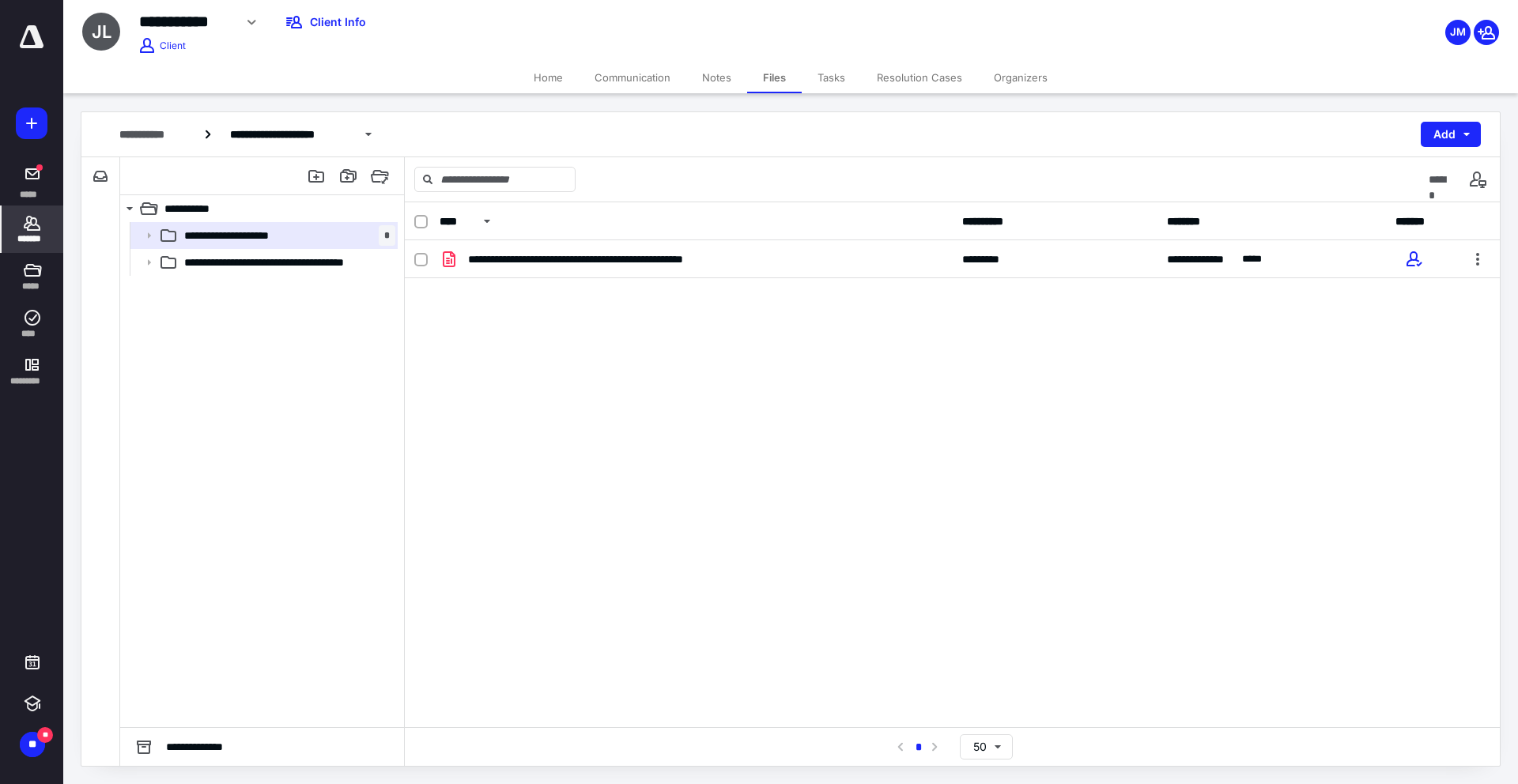 click 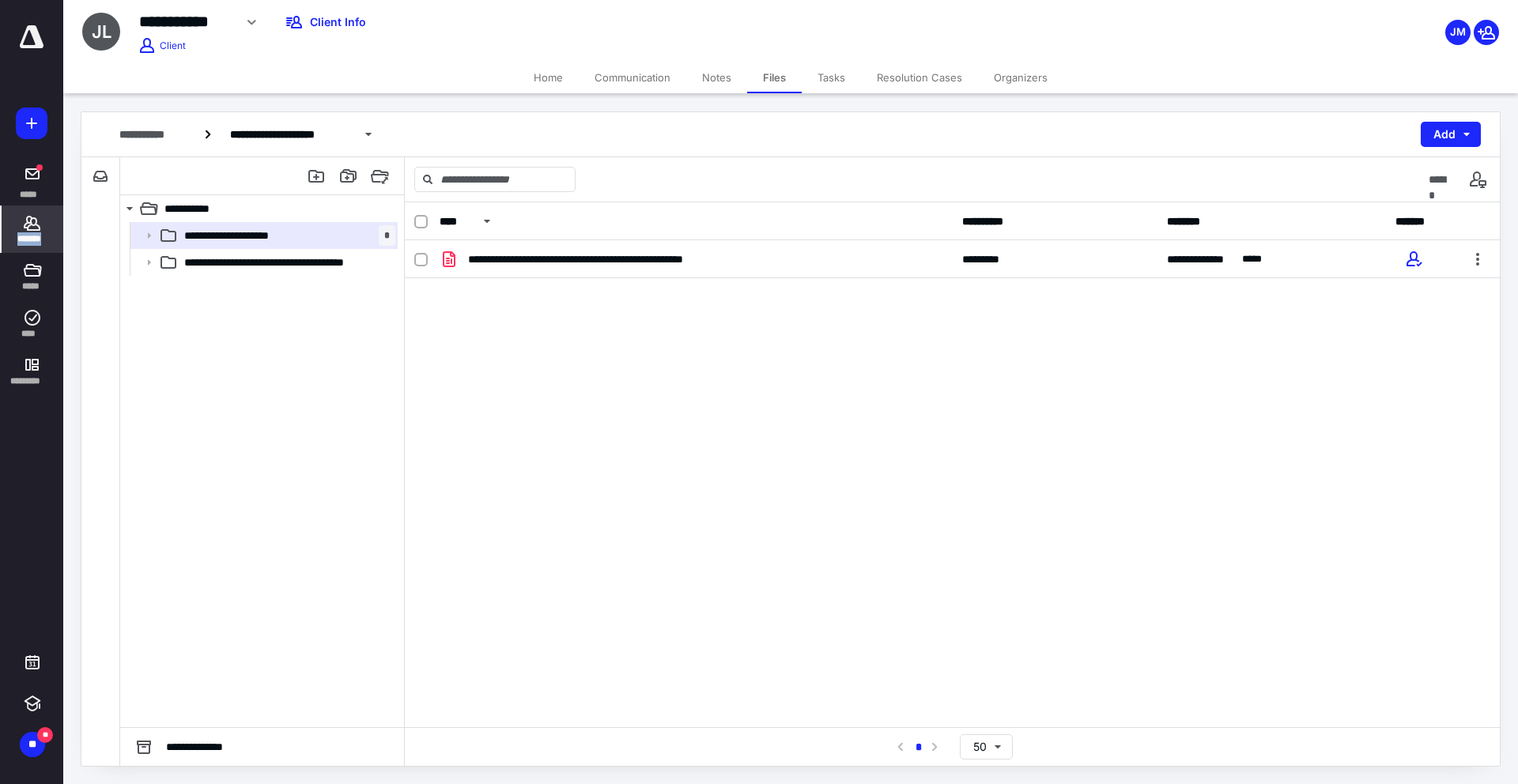 click 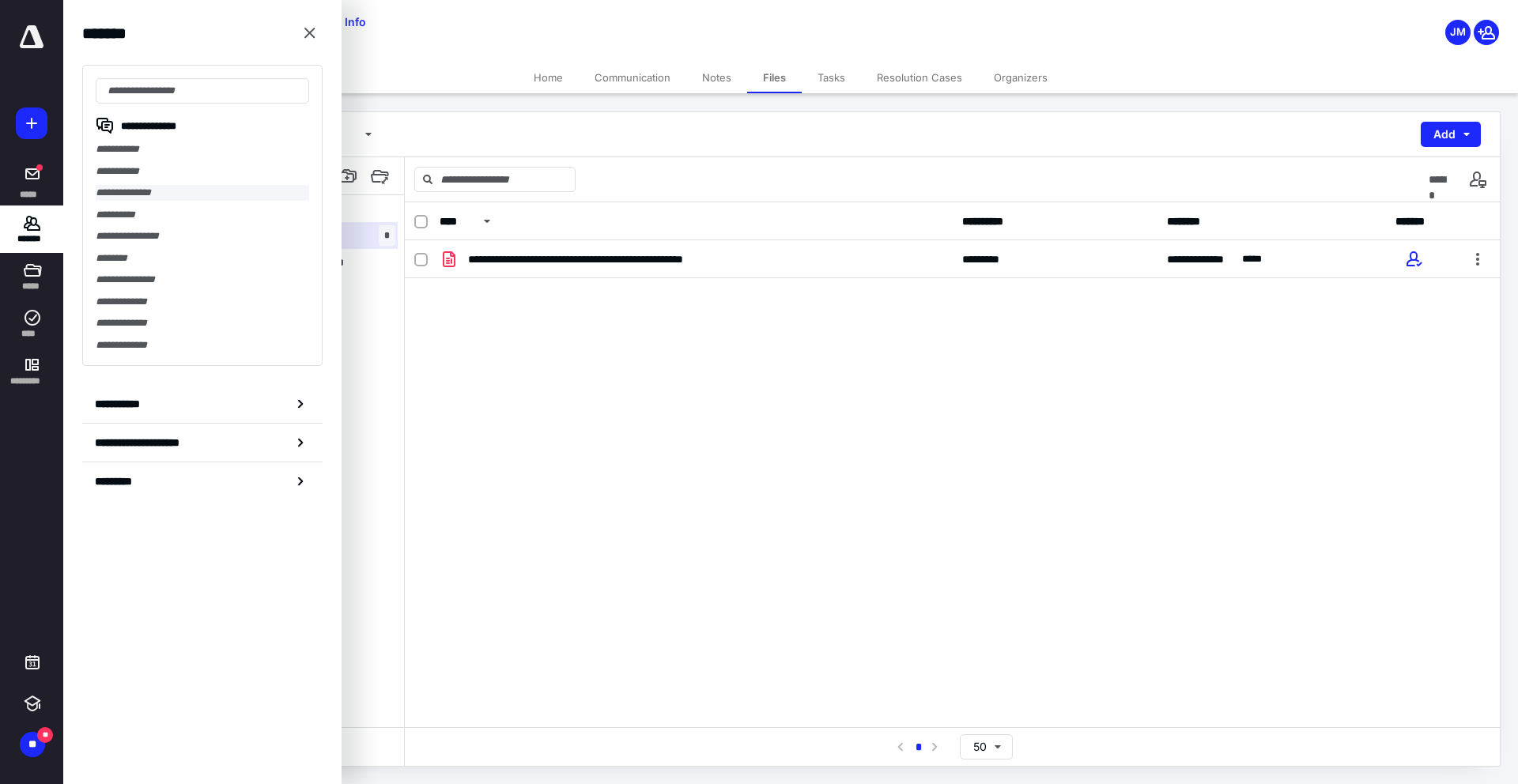 click on "**********" at bounding box center (202, 193) 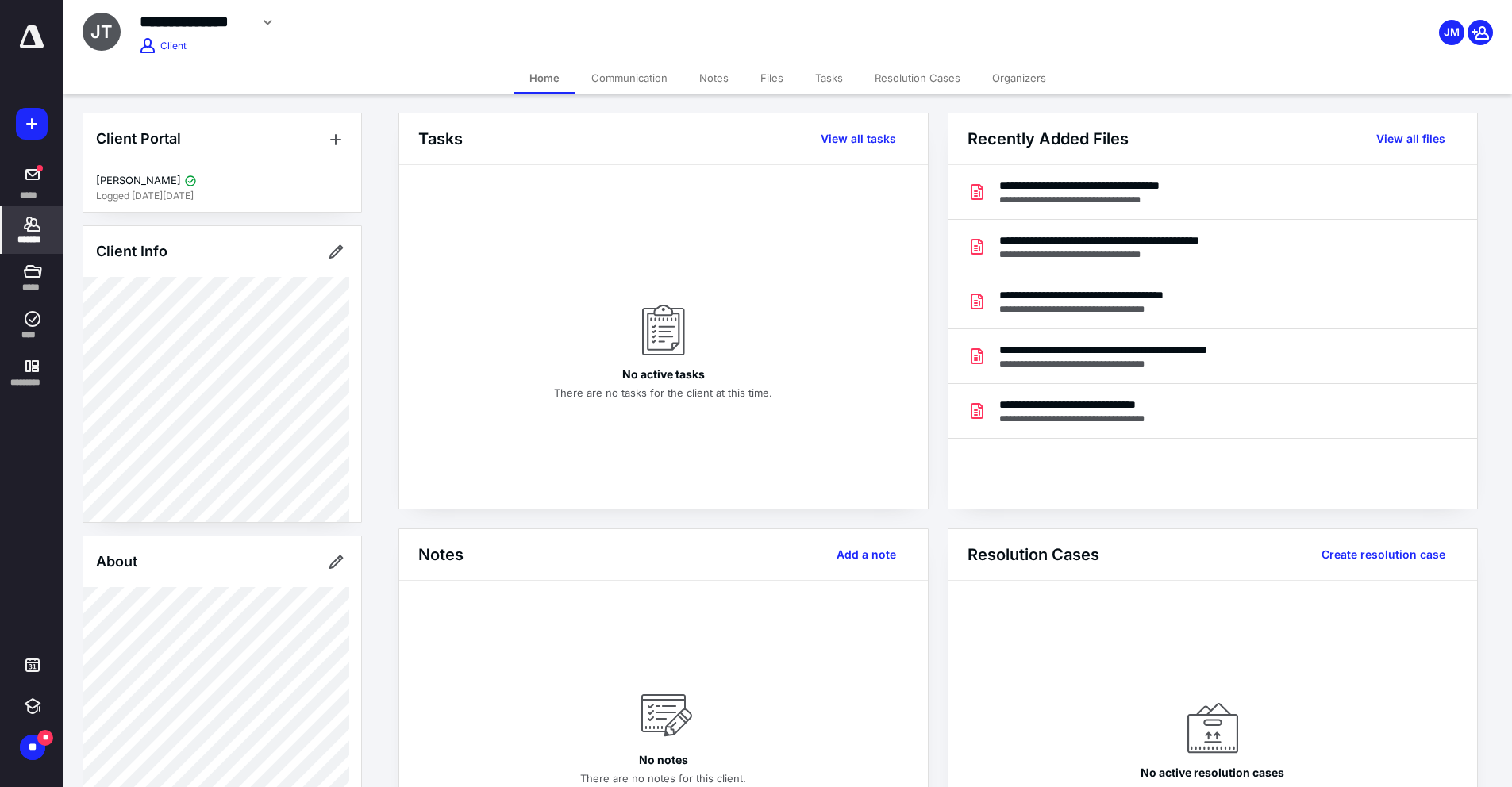 click on "Files" at bounding box center [771, 78] 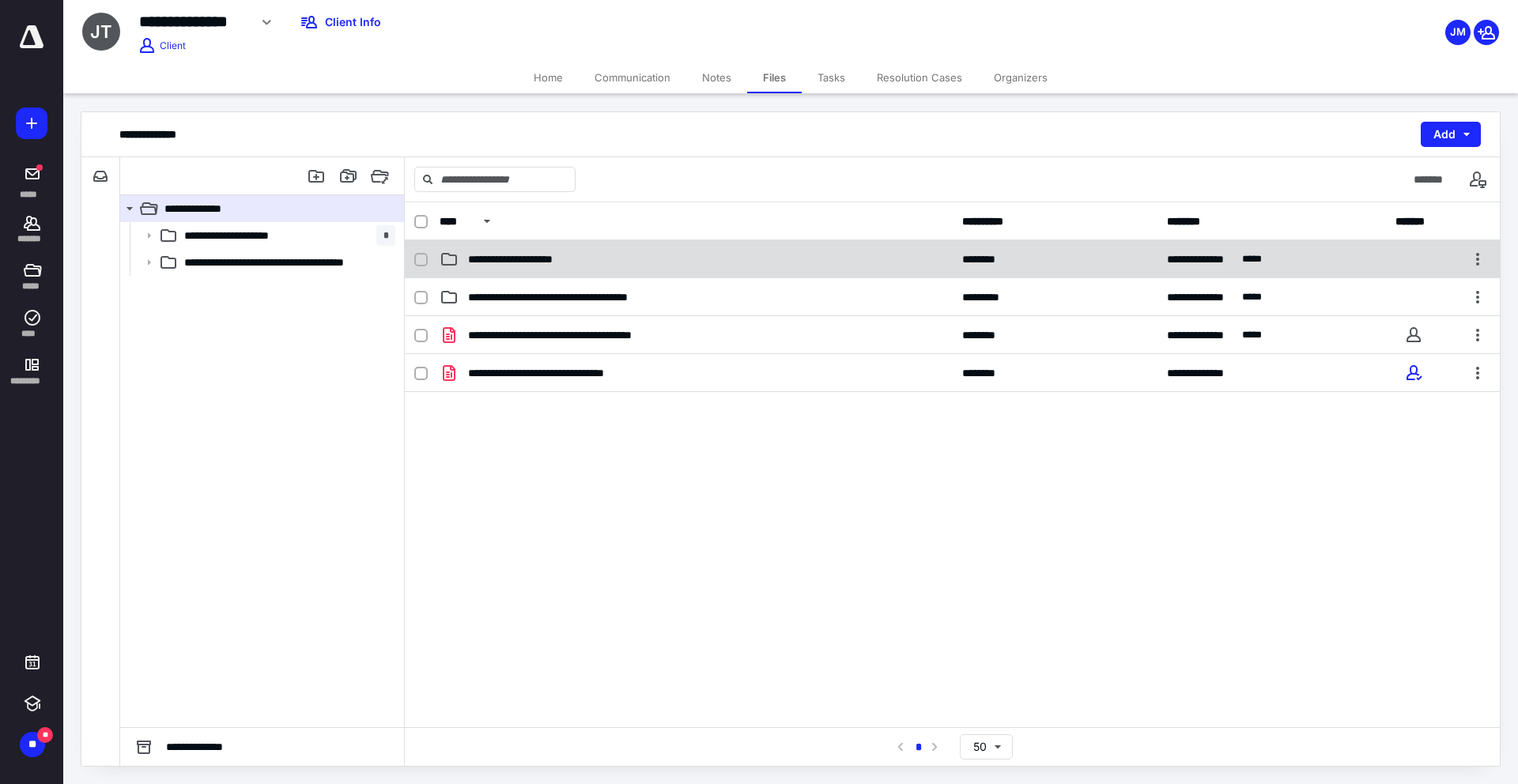 click on "**********" at bounding box center (525, 259) 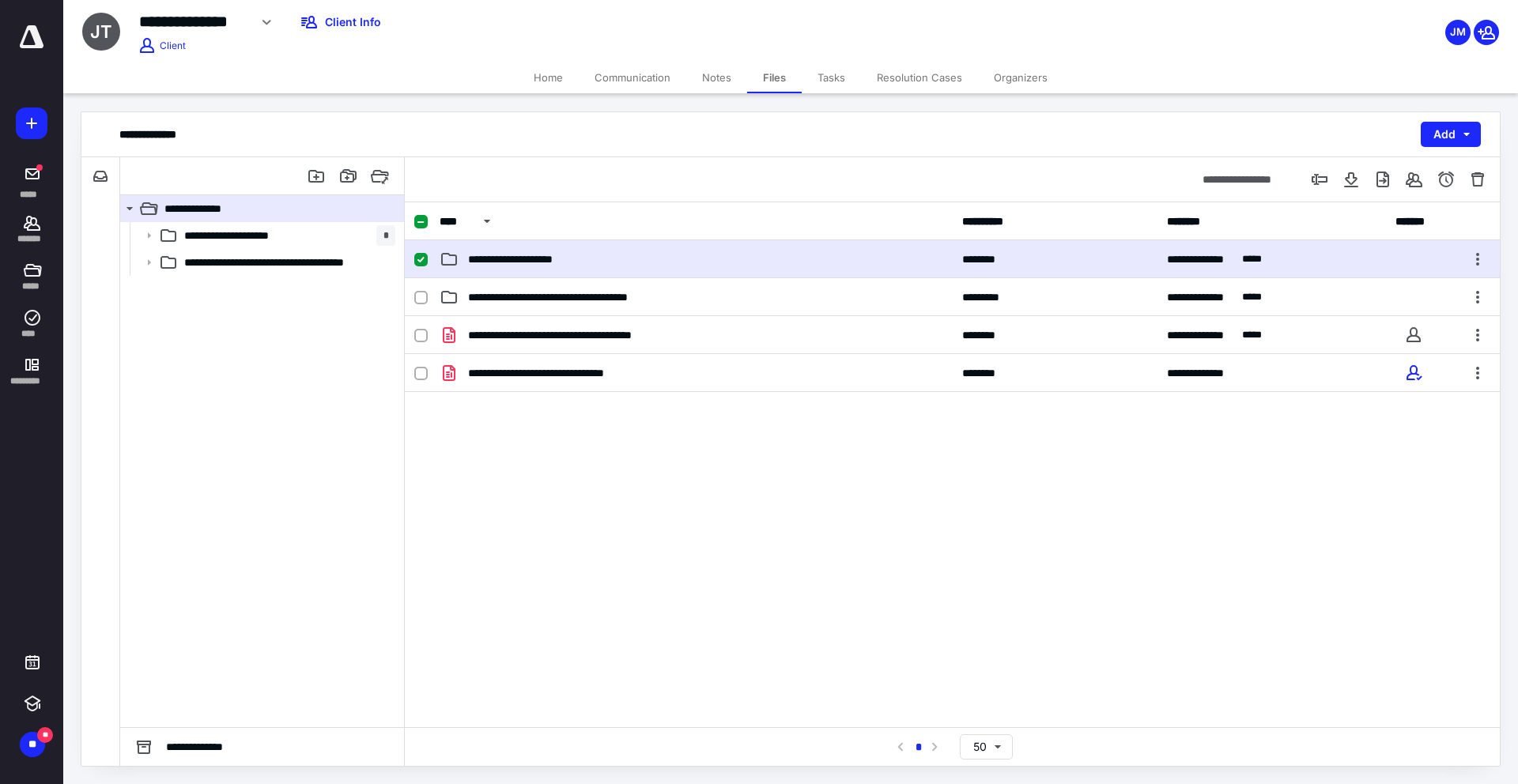 click on "**********" at bounding box center (525, 259) 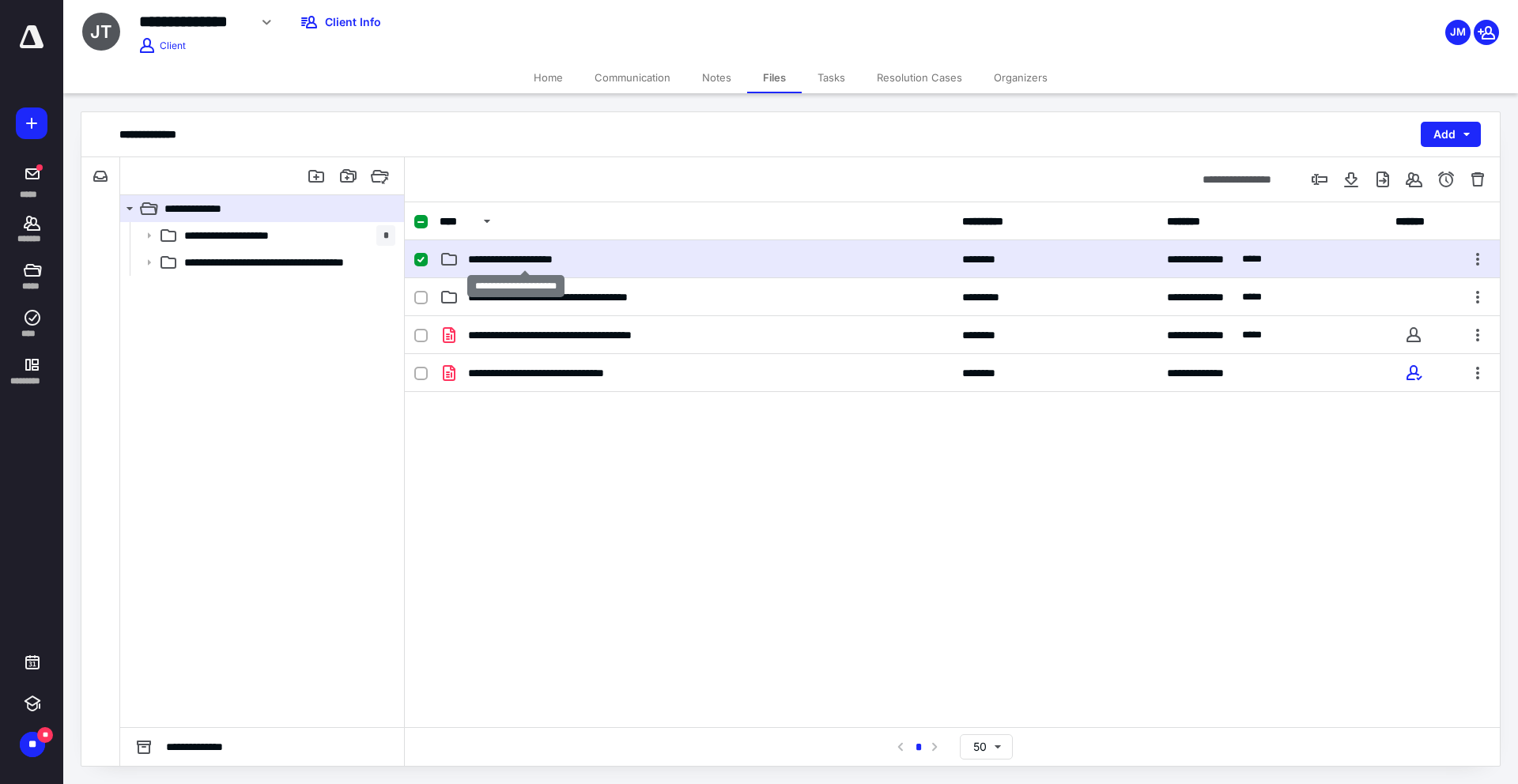 click on "**********" at bounding box center [525, 259] 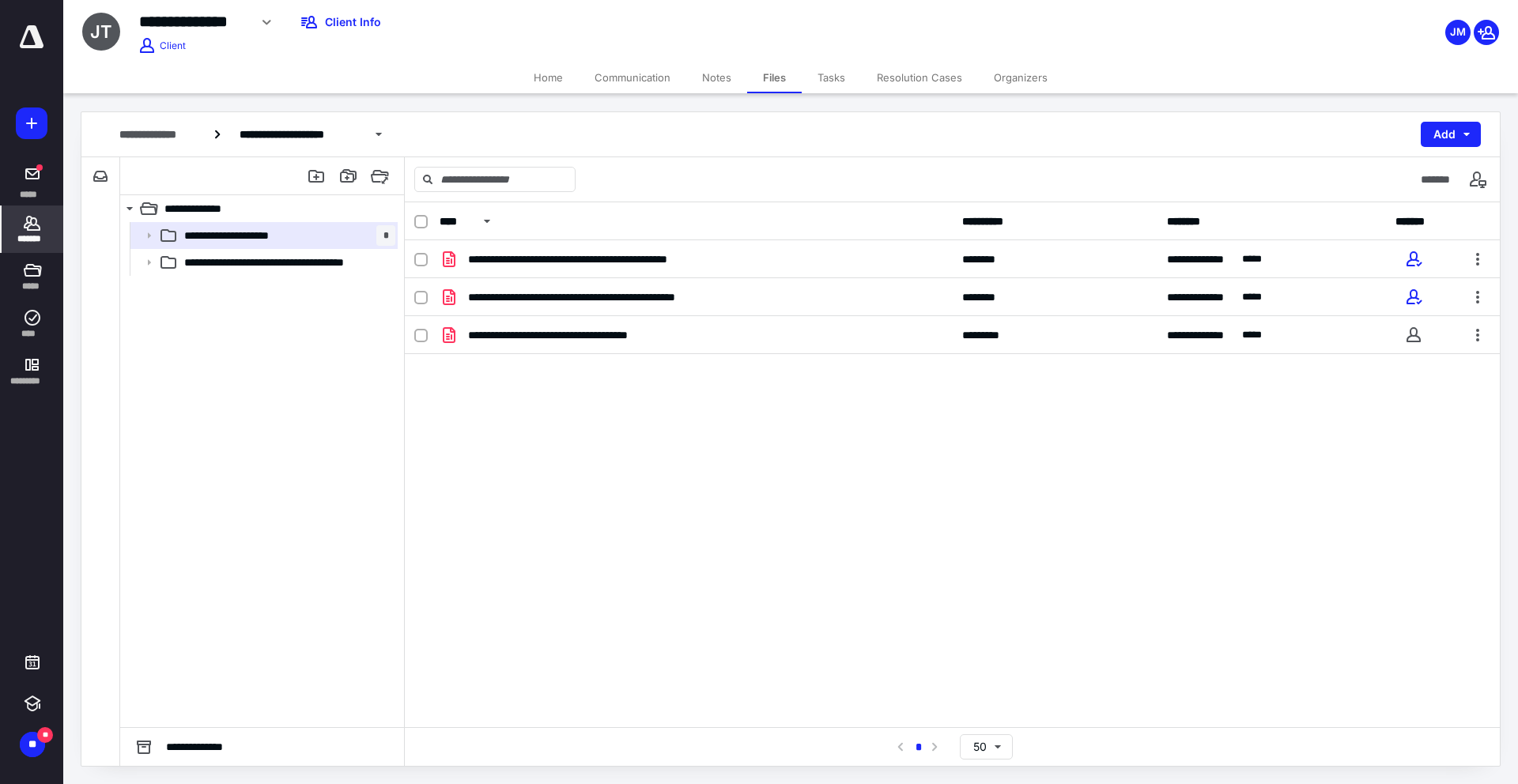 click on "*******" at bounding box center [32, 239] 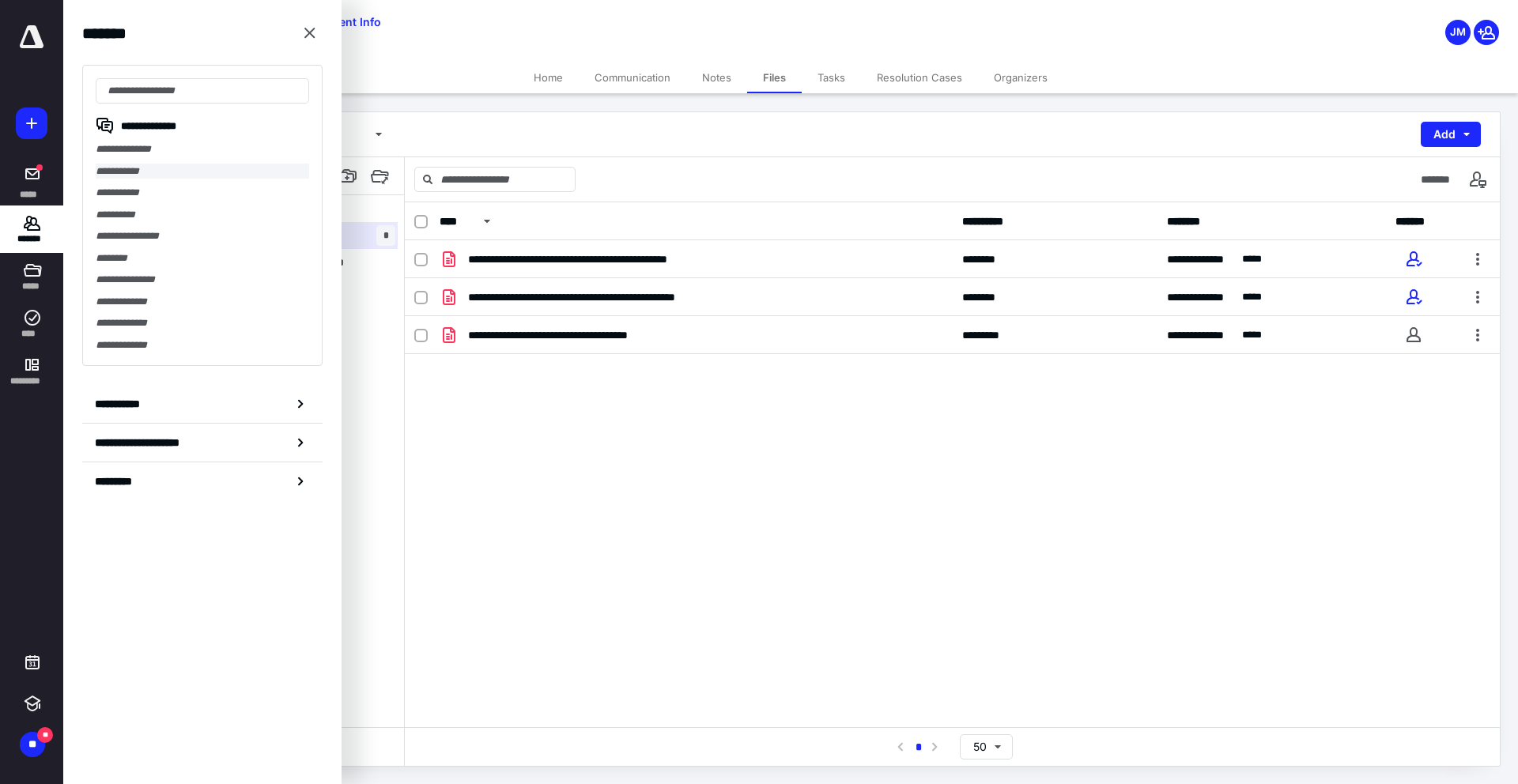 click on "**********" at bounding box center [202, 172] 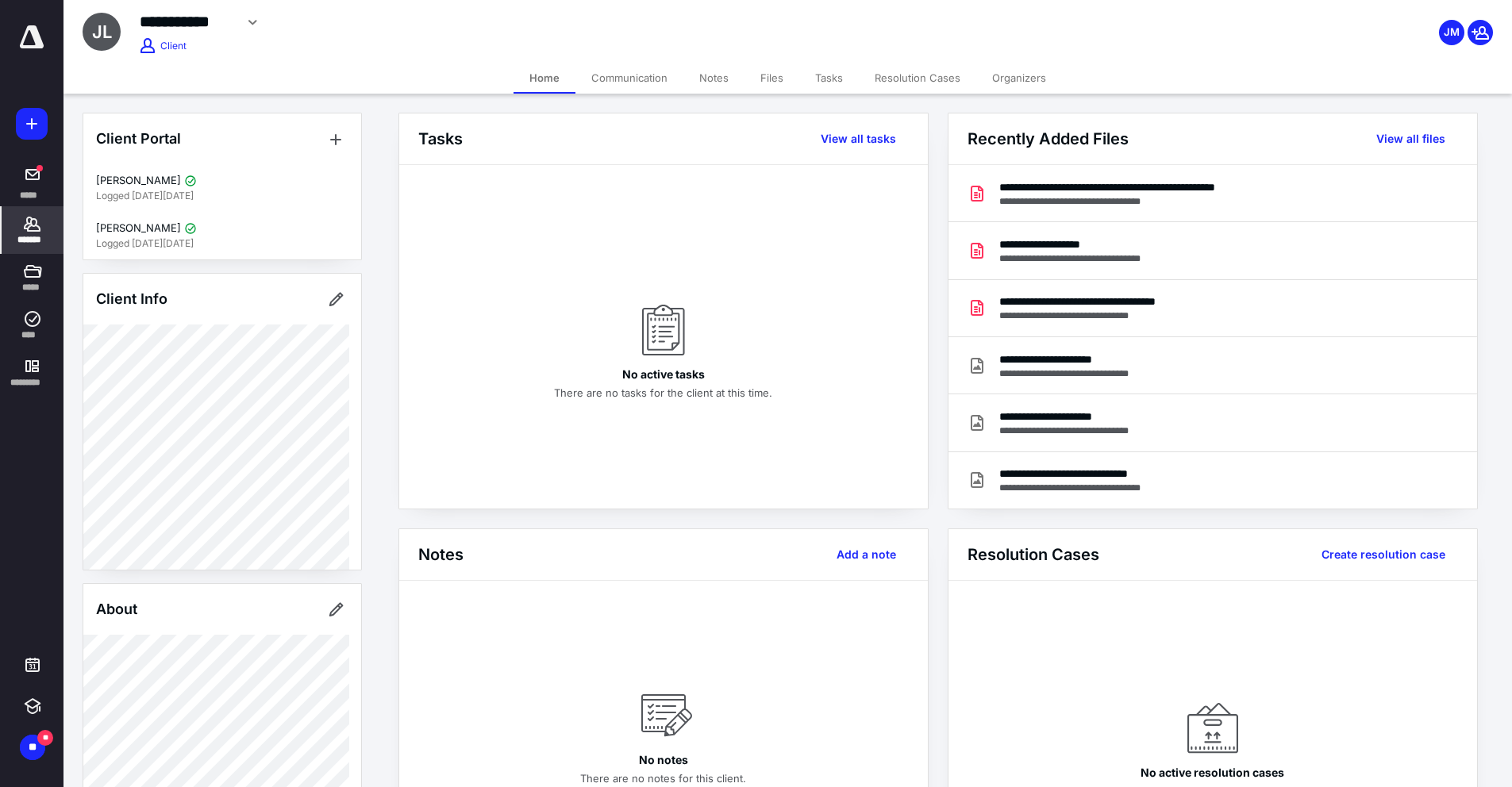 drag, startPoint x: 768, startPoint y: 83, endPoint x: 752, endPoint y: 85, distance: 16.124515 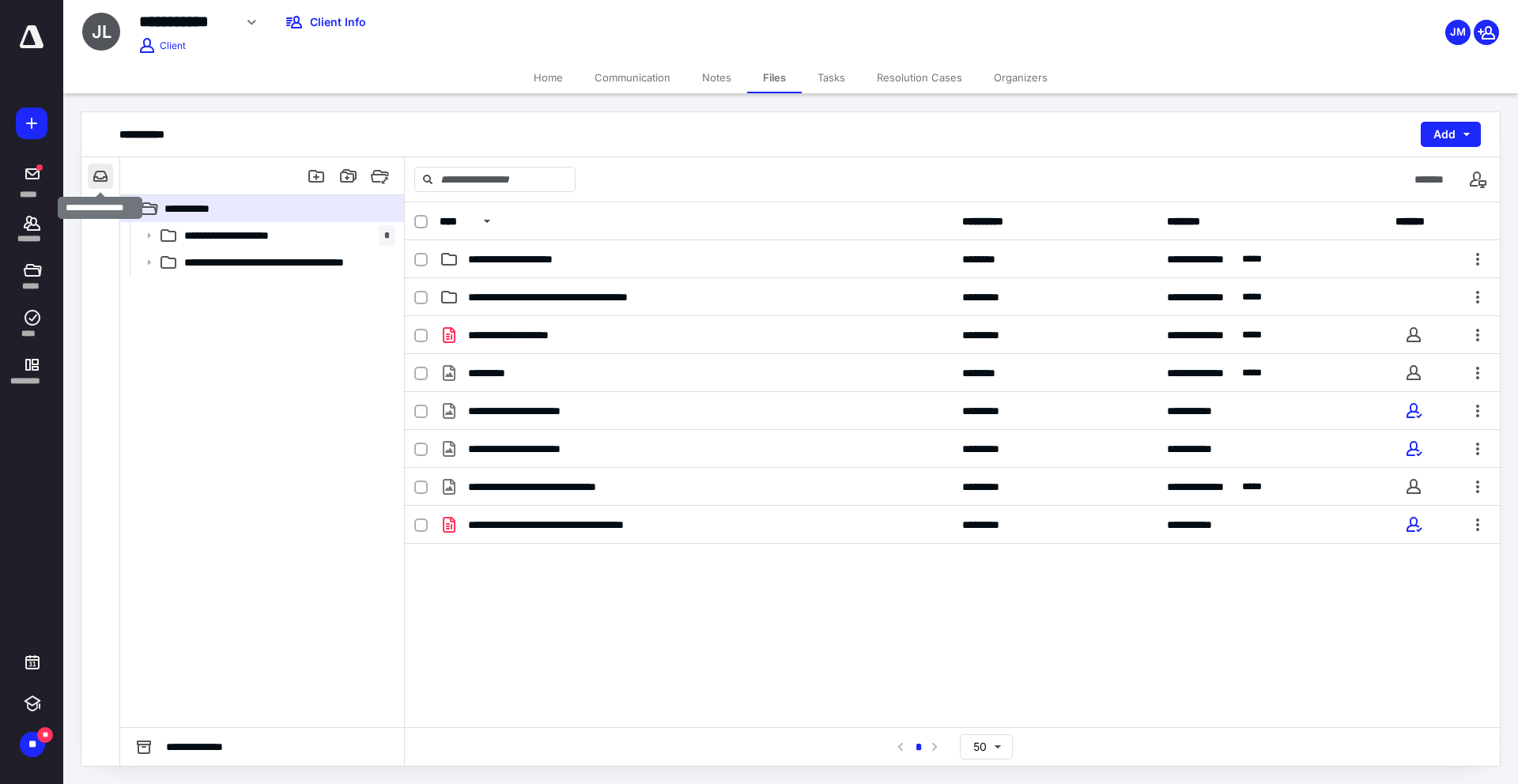click at bounding box center [100, 176] 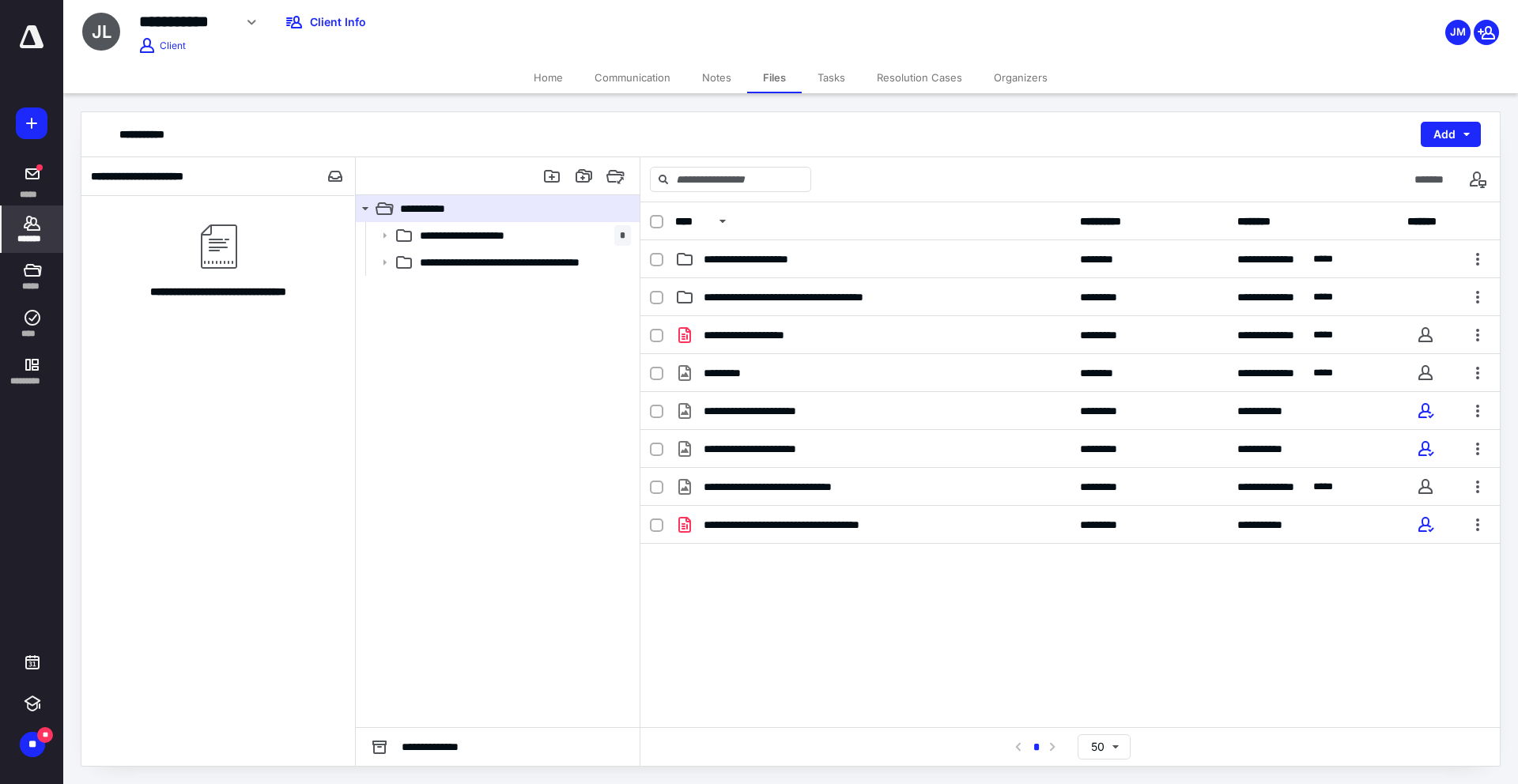click 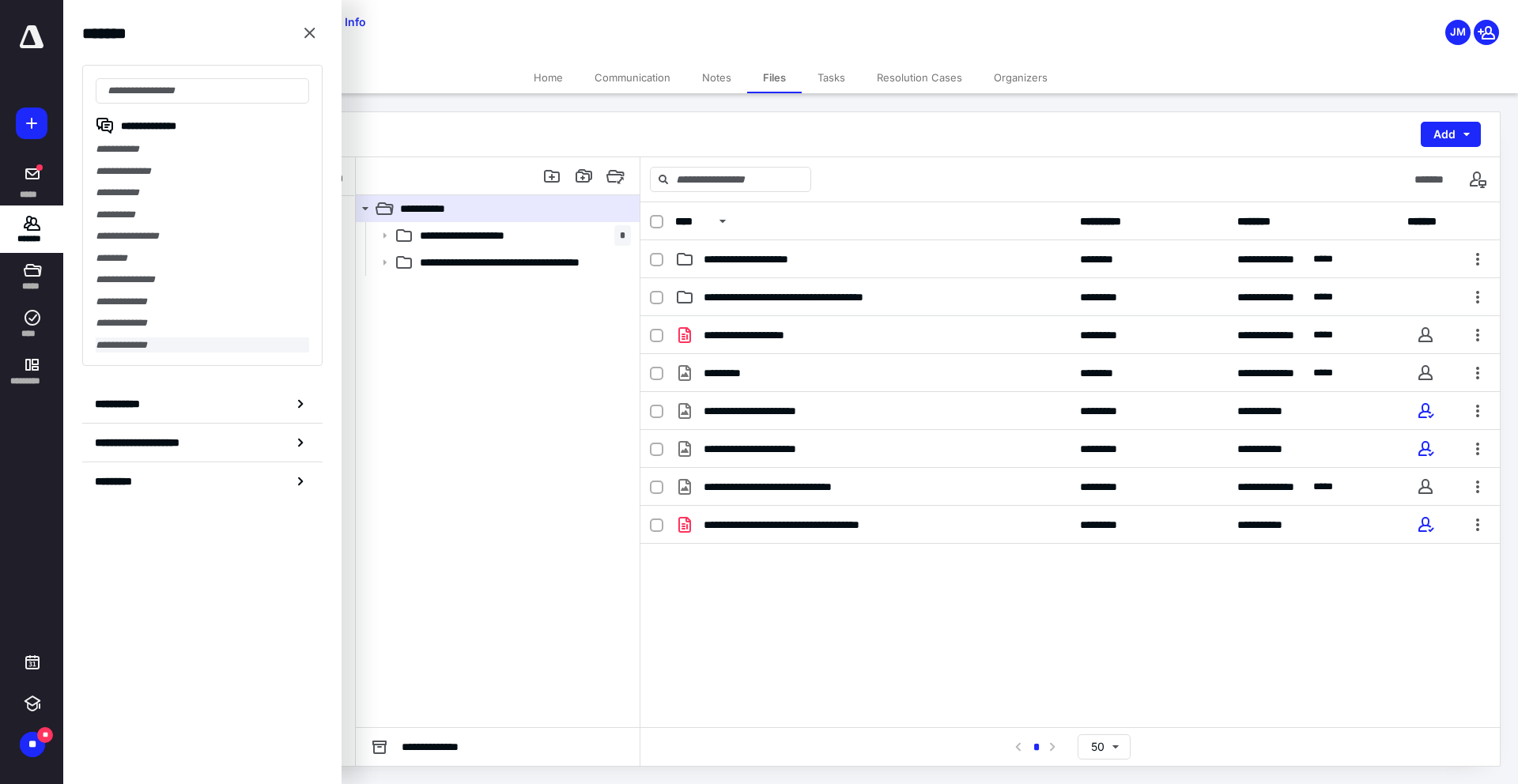 click on "**********" at bounding box center [202, 345] 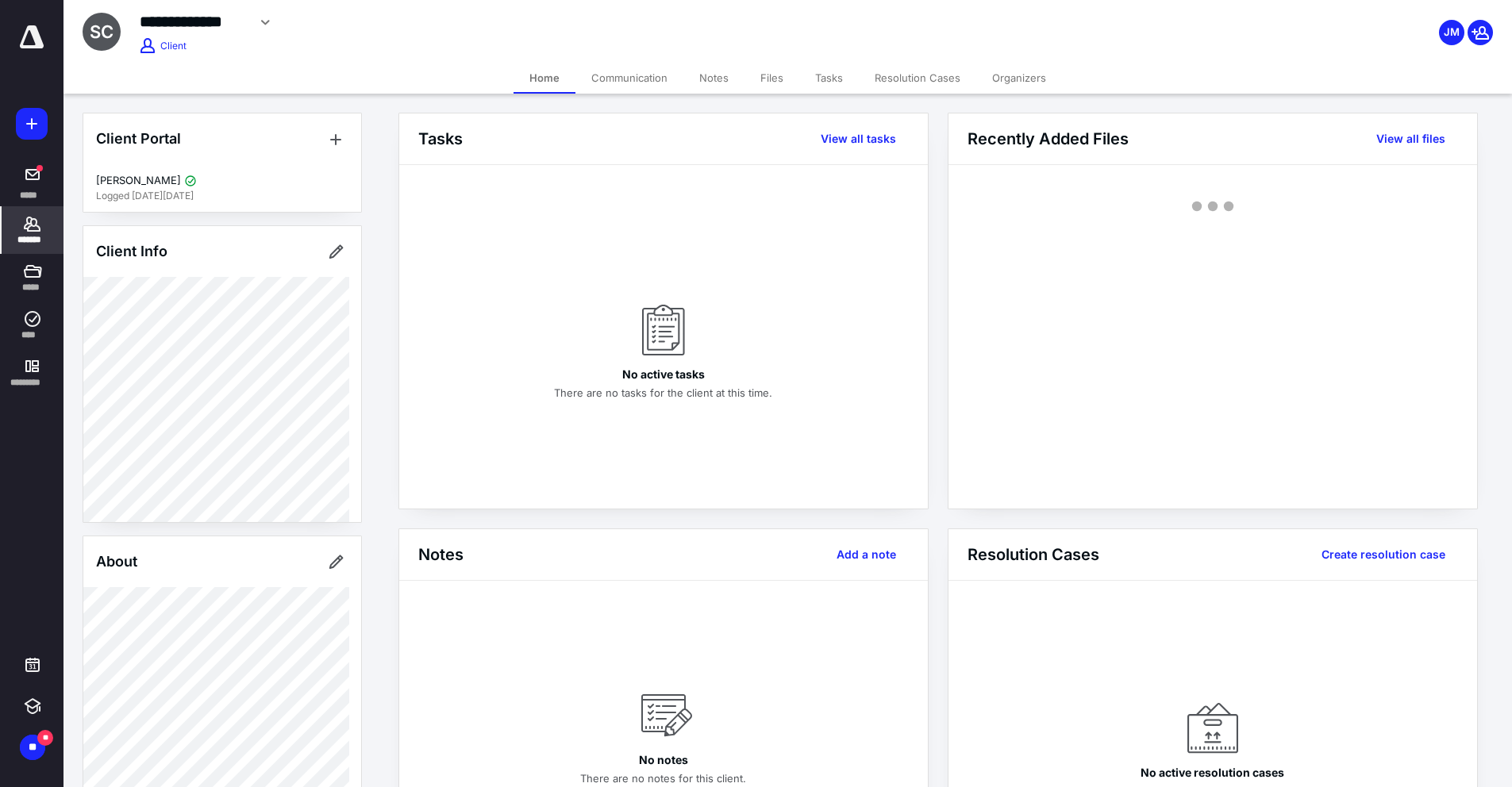 click on "Files" at bounding box center [771, 78] 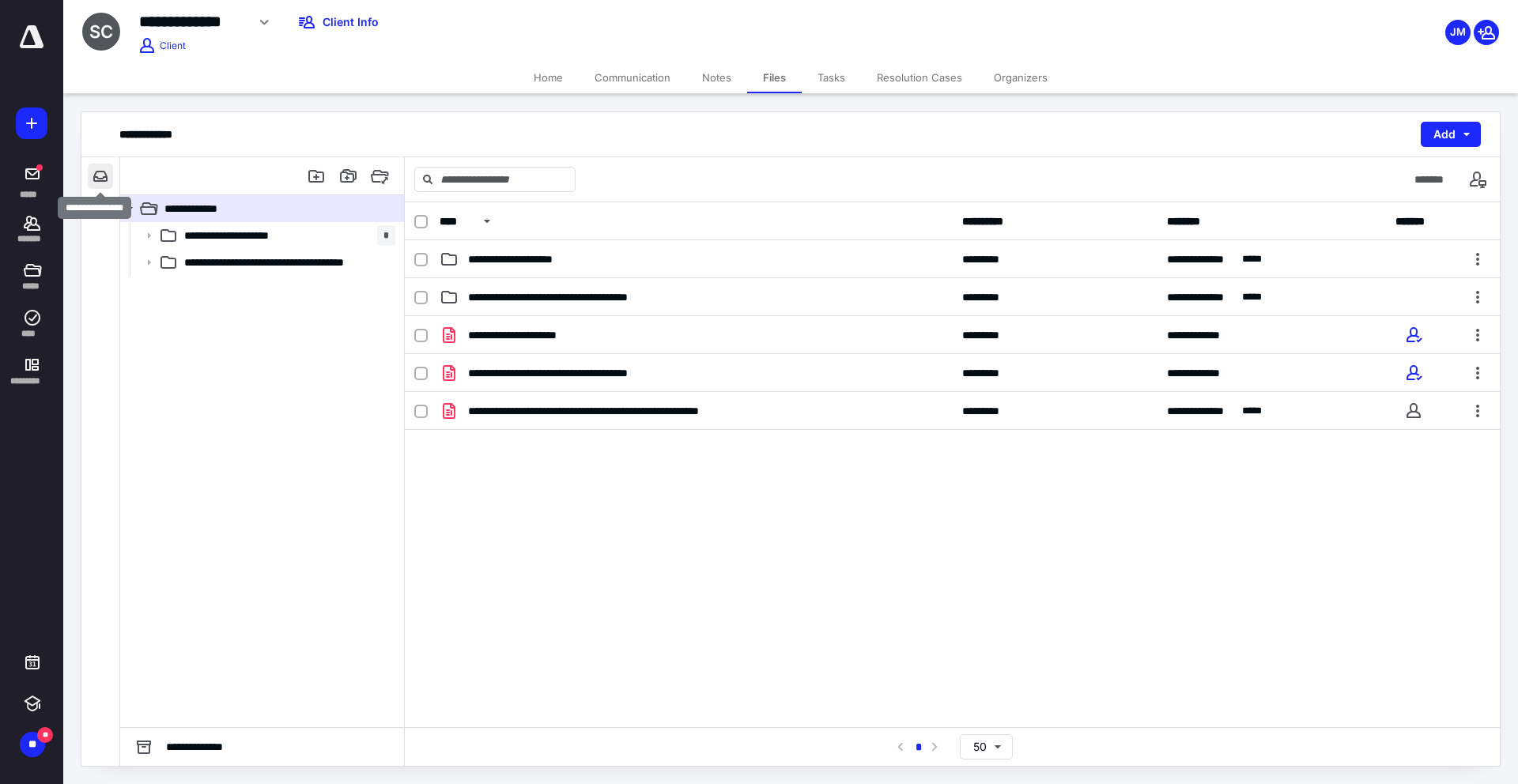 click at bounding box center [100, 176] 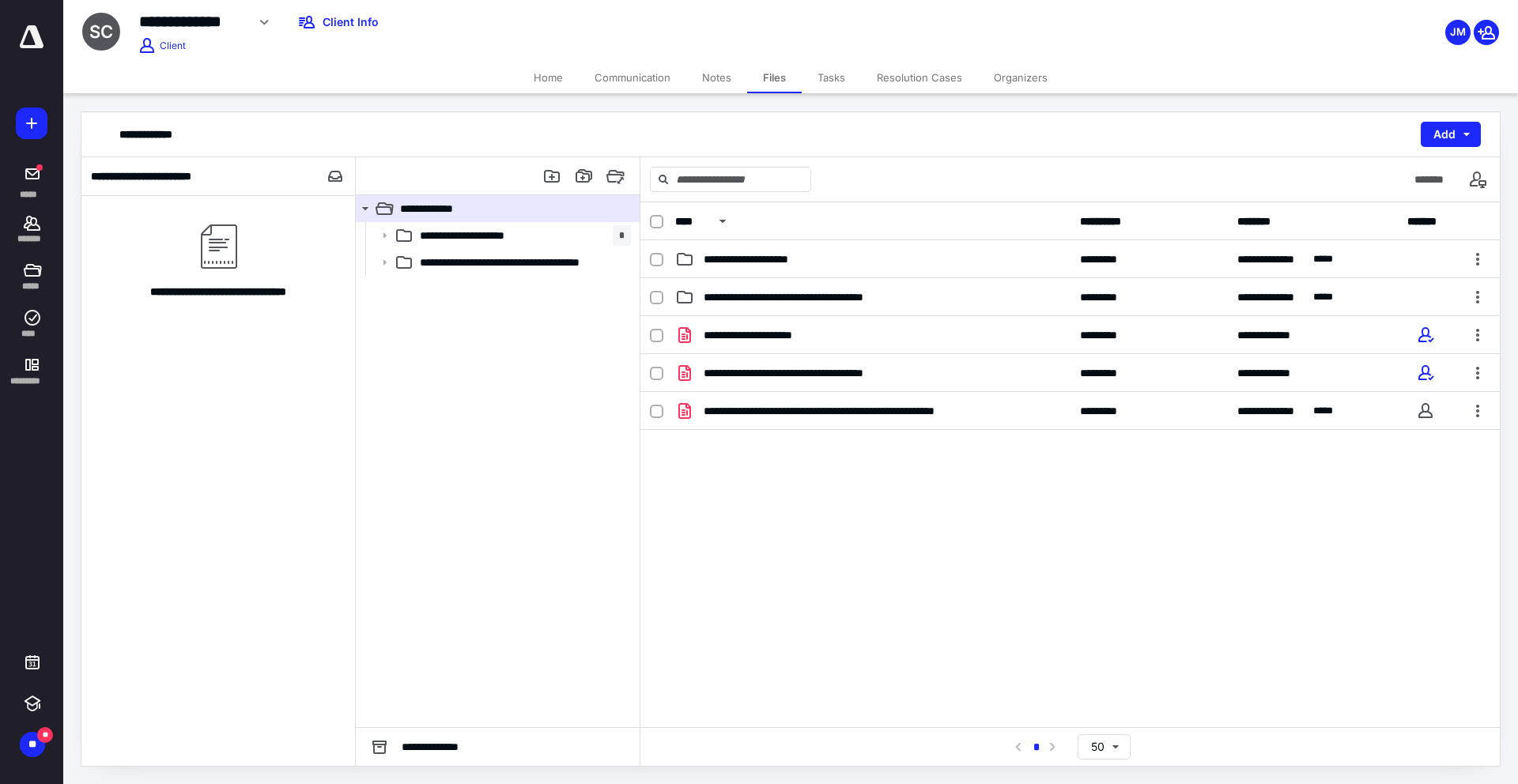 click on "Home" at bounding box center [548, 77] 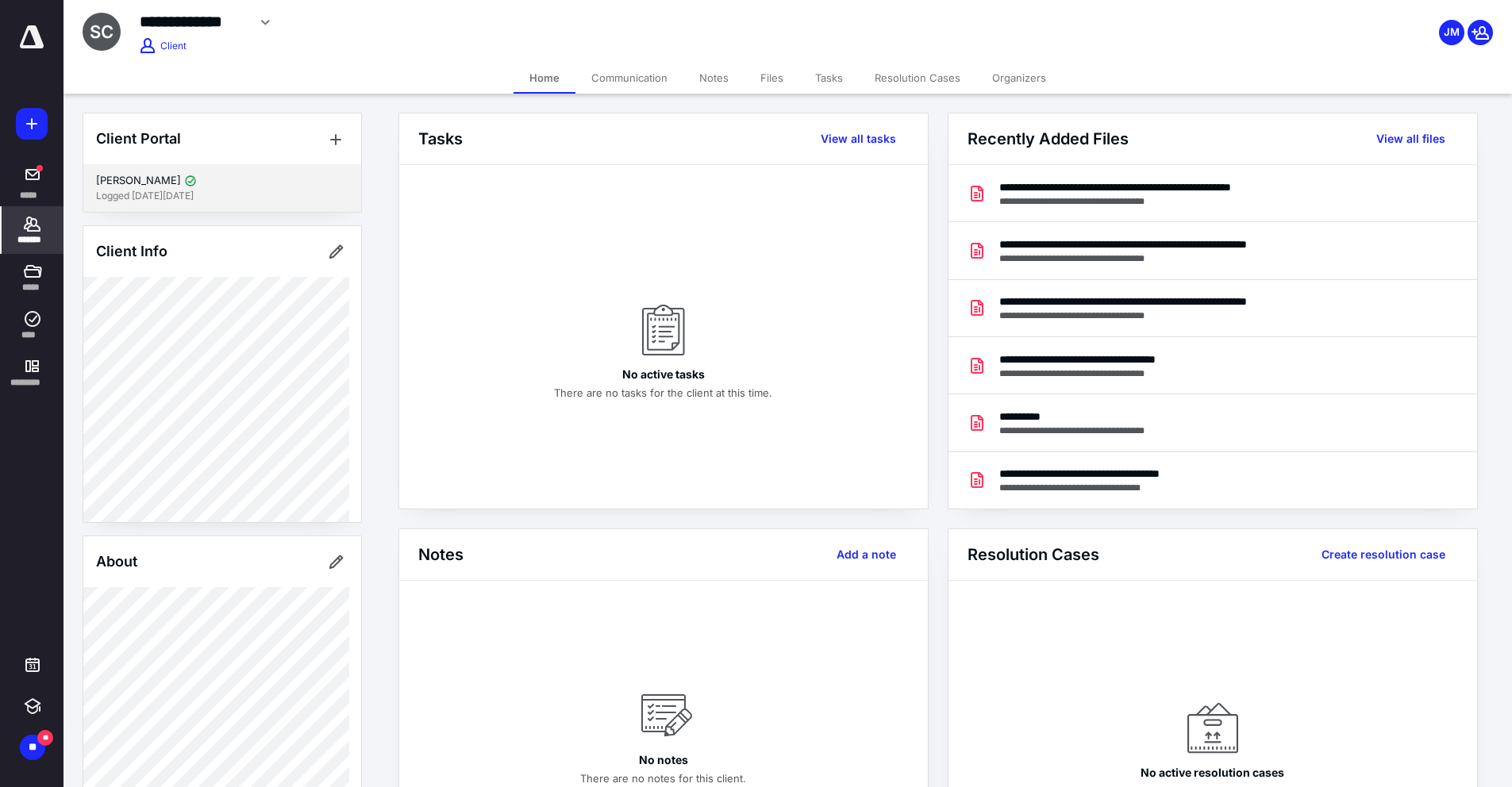 click on "Scott Clausen" at bounding box center [222, 181] 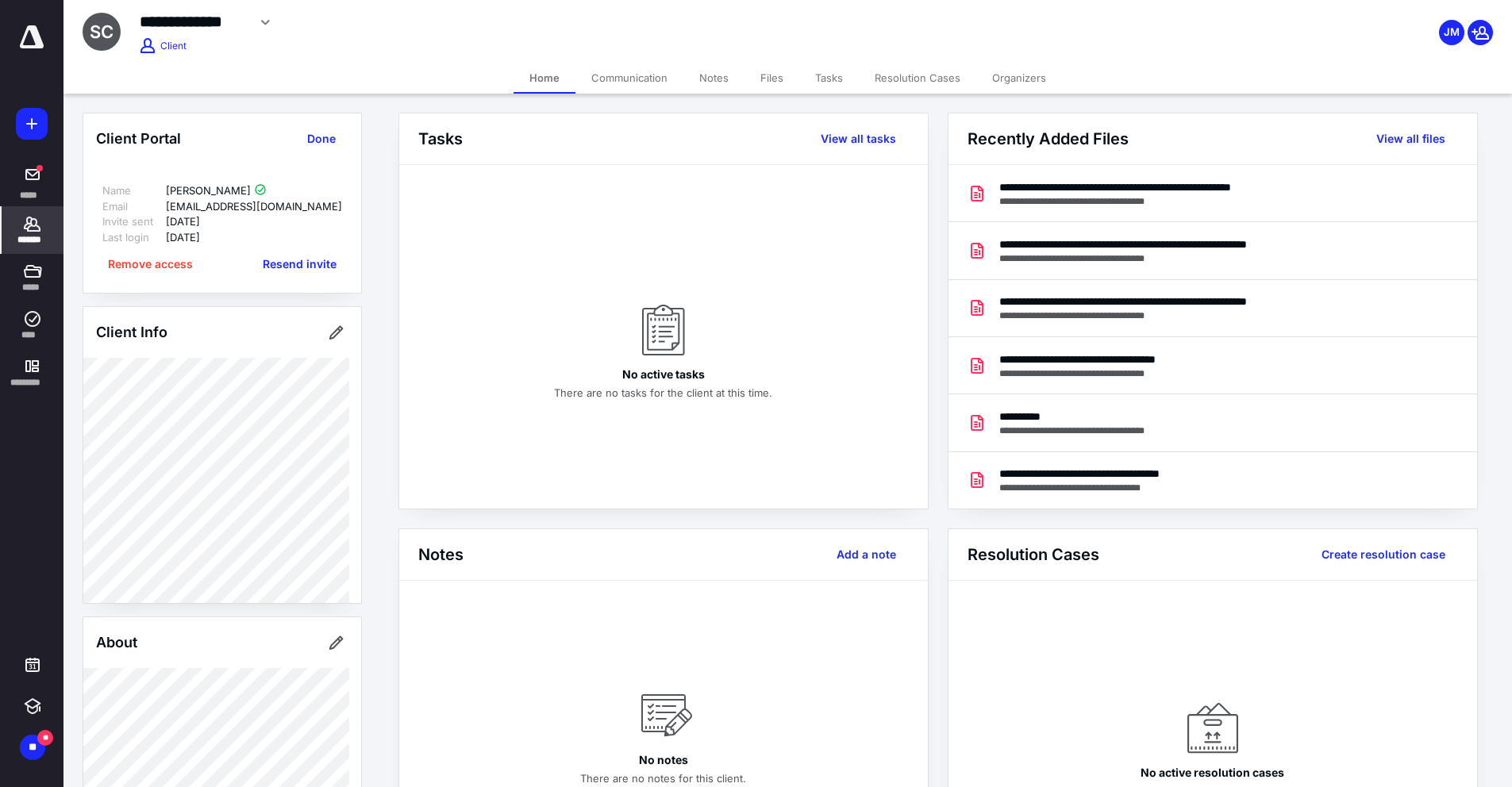 click on "Client Info" at bounding box center (222, 332) 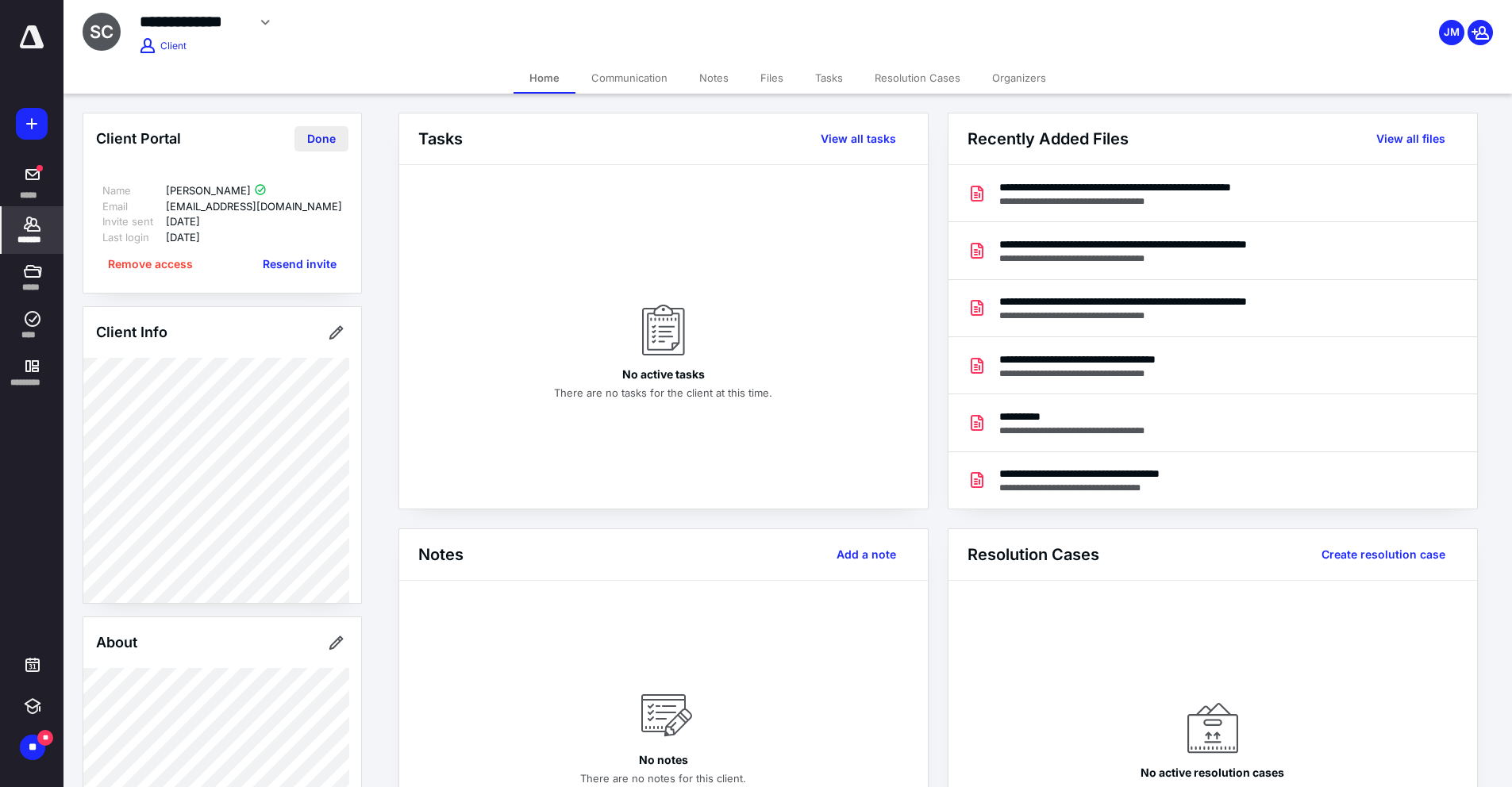 click on "Done" at bounding box center (321, 139) 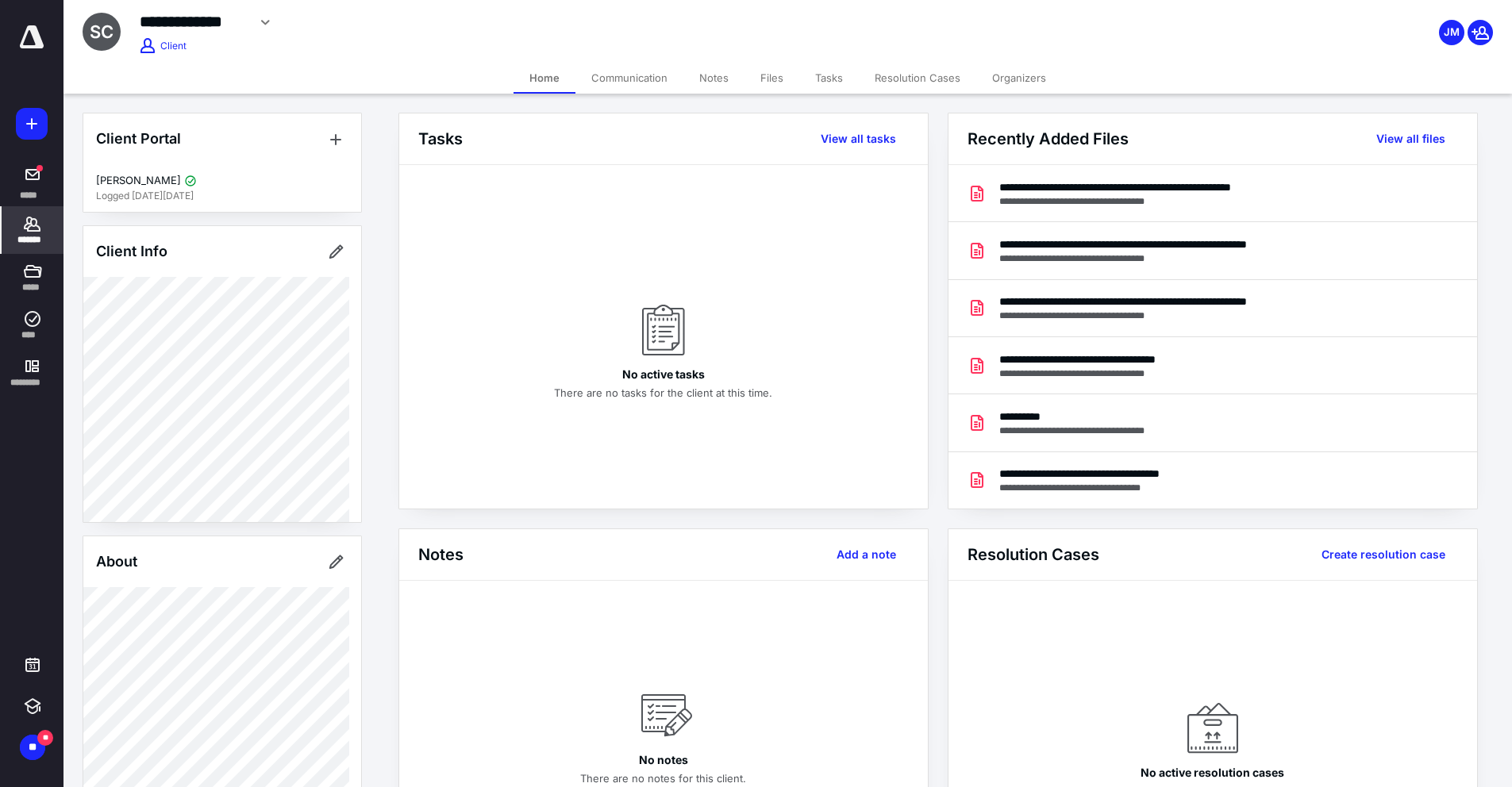 click on "Files" at bounding box center (771, 78) 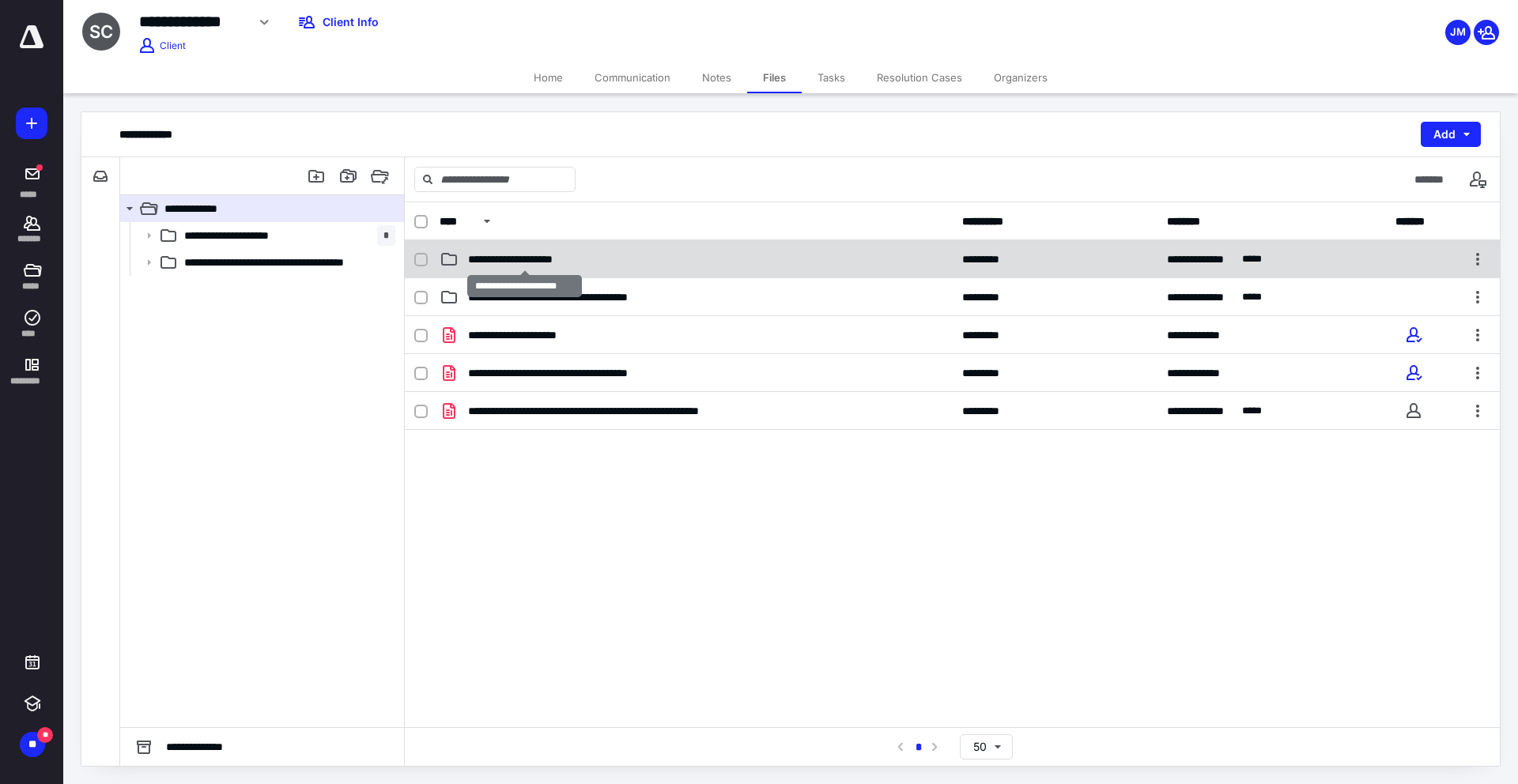 click on "**********" at bounding box center [525, 259] 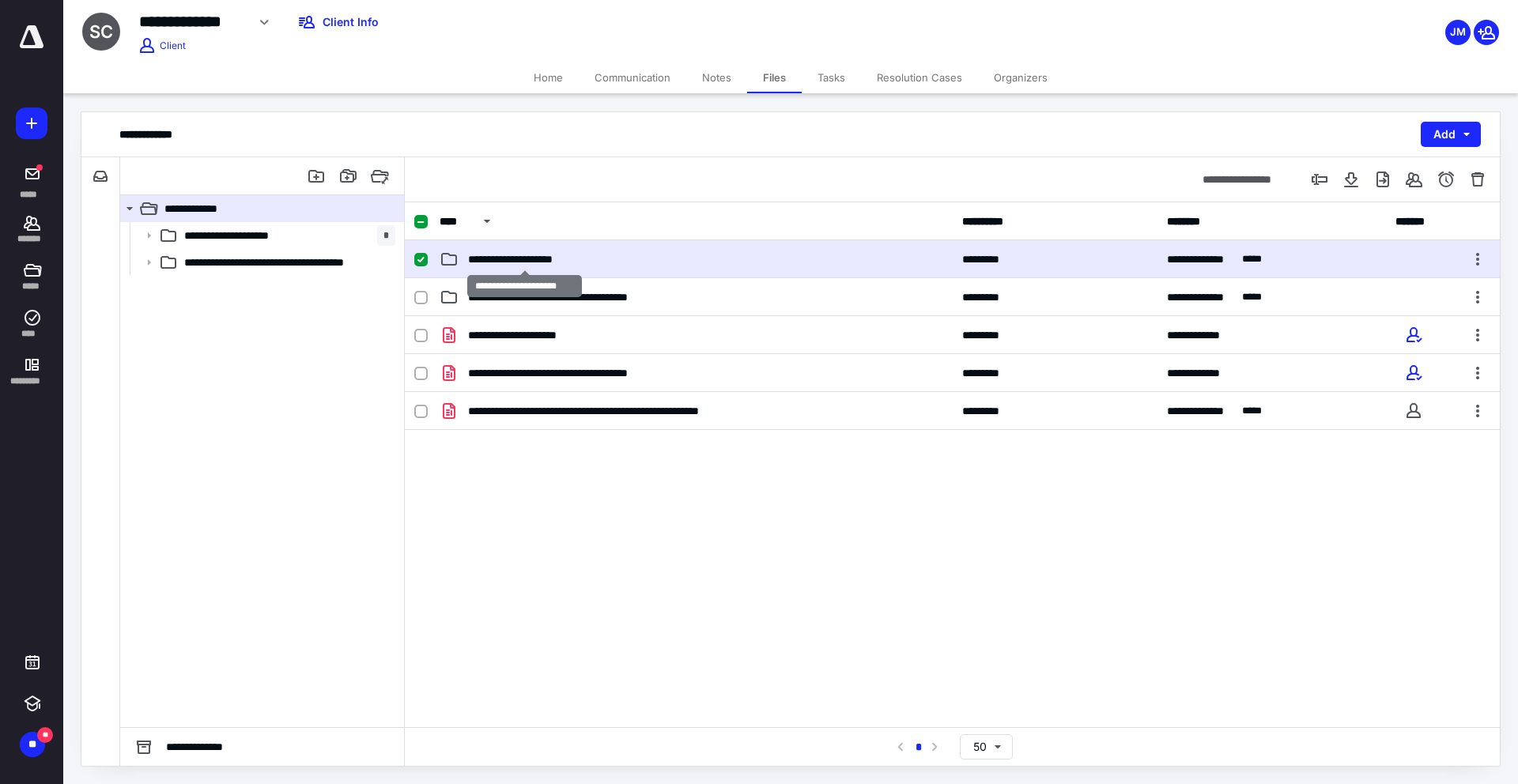 click on "**********" at bounding box center (525, 259) 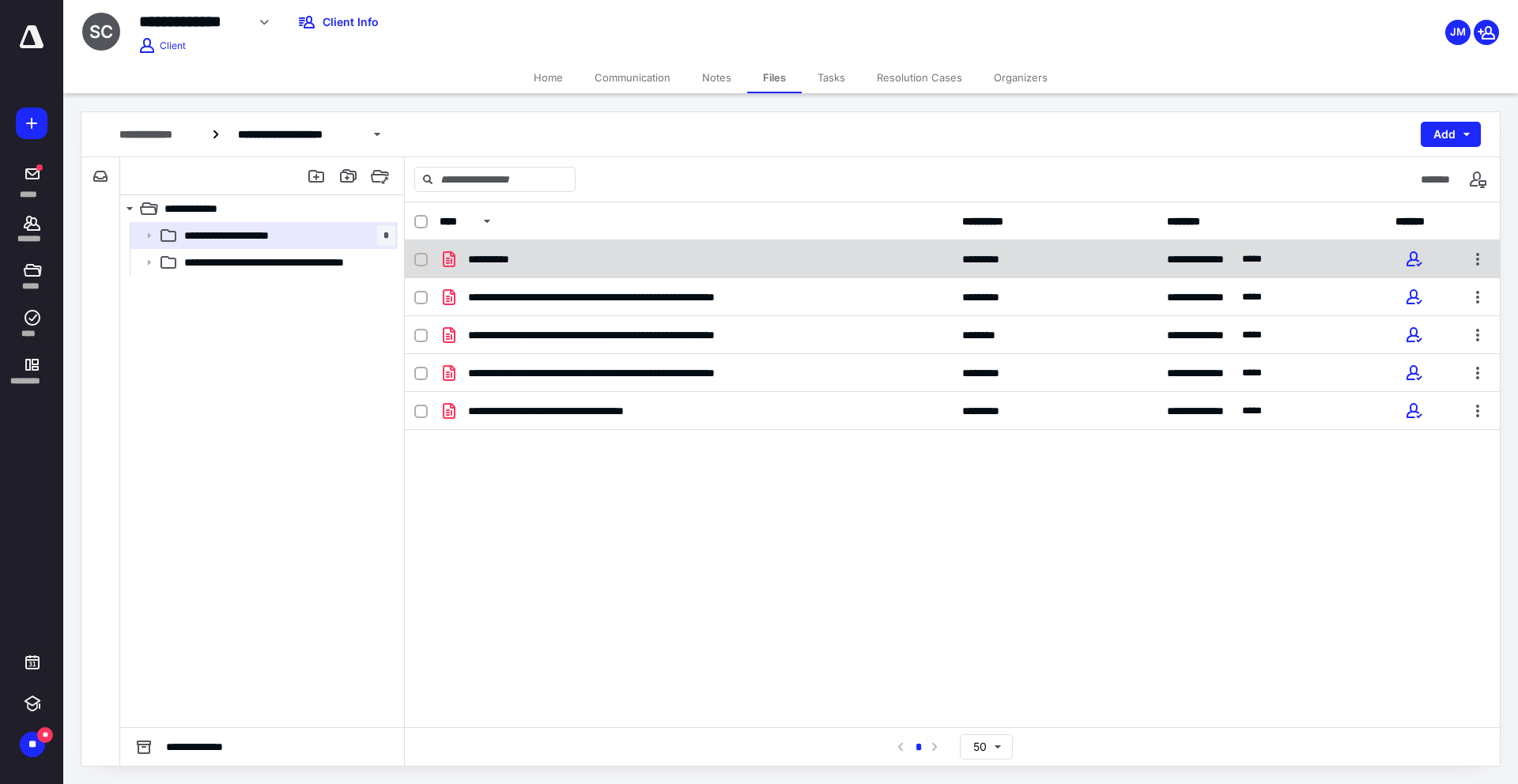 checkbox on "true" 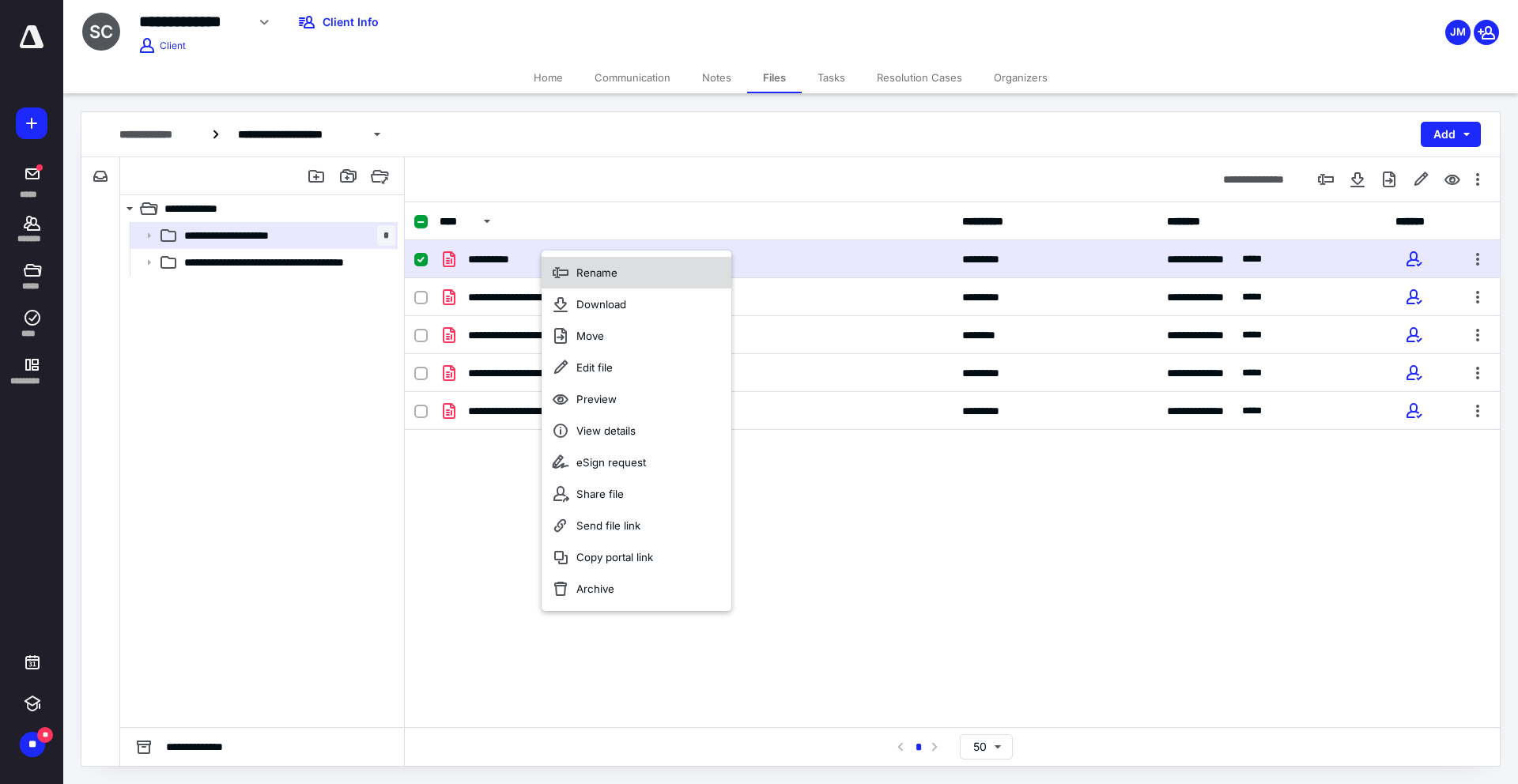 click on "Rename" at bounding box center [597, 273] 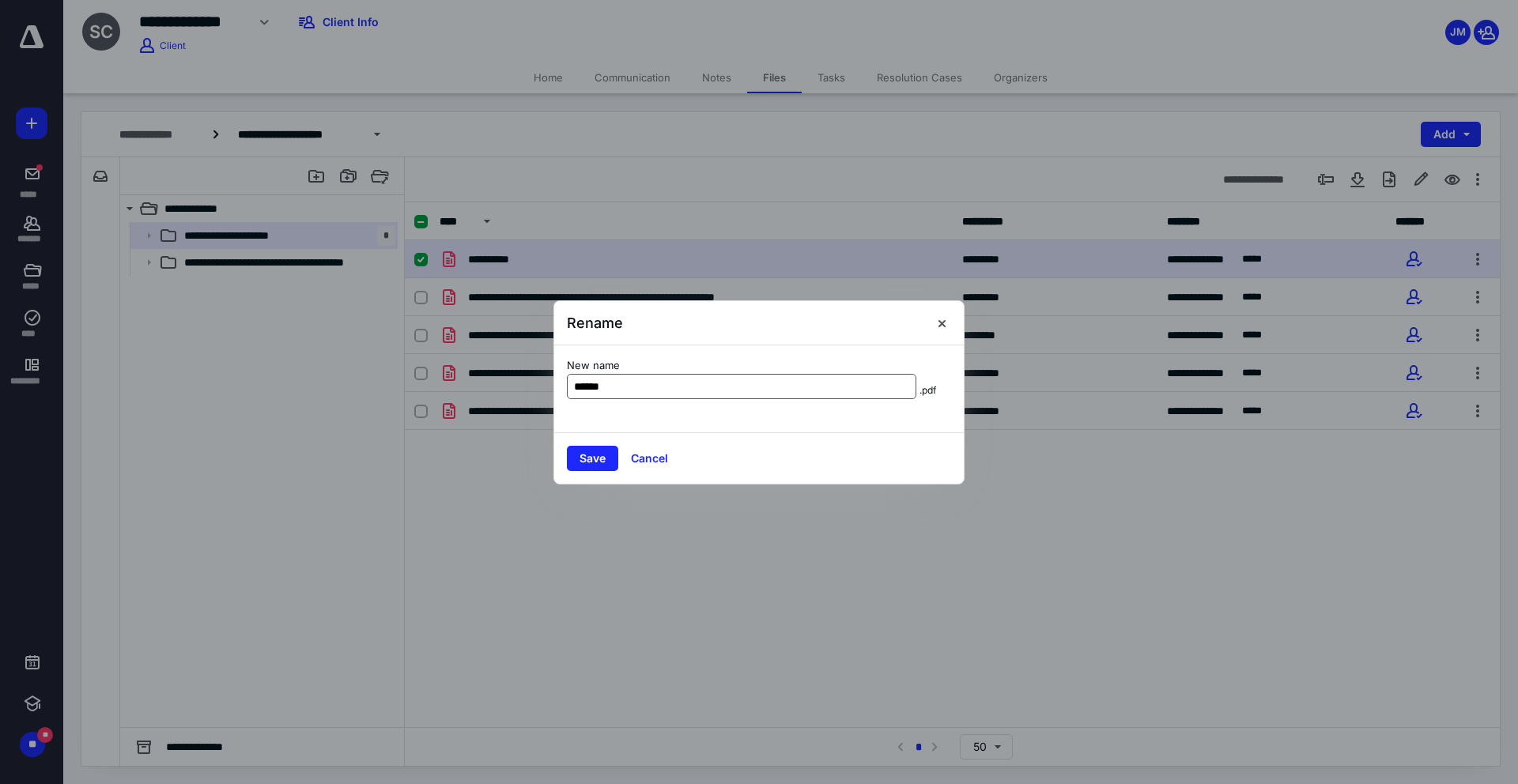 click on "******" at bounding box center (742, 386) 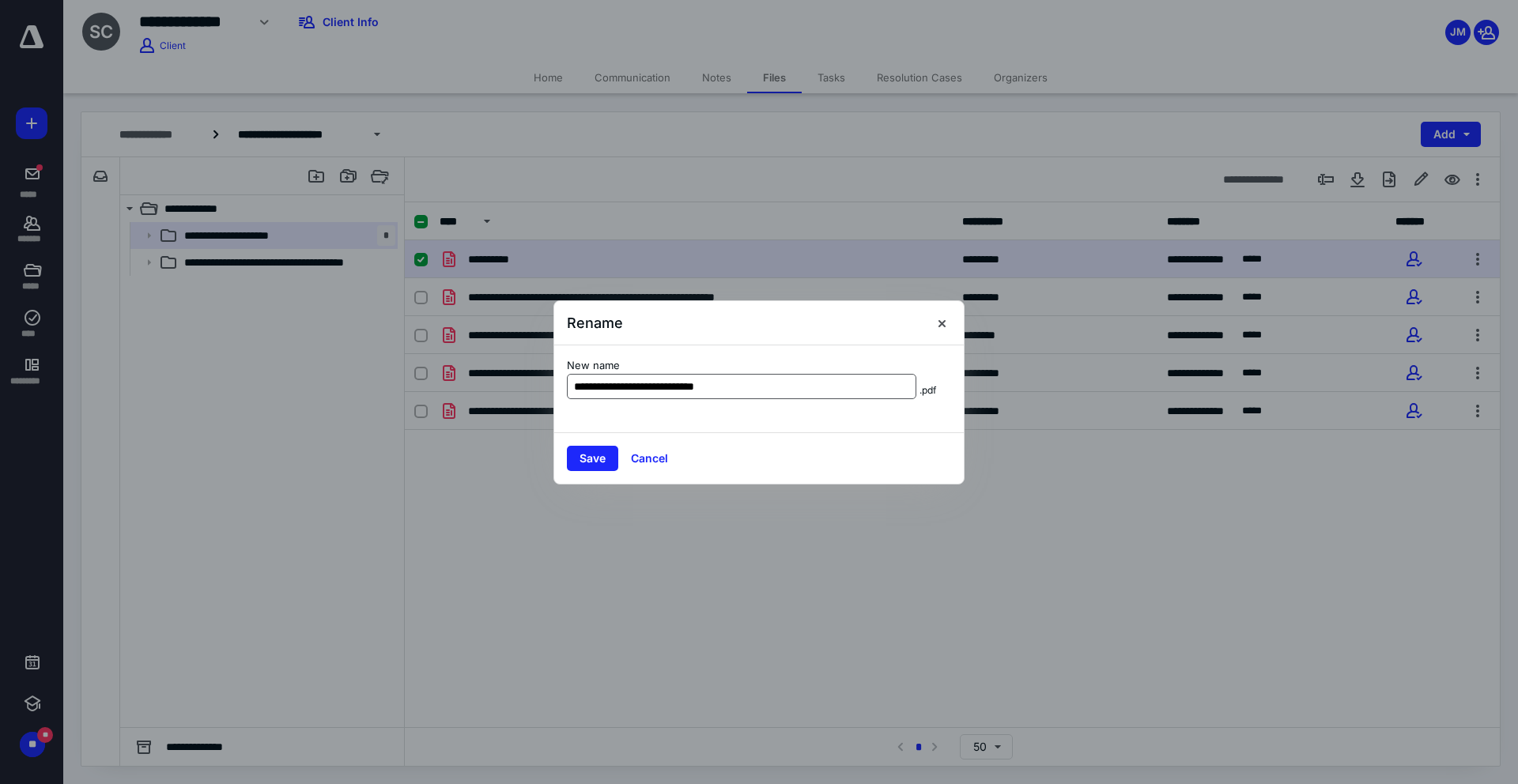 click on "**********" at bounding box center (742, 386) 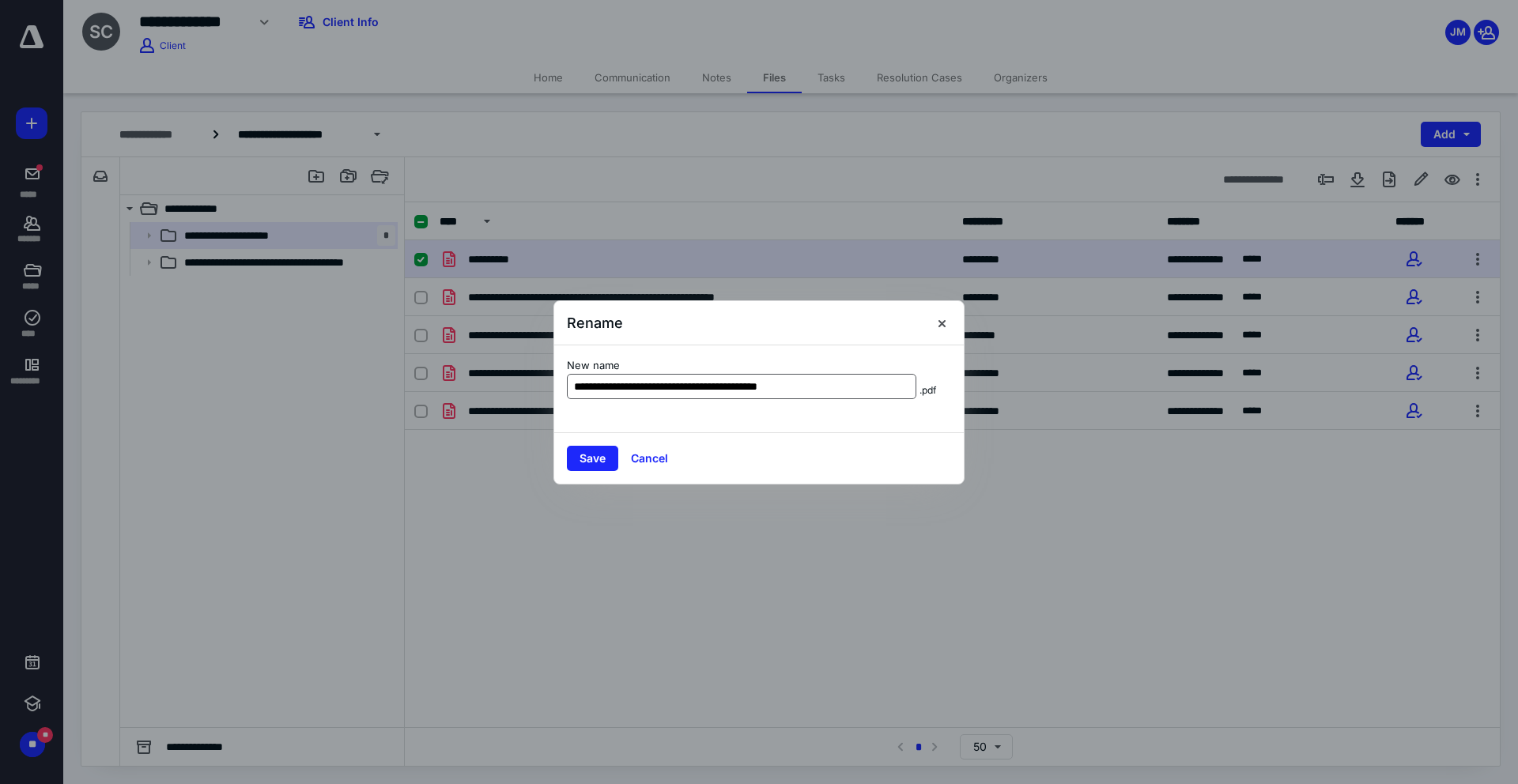 type on "**********" 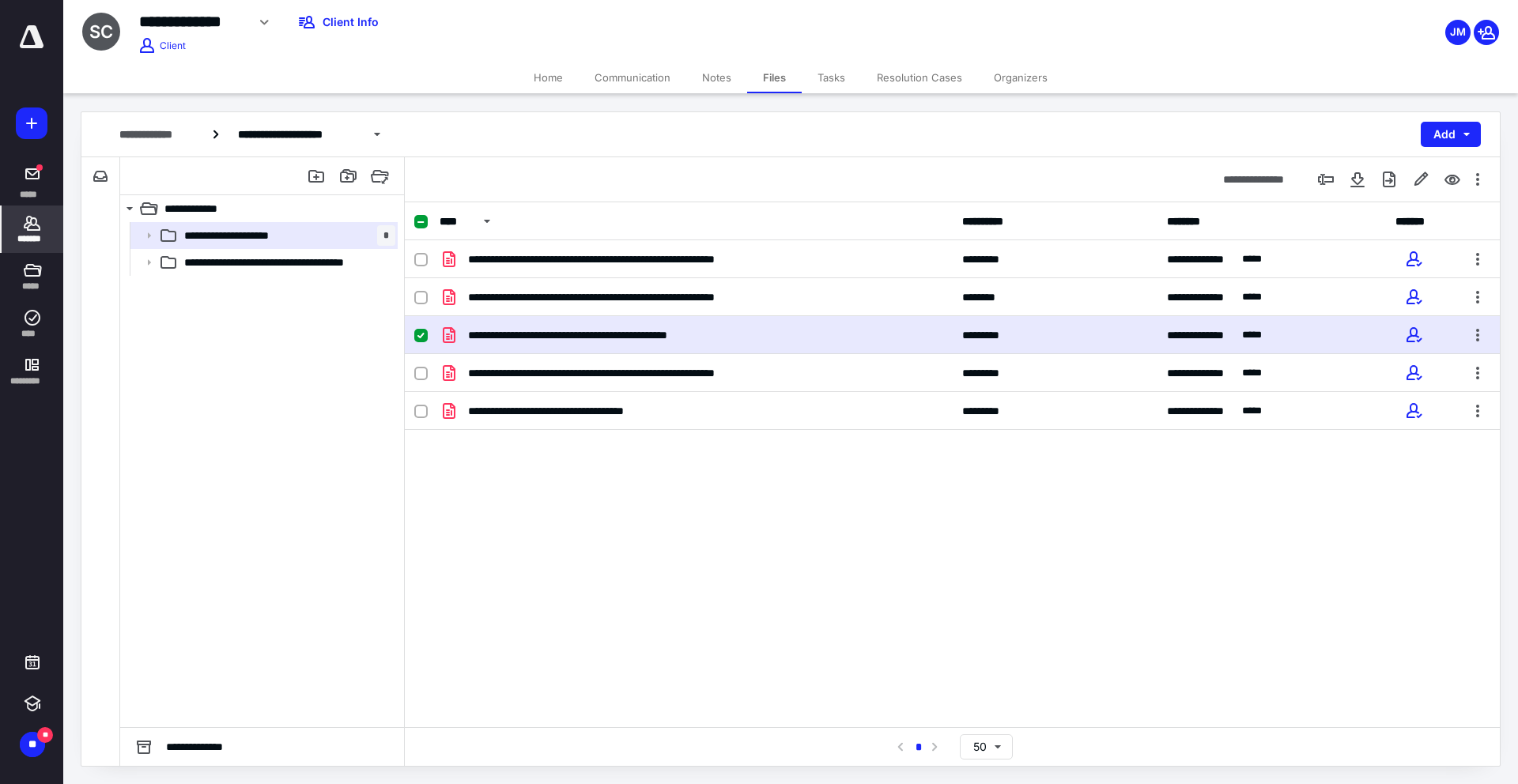 click on "*******" at bounding box center [32, 239] 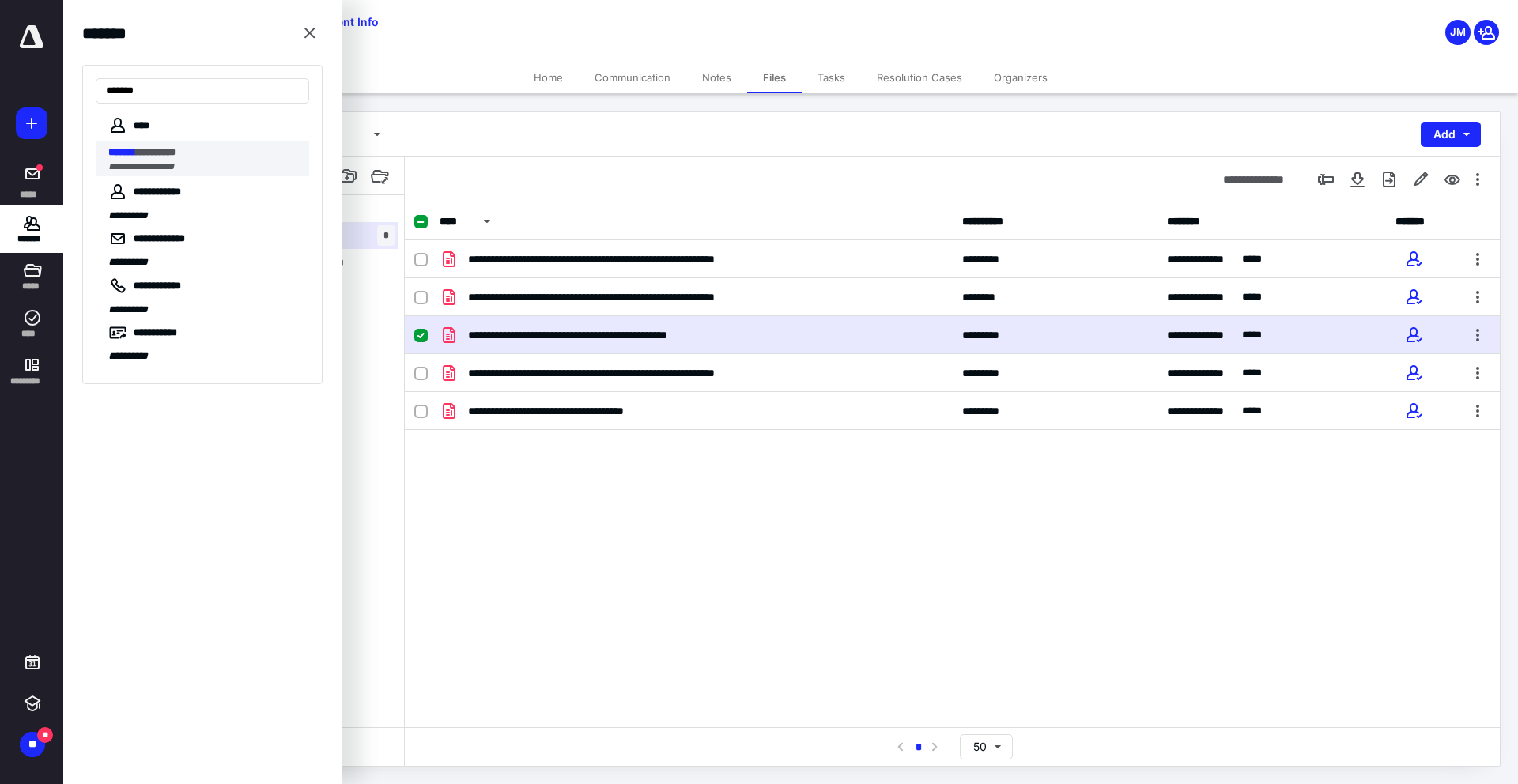 type on "*******" 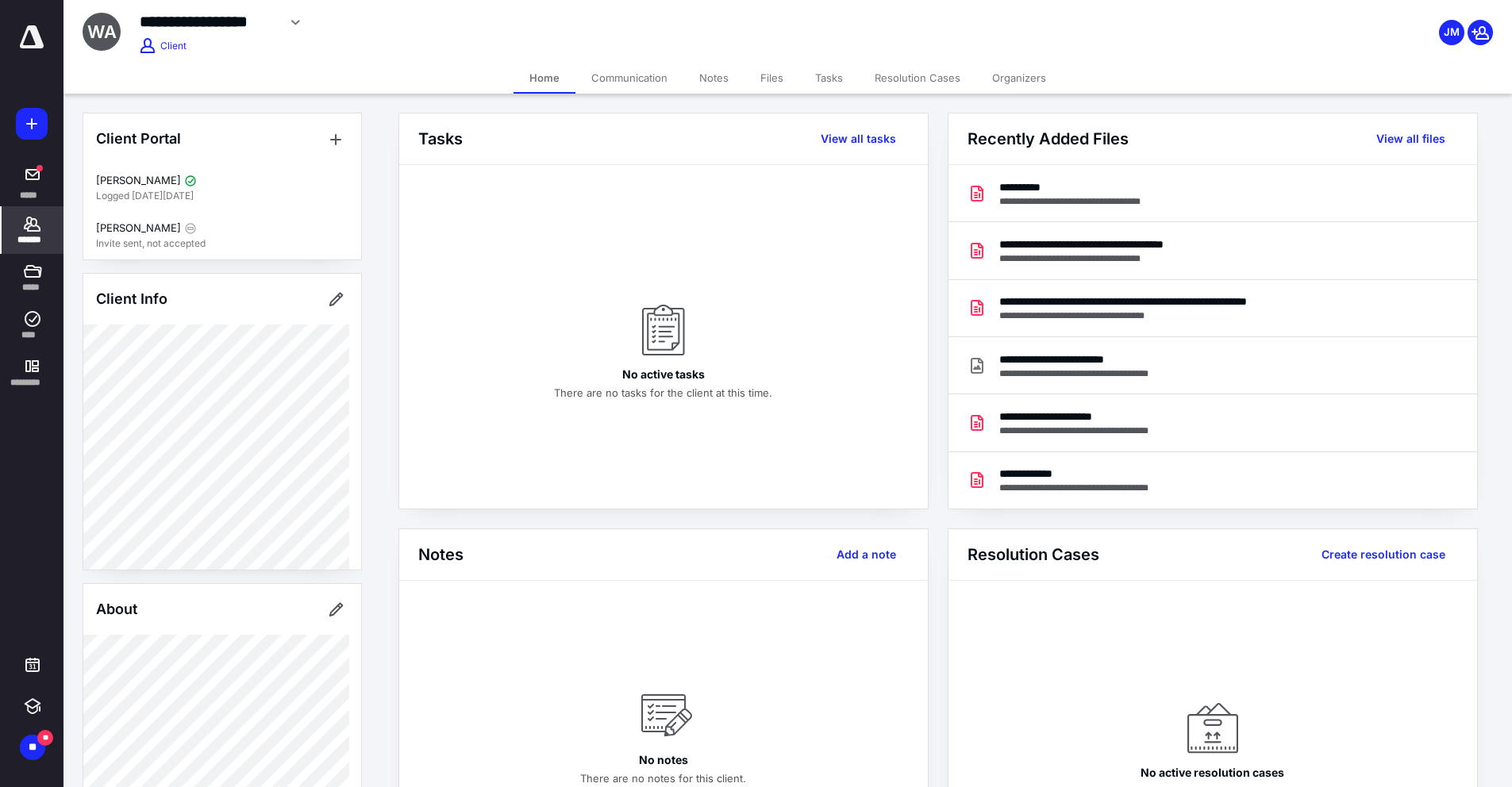 click on "Files" at bounding box center (771, 78) 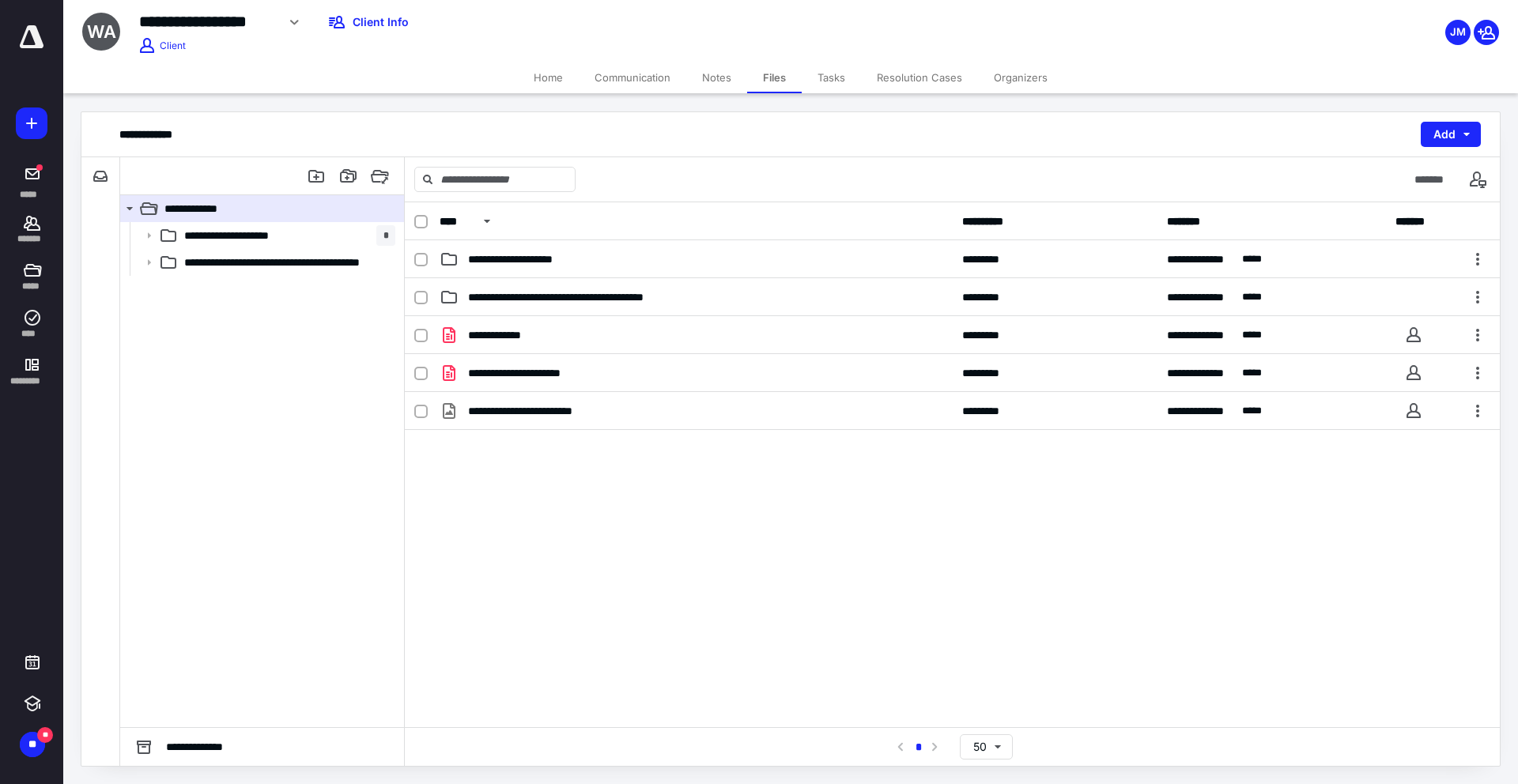 click on "Home" at bounding box center (548, 77) 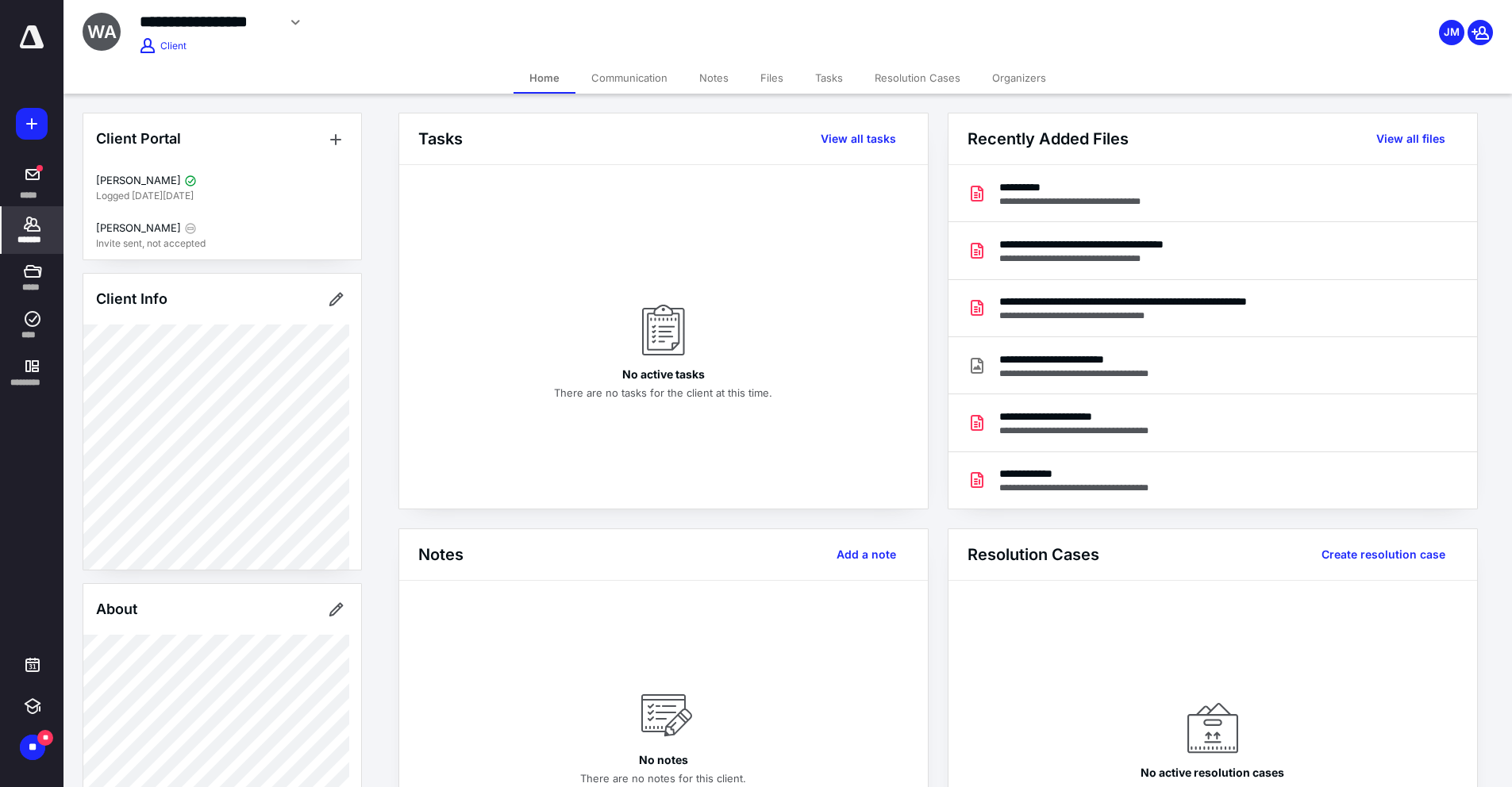 click on "Files" at bounding box center [771, 78] 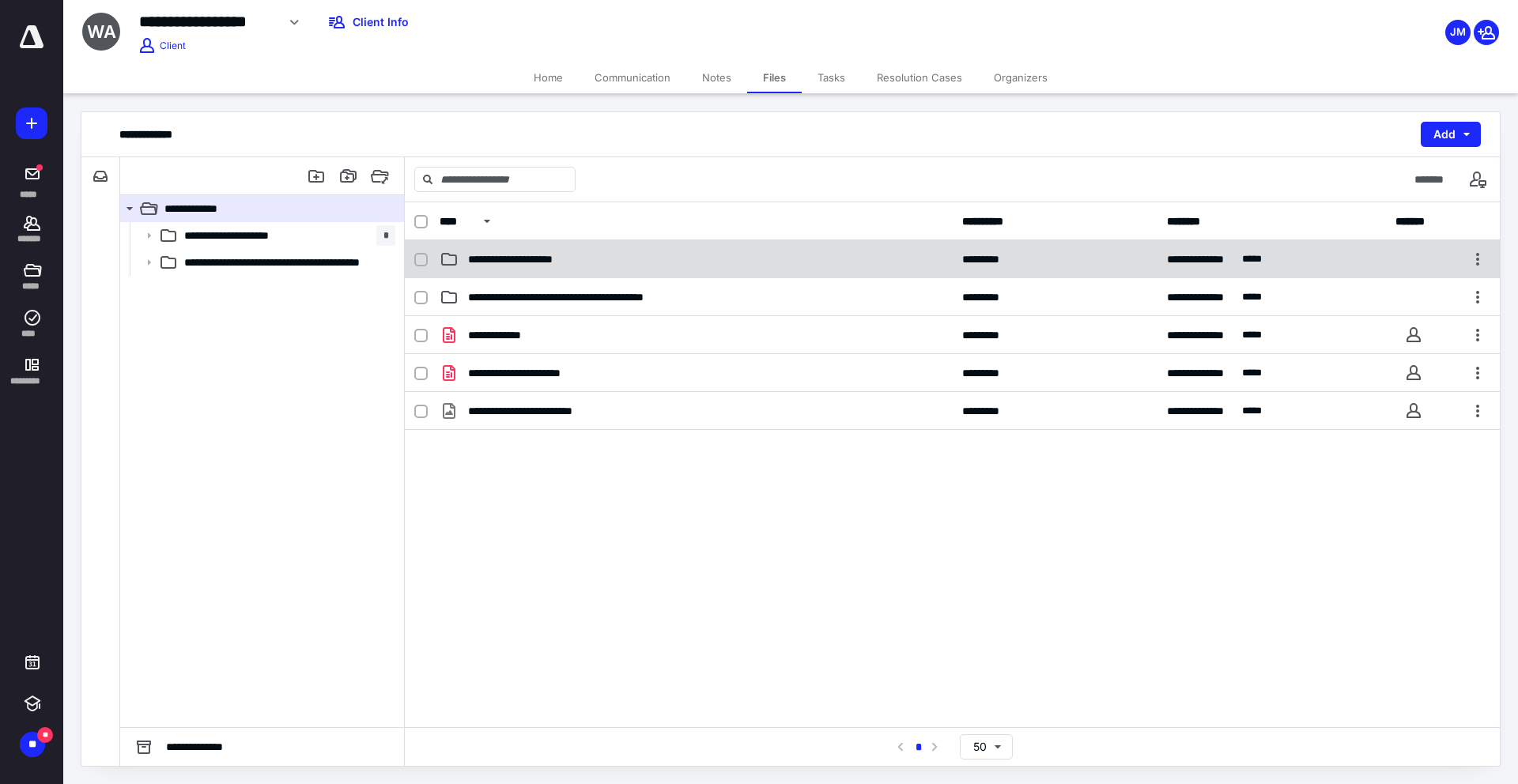 click on "**********" at bounding box center [525, 259] 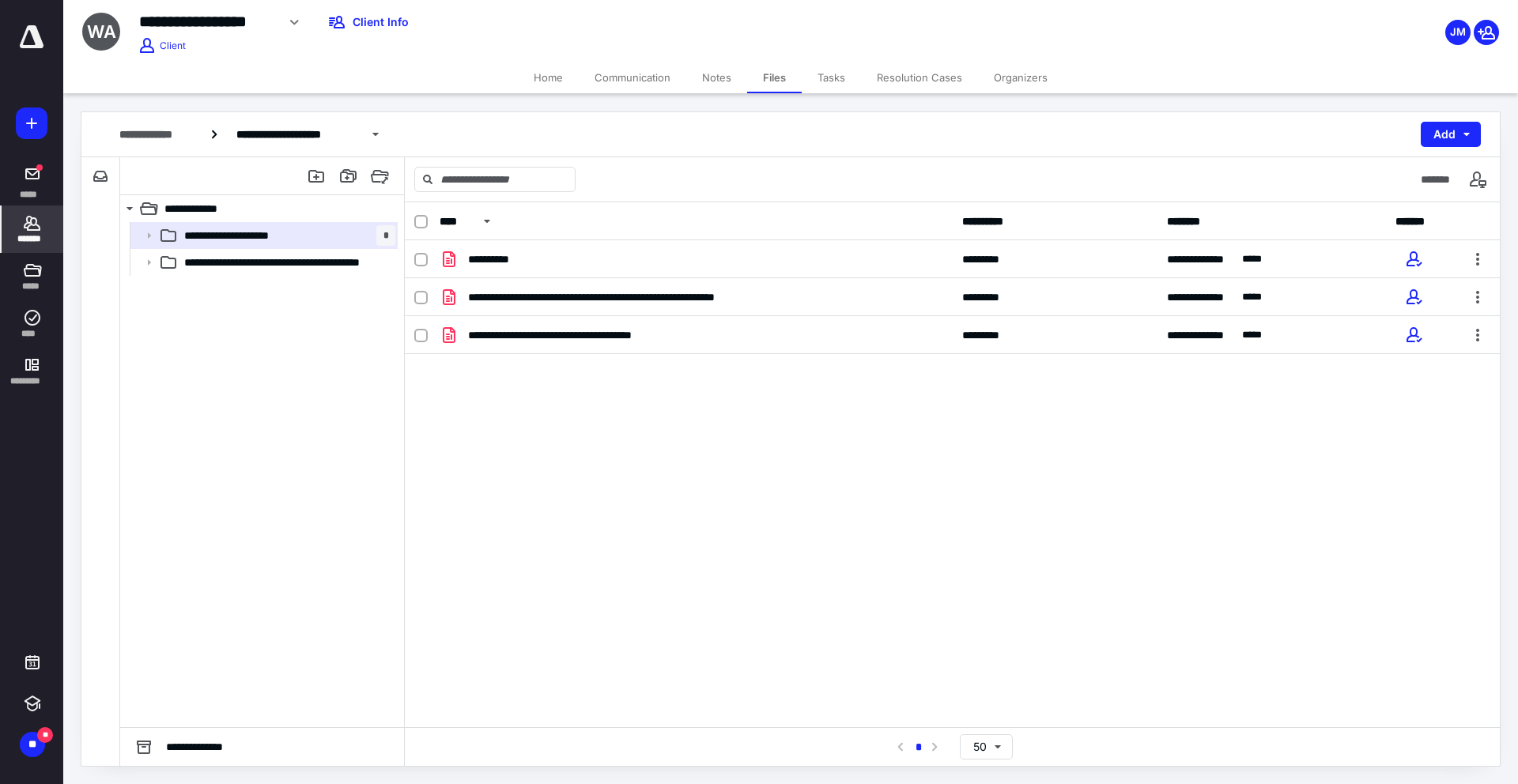 click 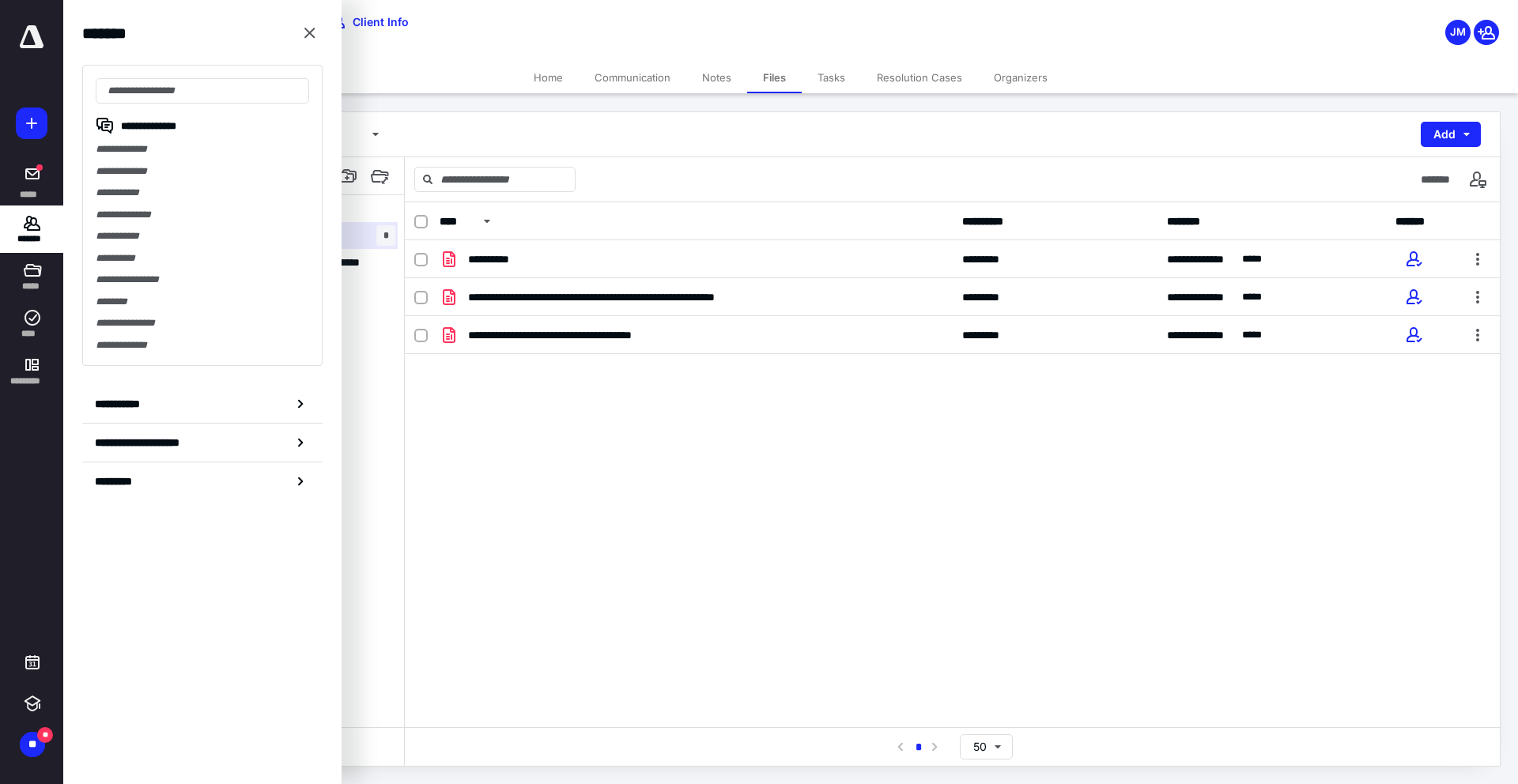 click on "**********" at bounding box center (202, 215) 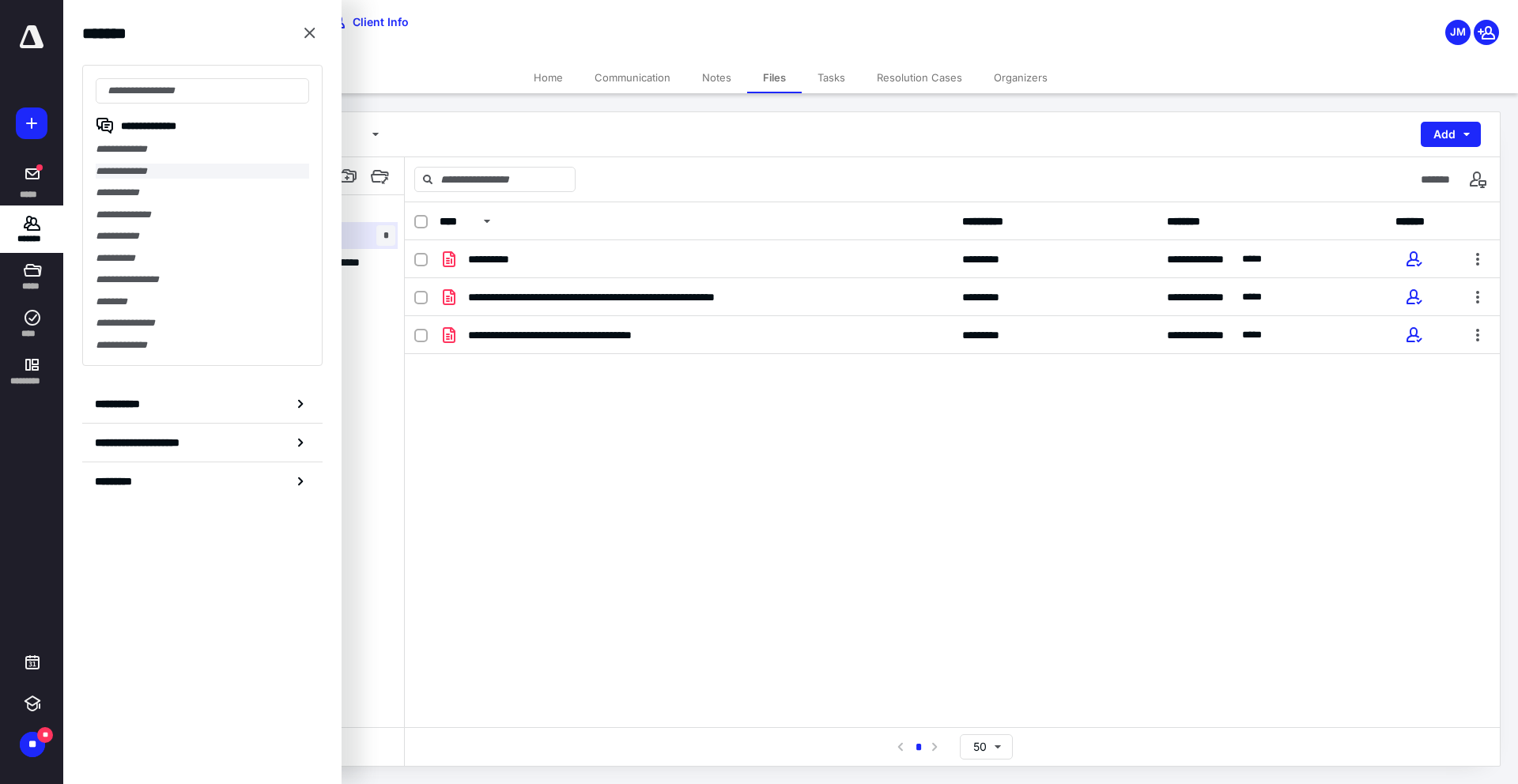 click on "**********" at bounding box center (202, 172) 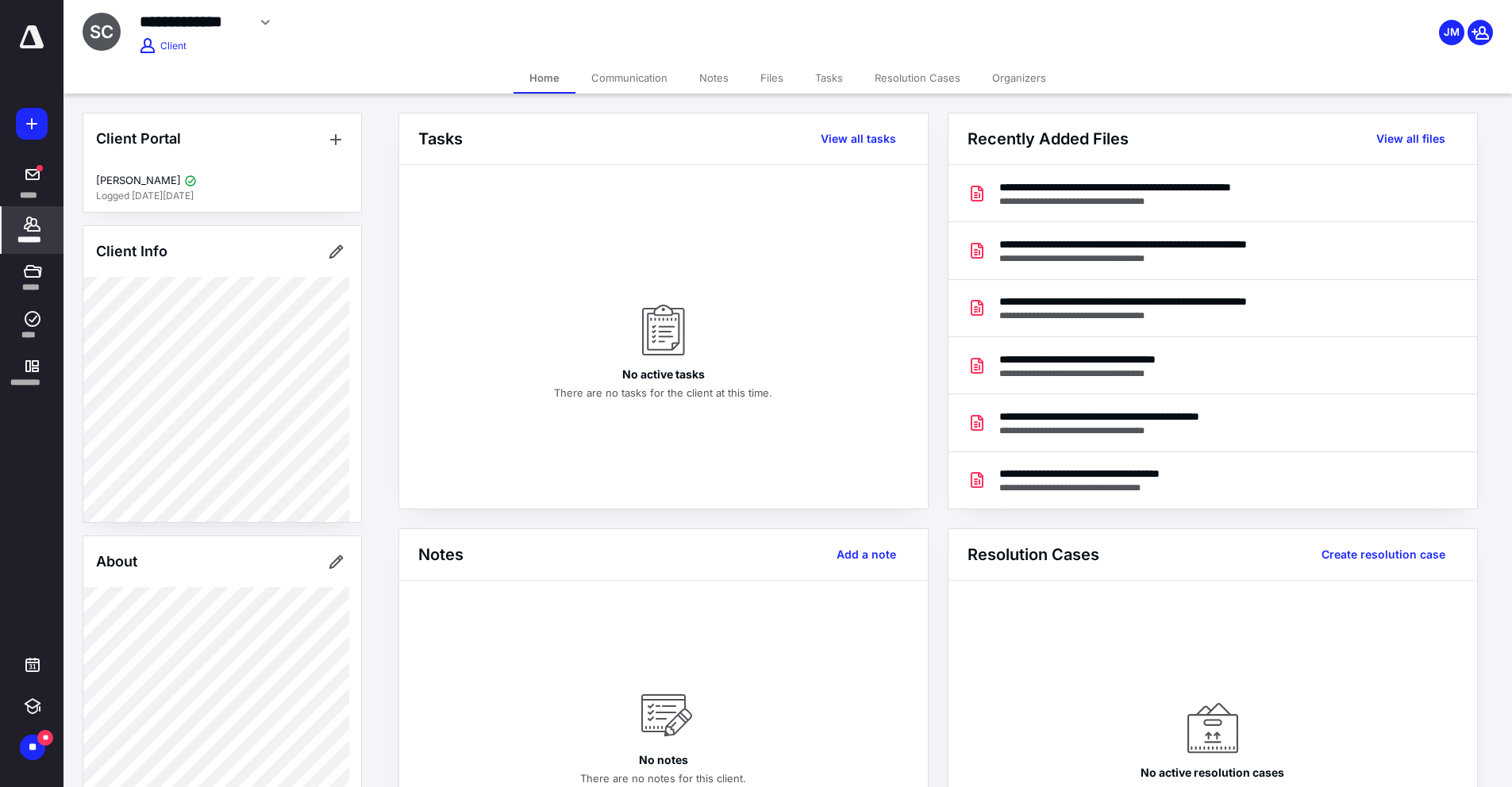 click on "Files" at bounding box center (771, 78) 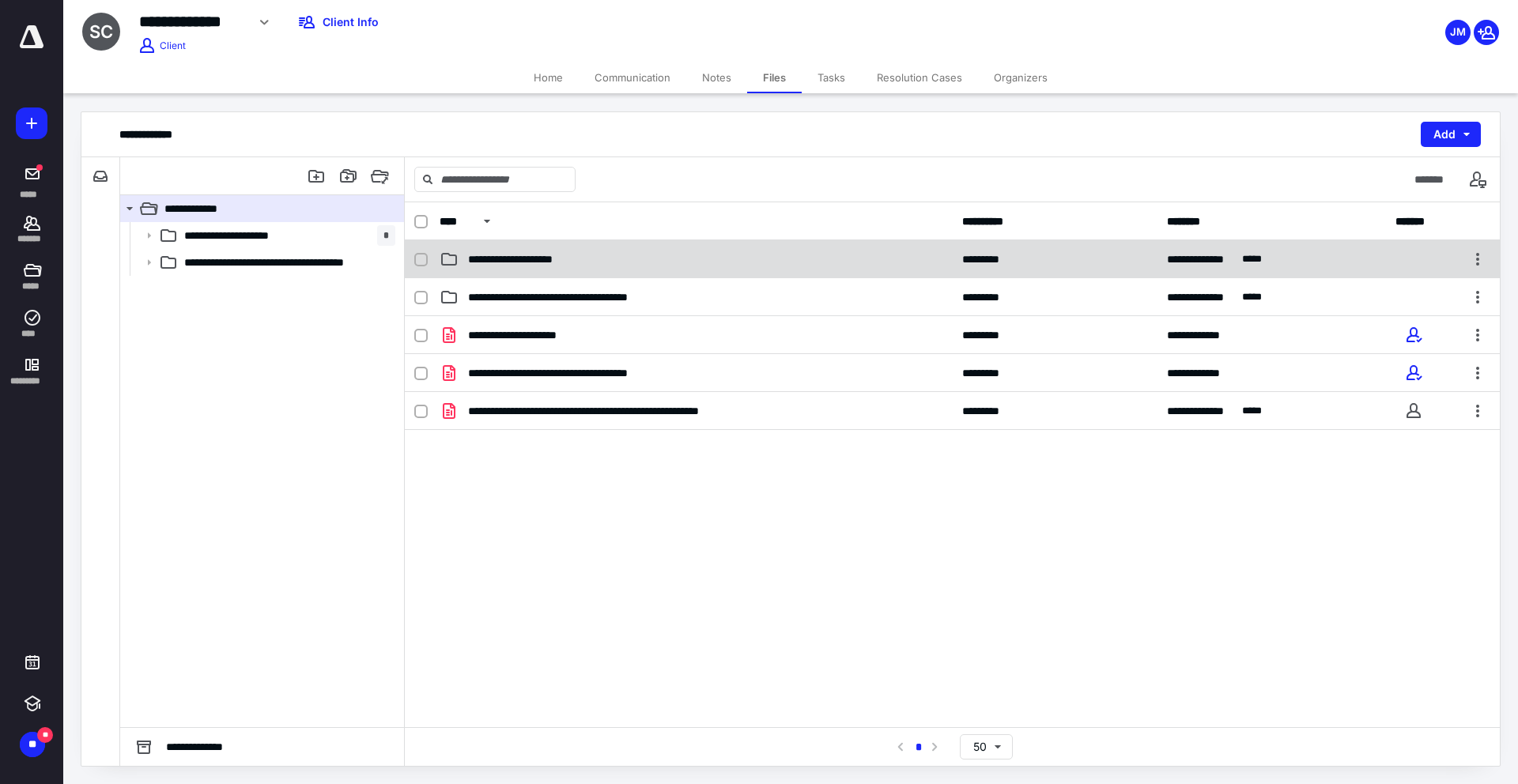 click on "**********" at bounding box center [952, 259] 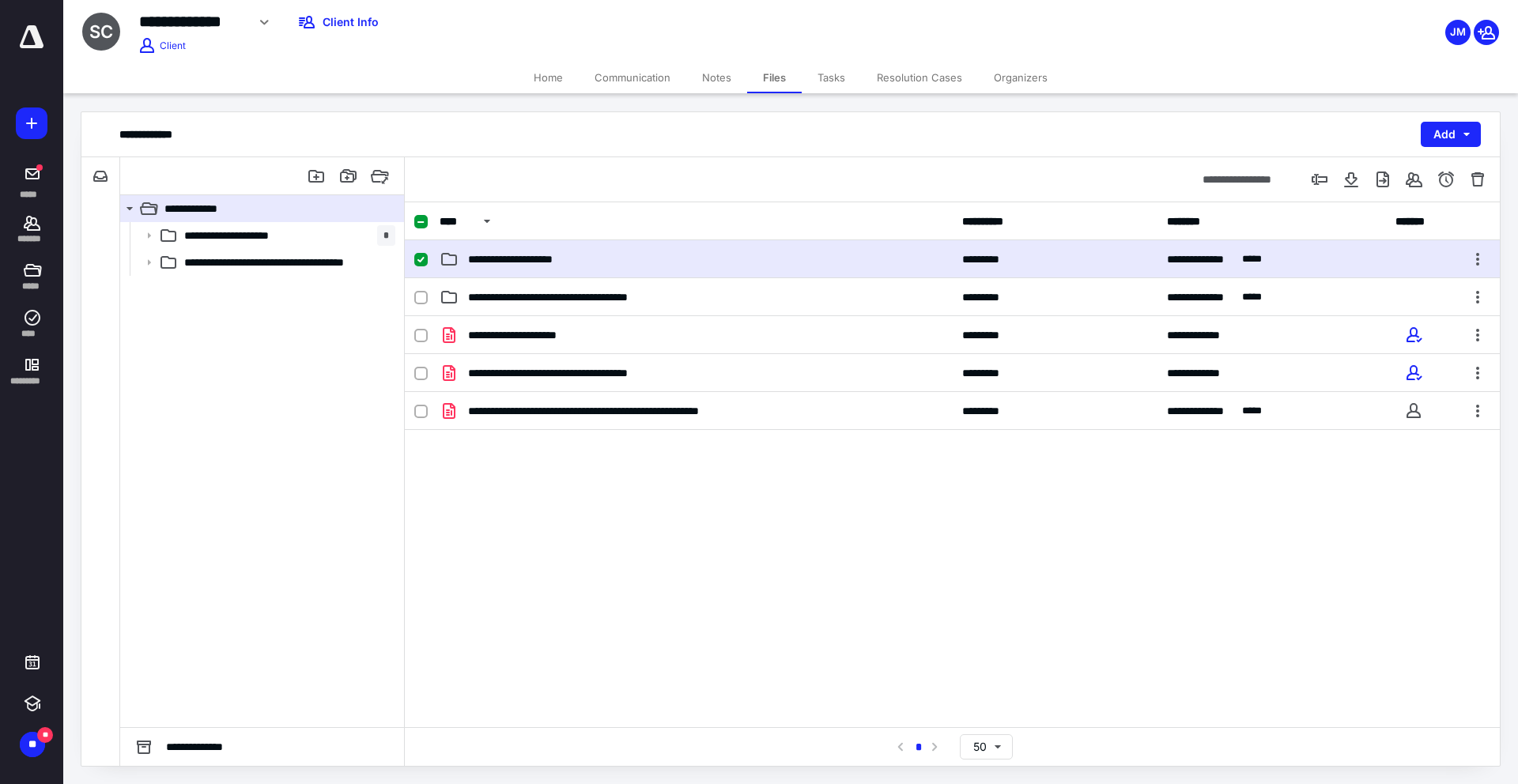 click on "**********" at bounding box center [952, 259] 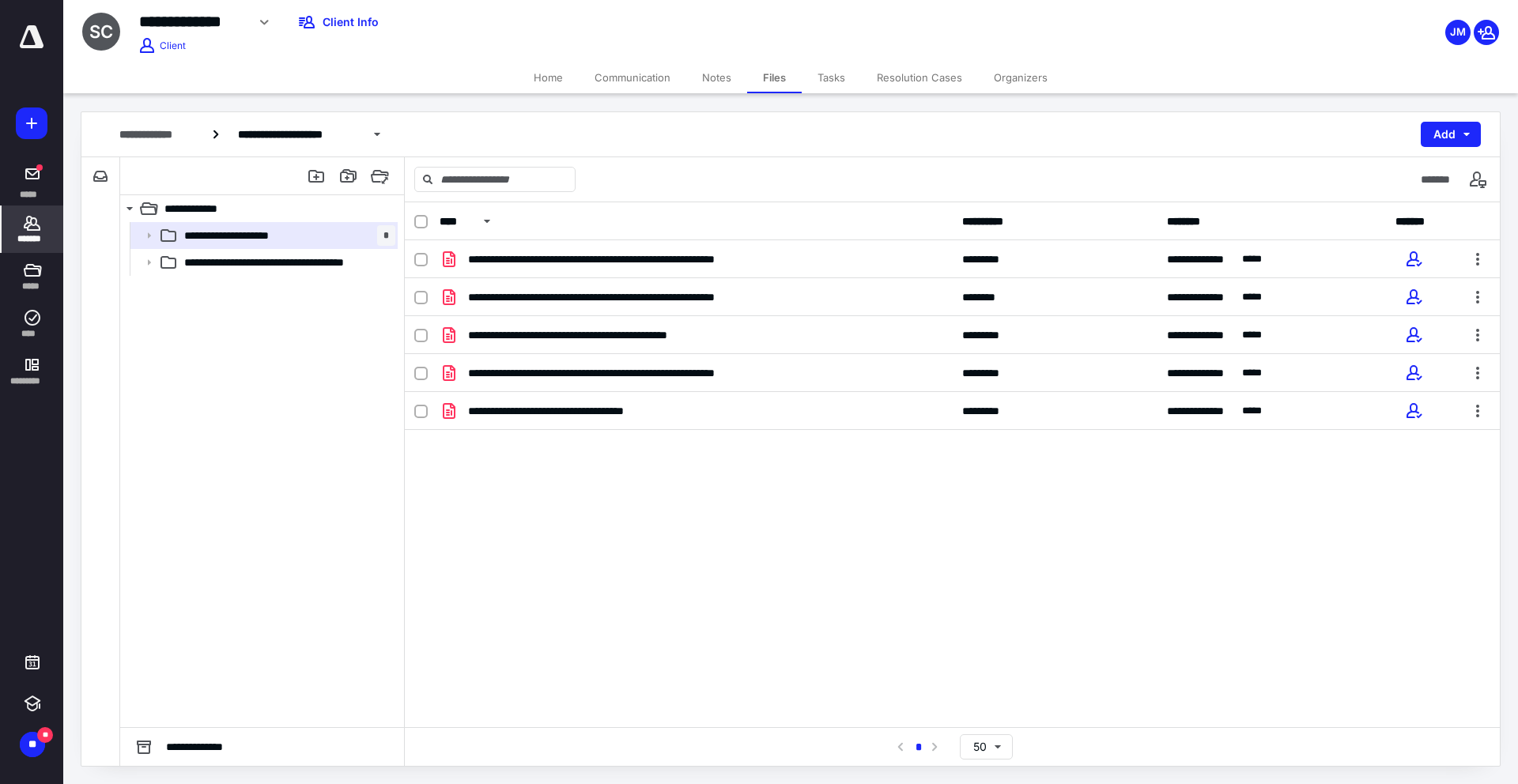 click 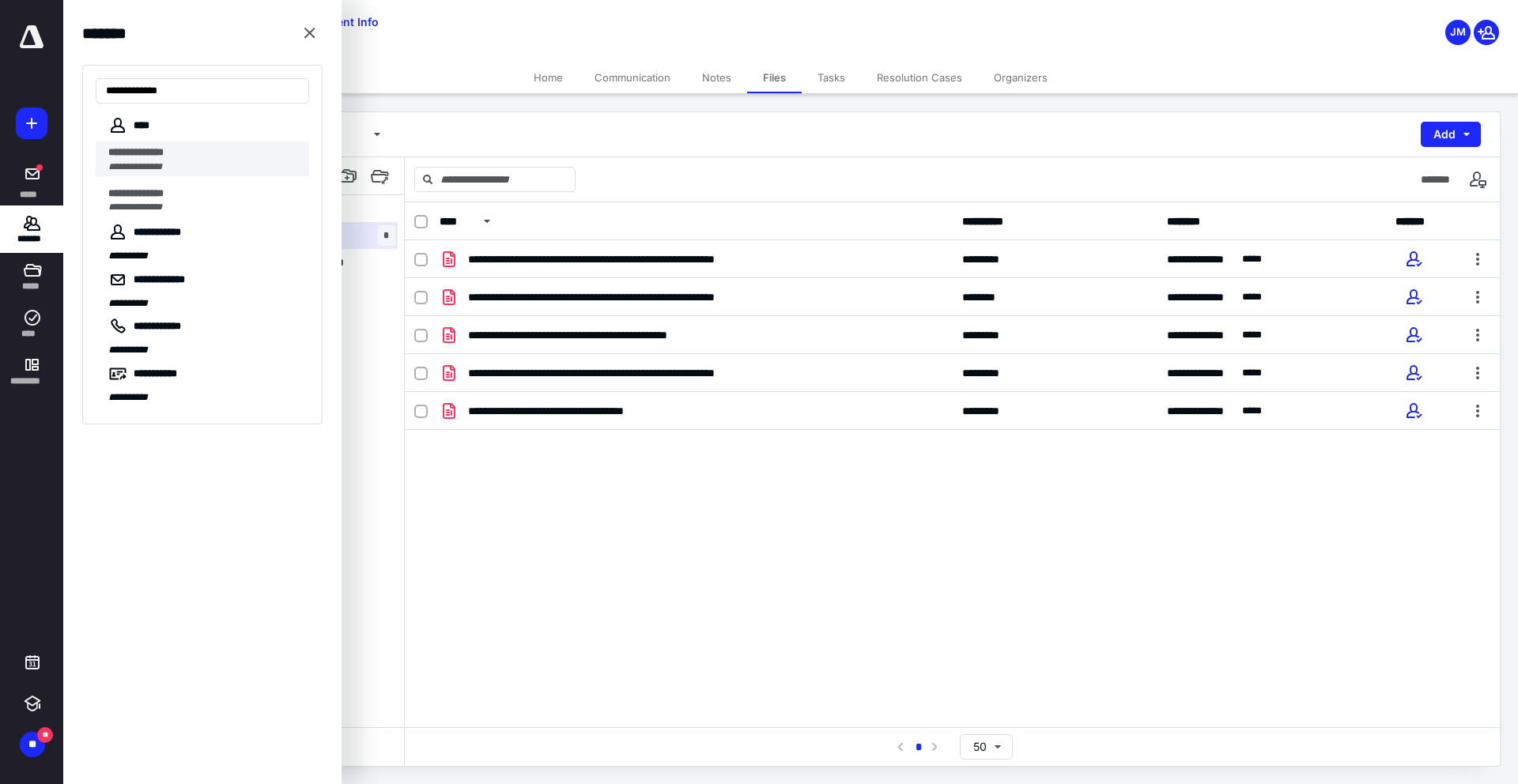 type on "**********" 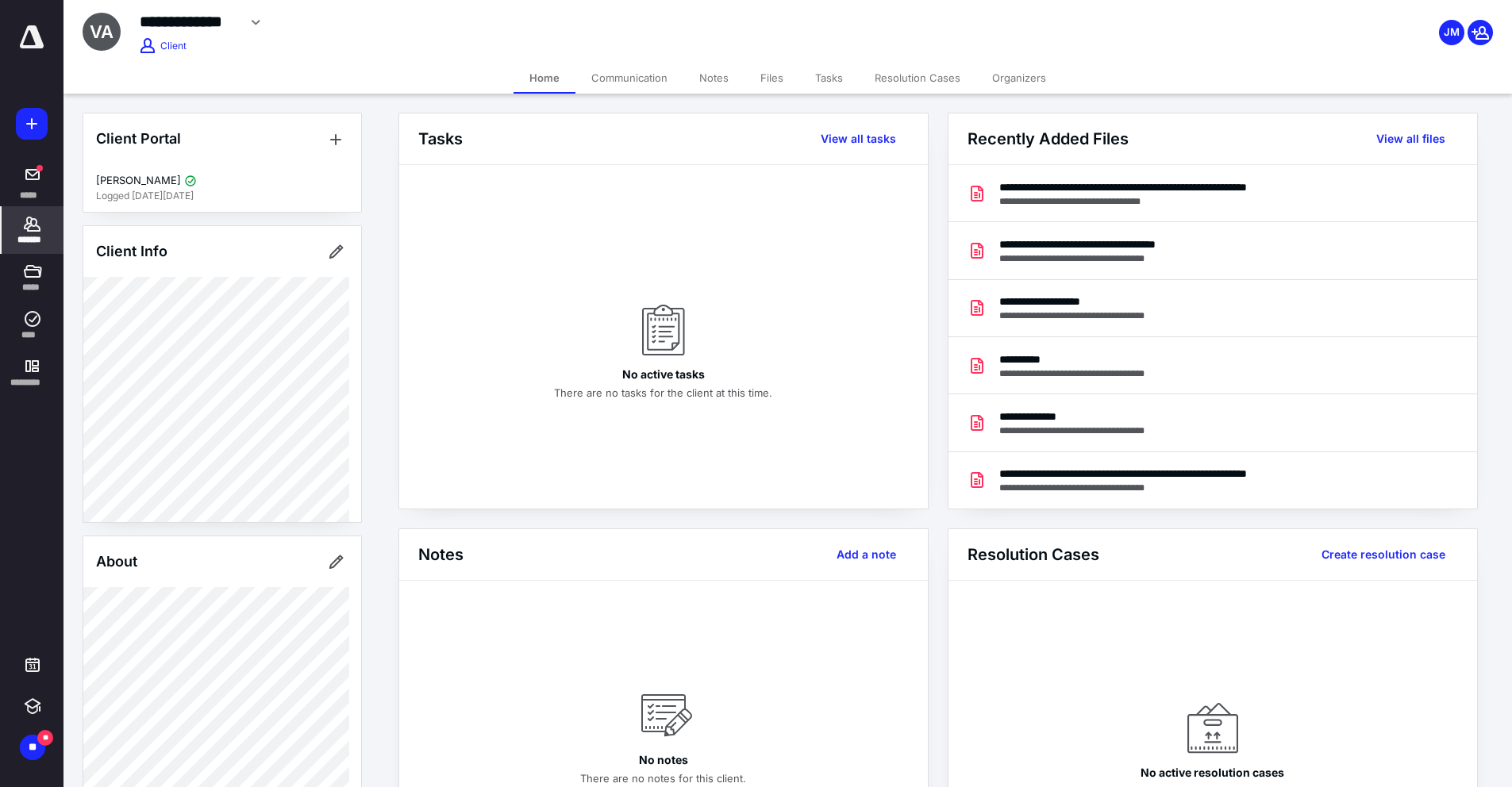 click on "Notes" at bounding box center (714, 78) 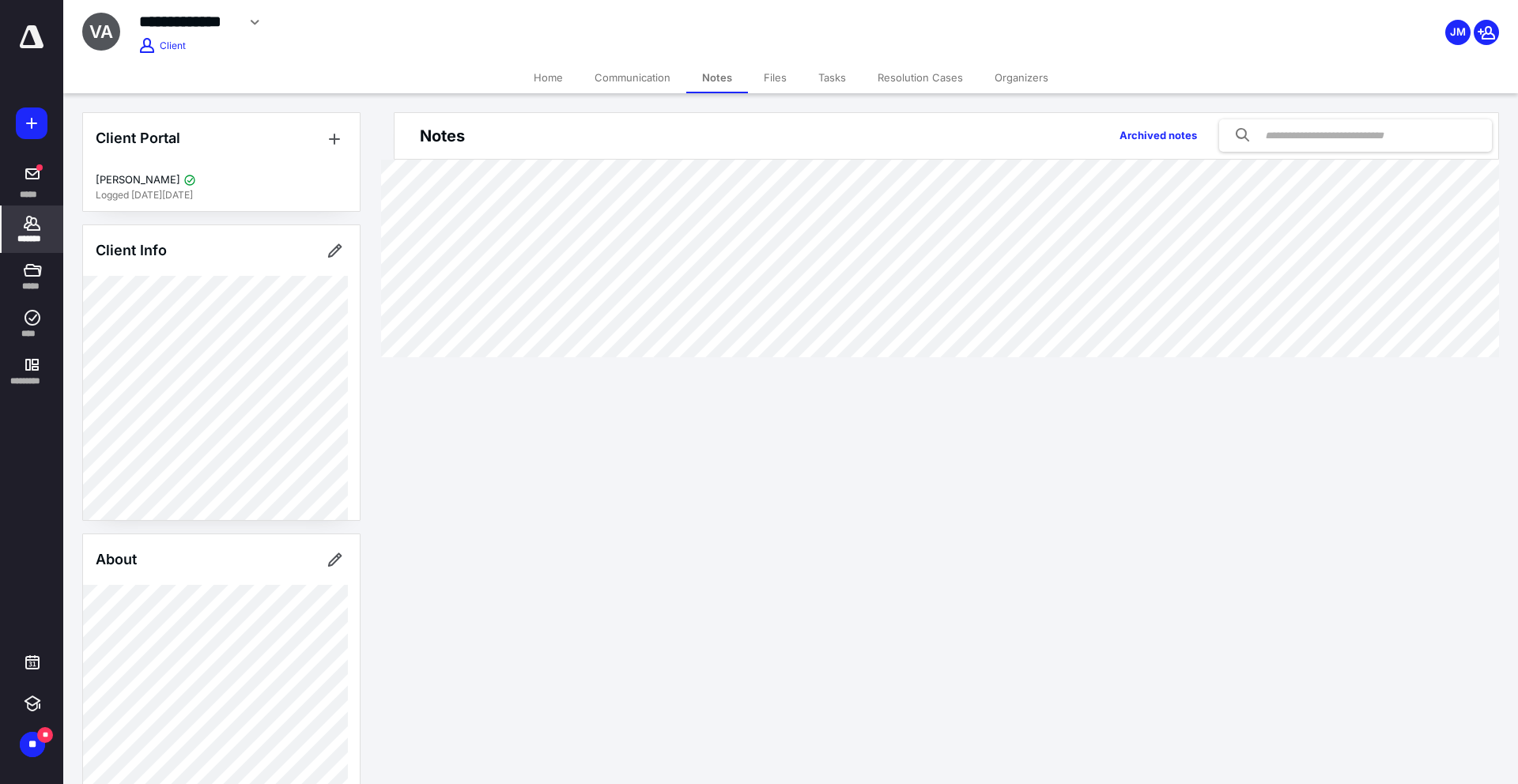 click on "Files" at bounding box center [775, 77] 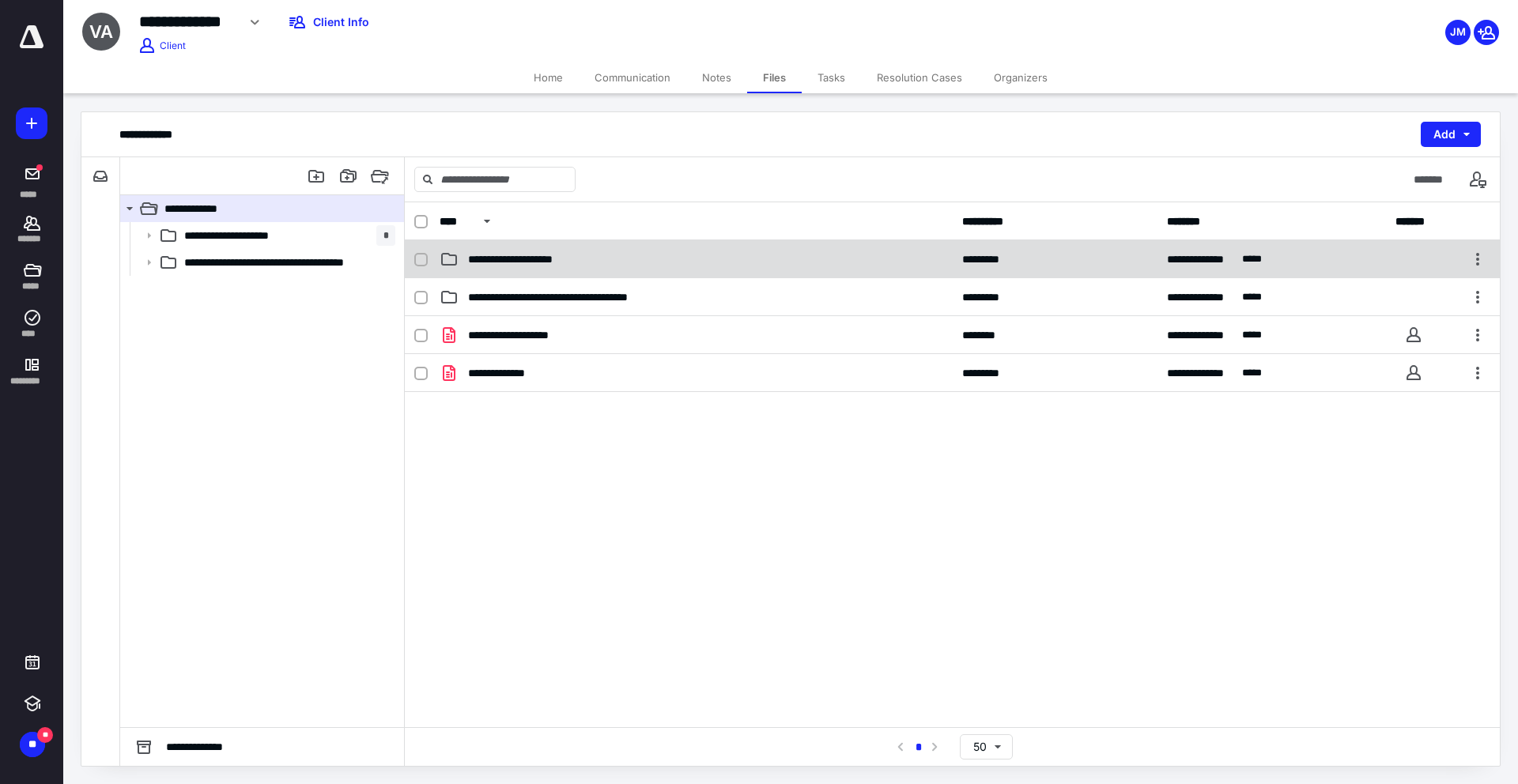 click on "**********" at bounding box center (696, 259) 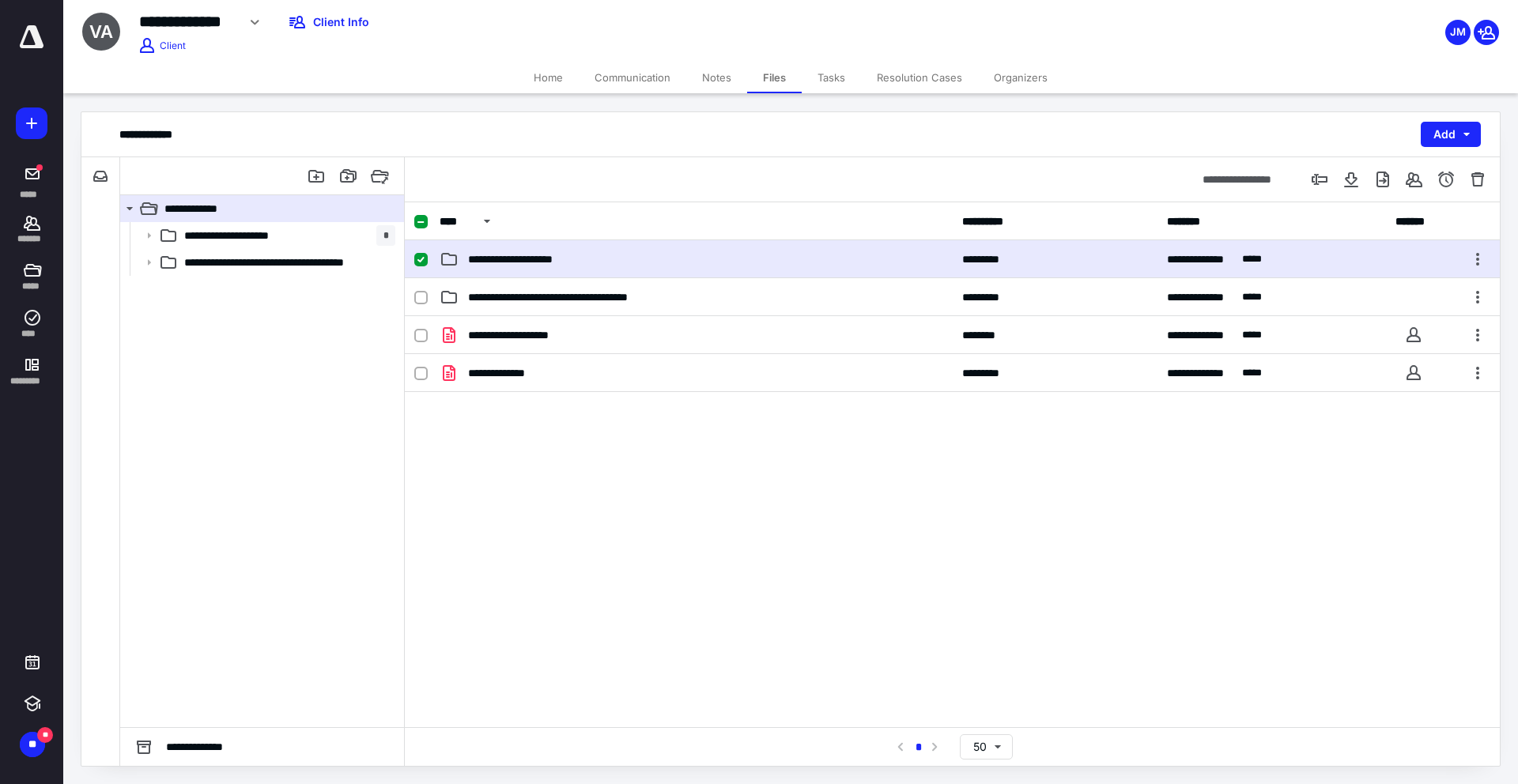 click on "**********" at bounding box center [696, 259] 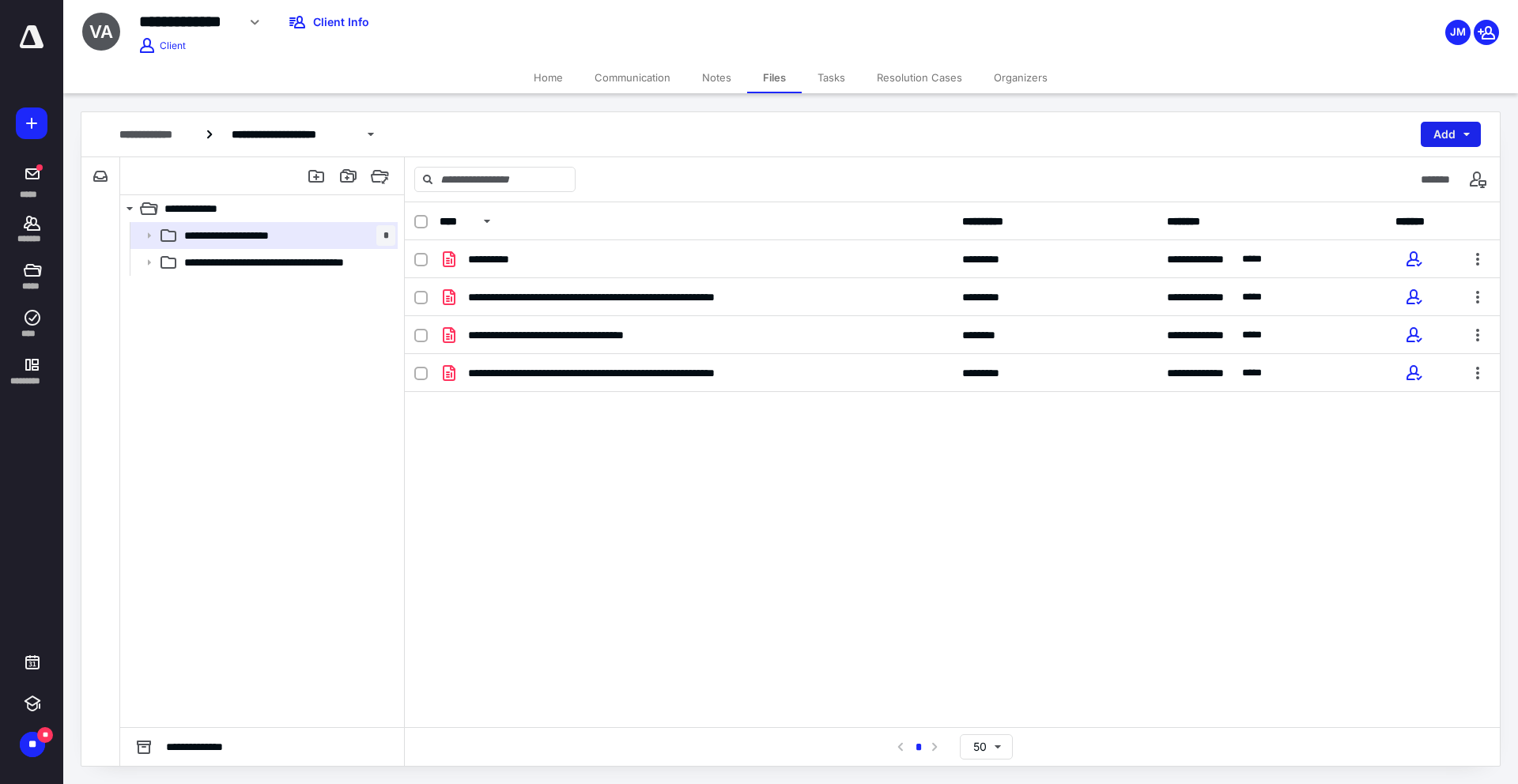 click on "Add" at bounding box center (1451, 134) 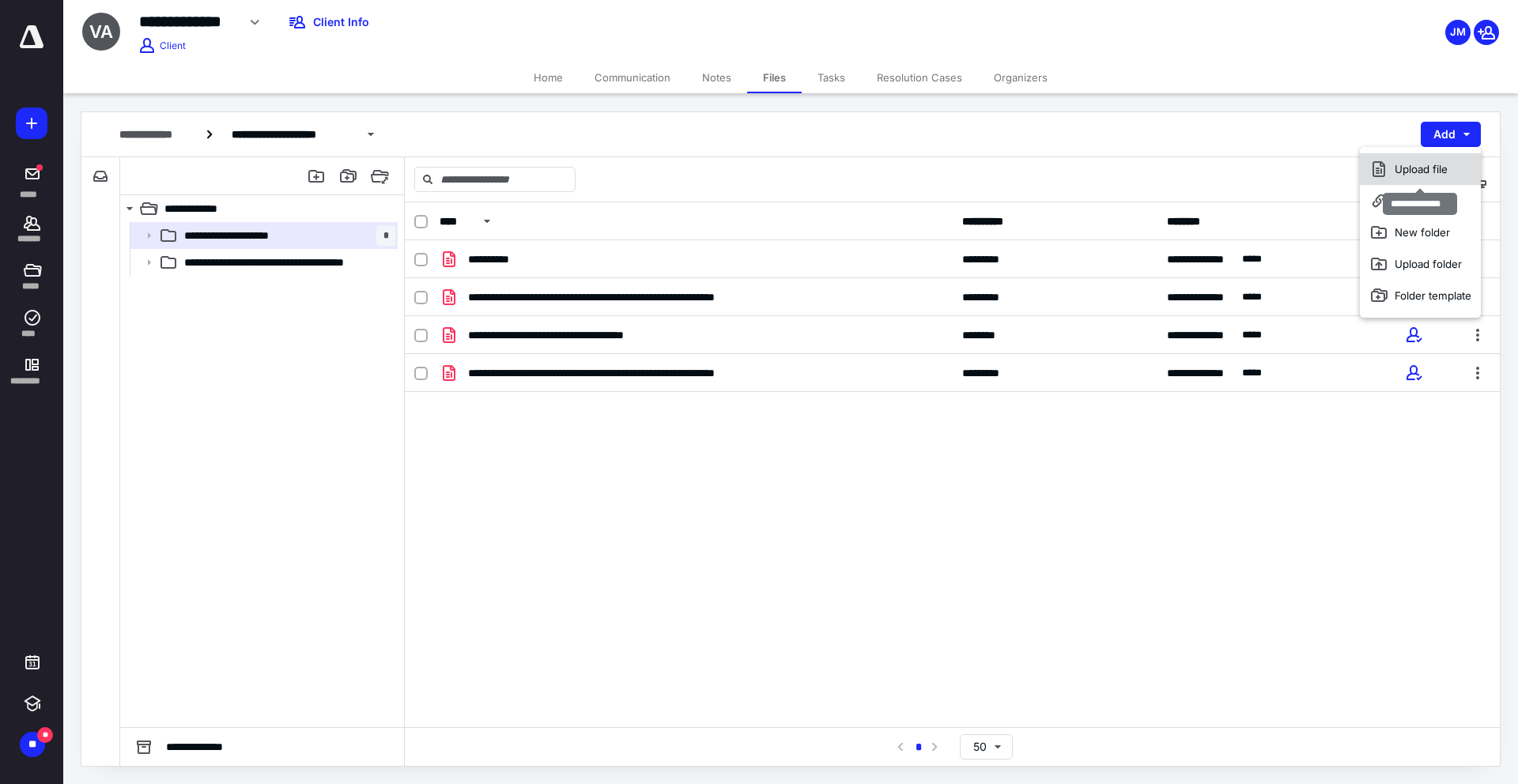 click on "Upload file" at bounding box center (1420, 169) 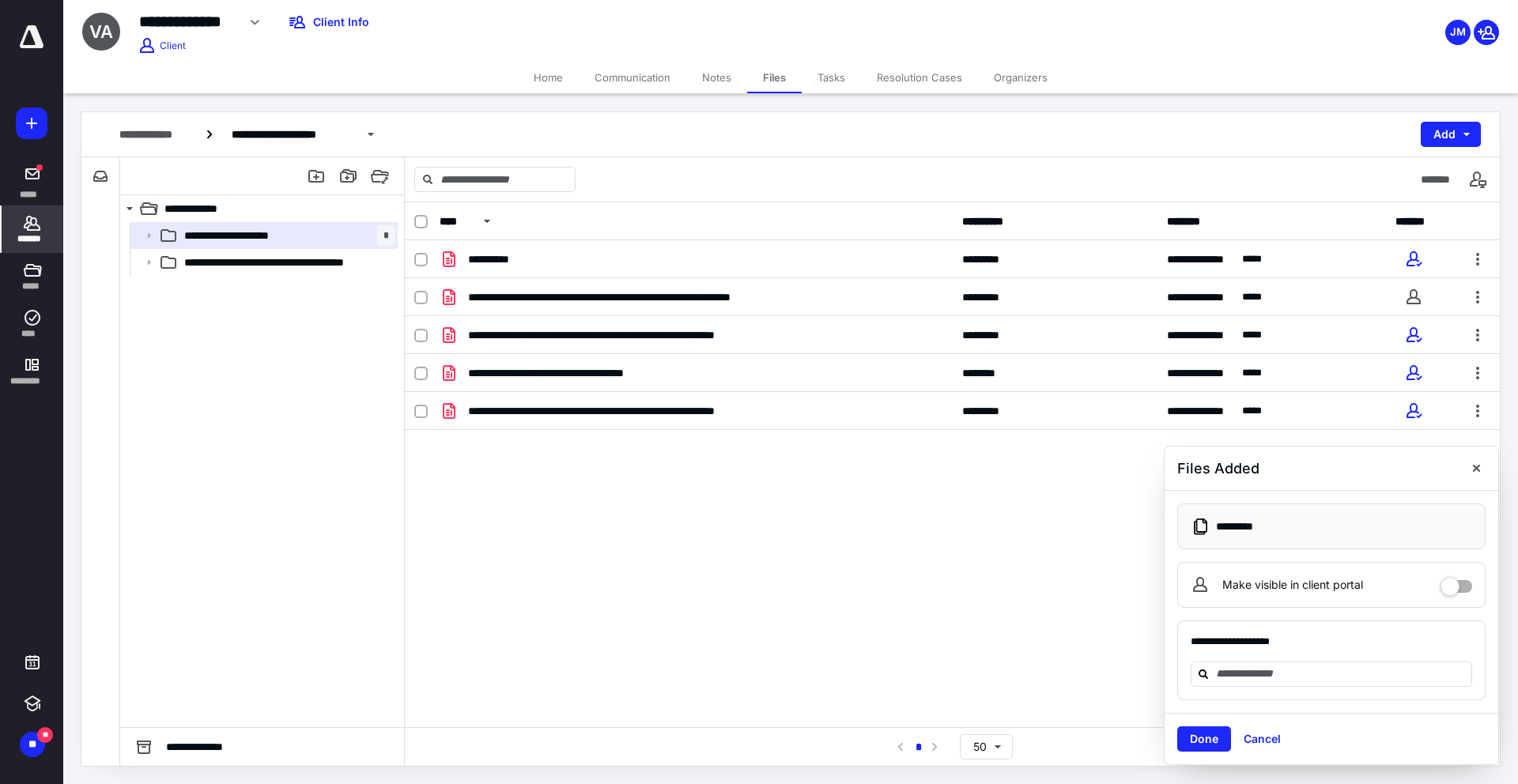 click on "*******" at bounding box center [32, 229] 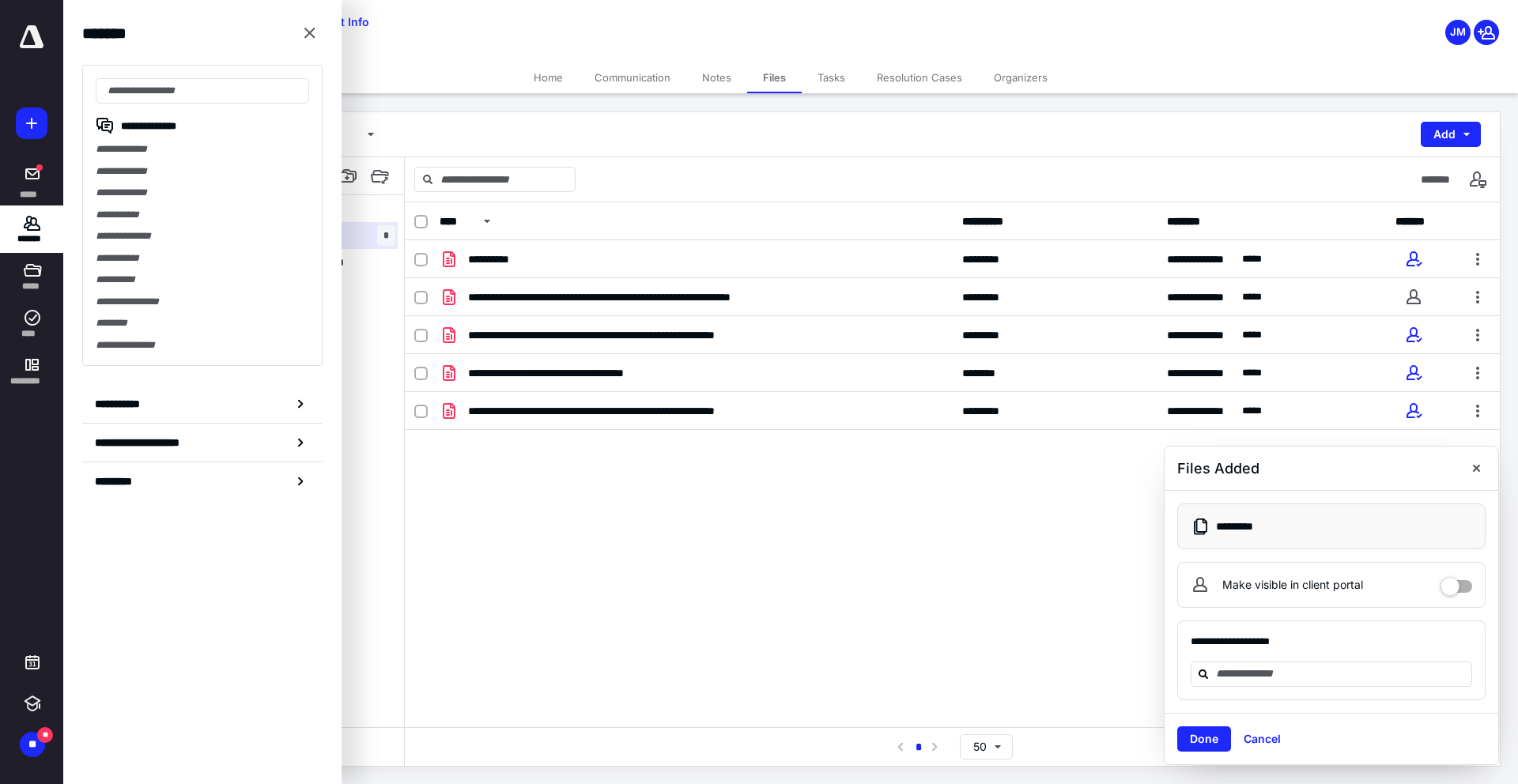 click on "**********" at bounding box center [791, 31] 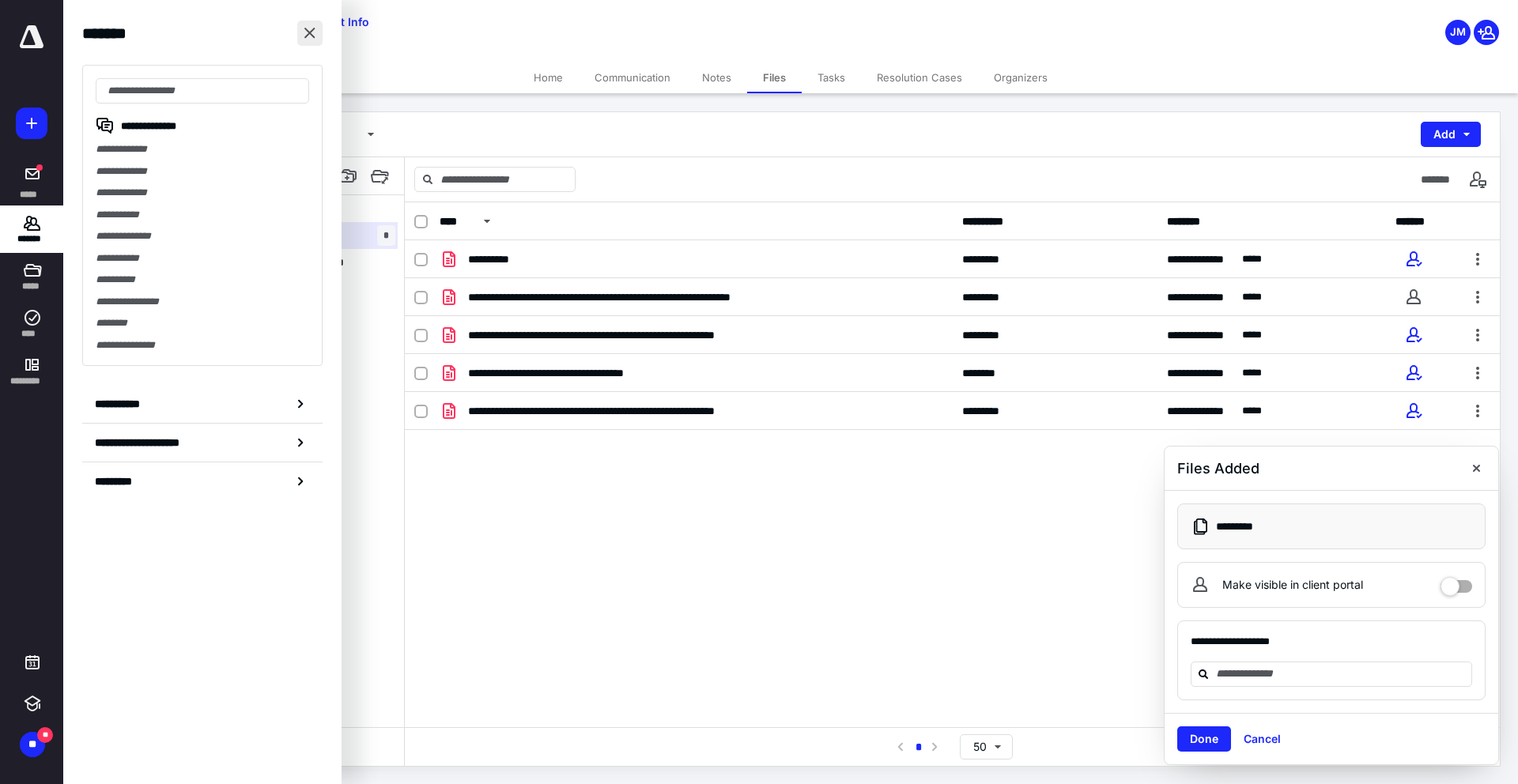 click at bounding box center (310, 33) 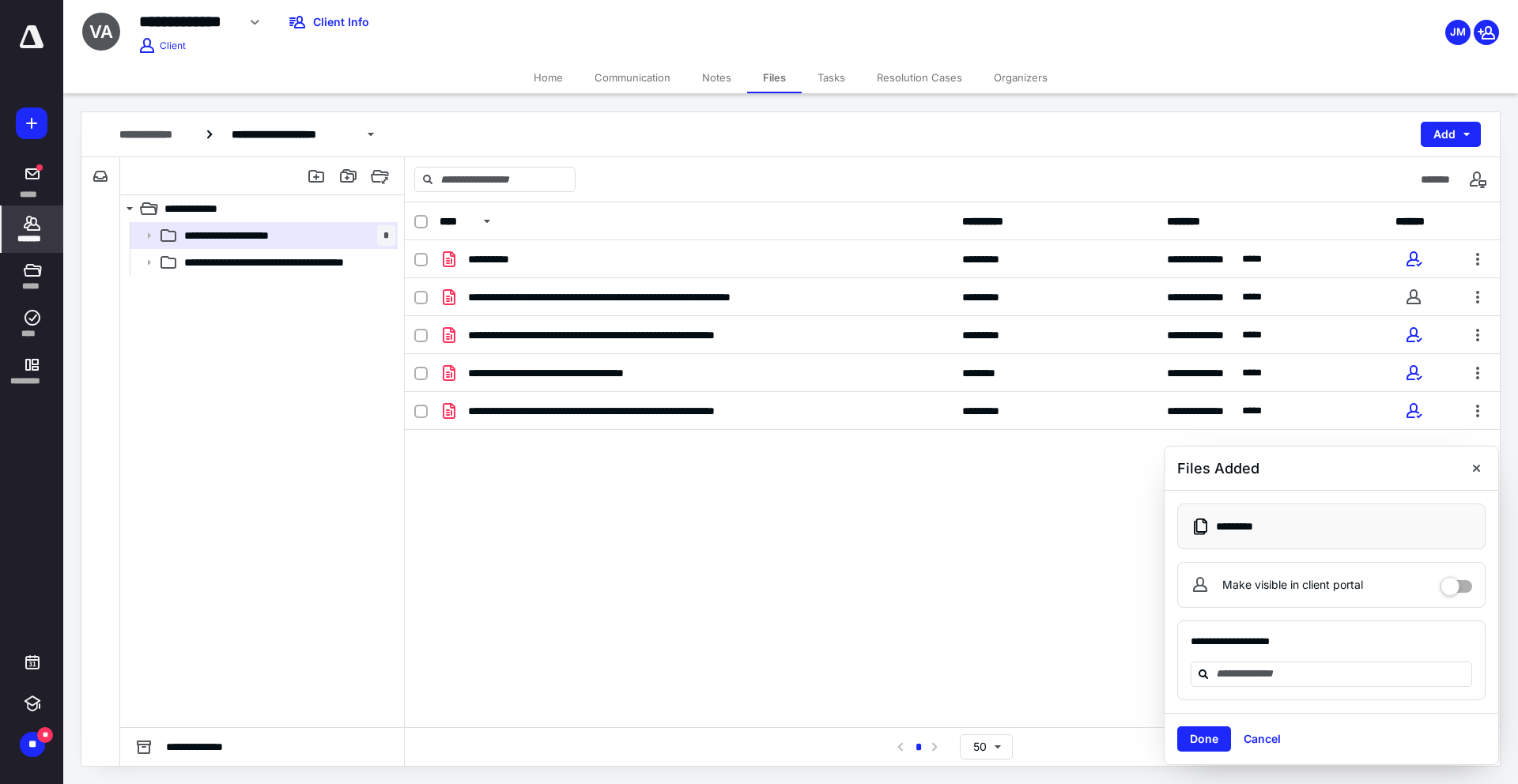 click 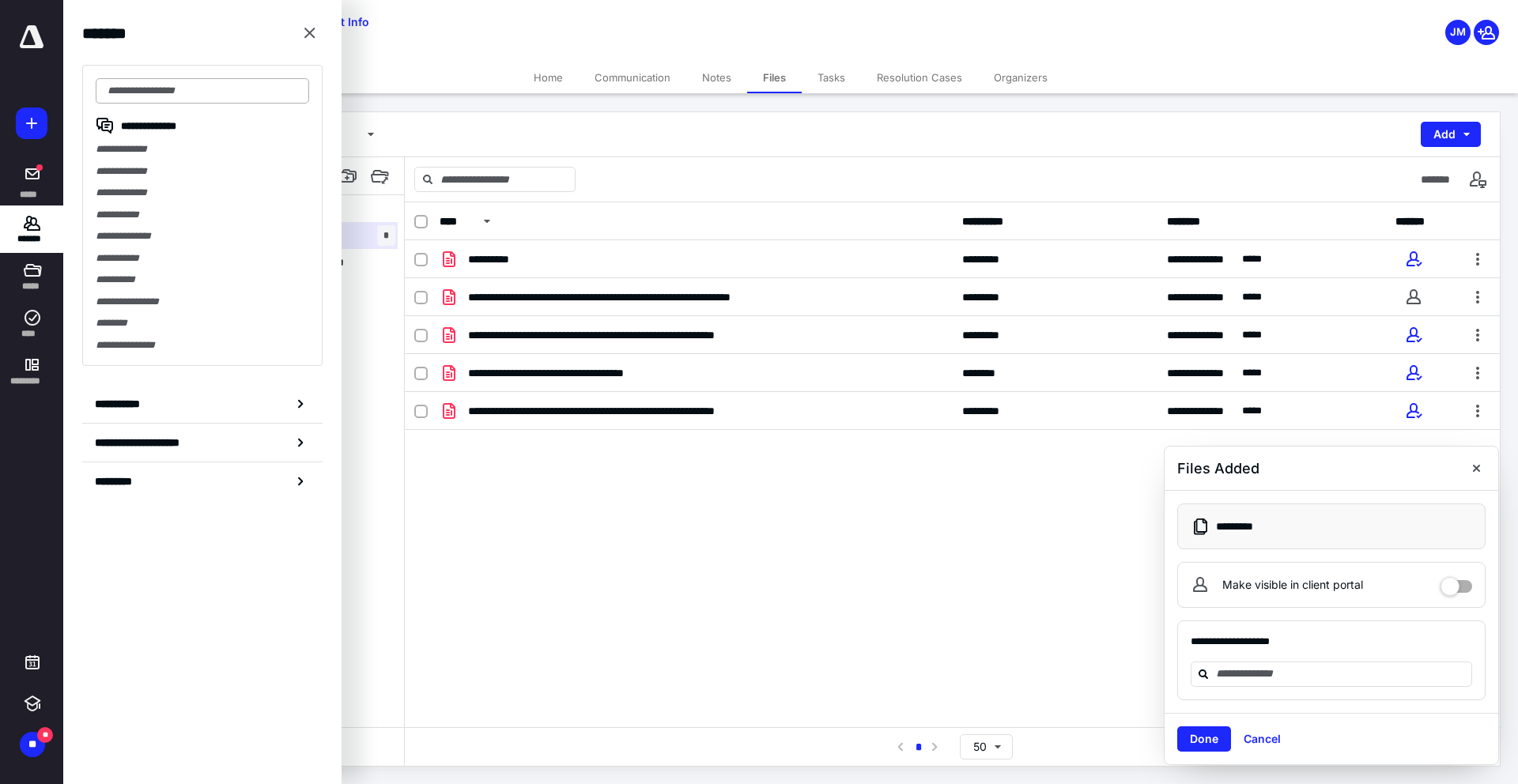 click at bounding box center [202, 91] 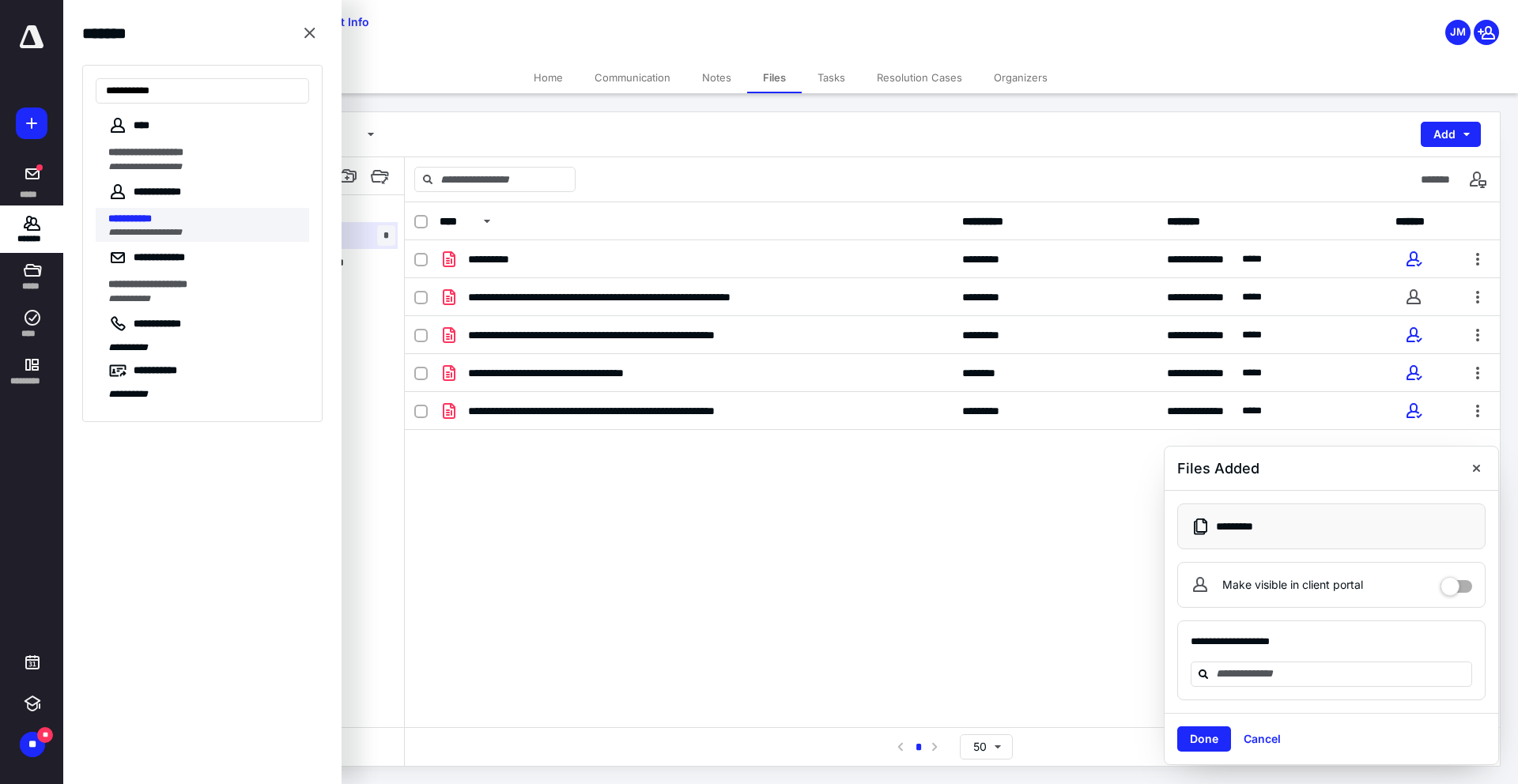 type on "**********" 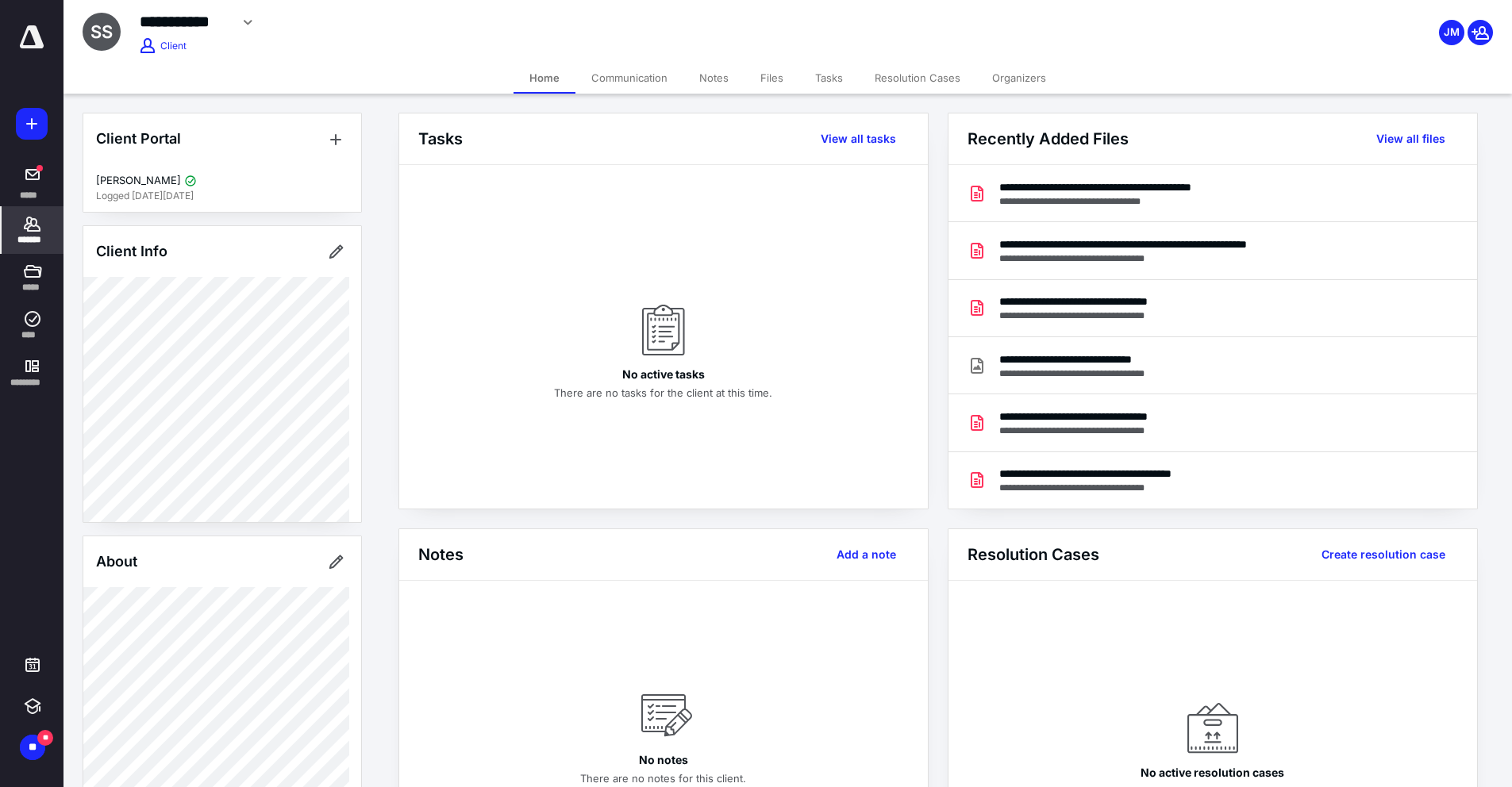 click on "Files" at bounding box center (771, 78) 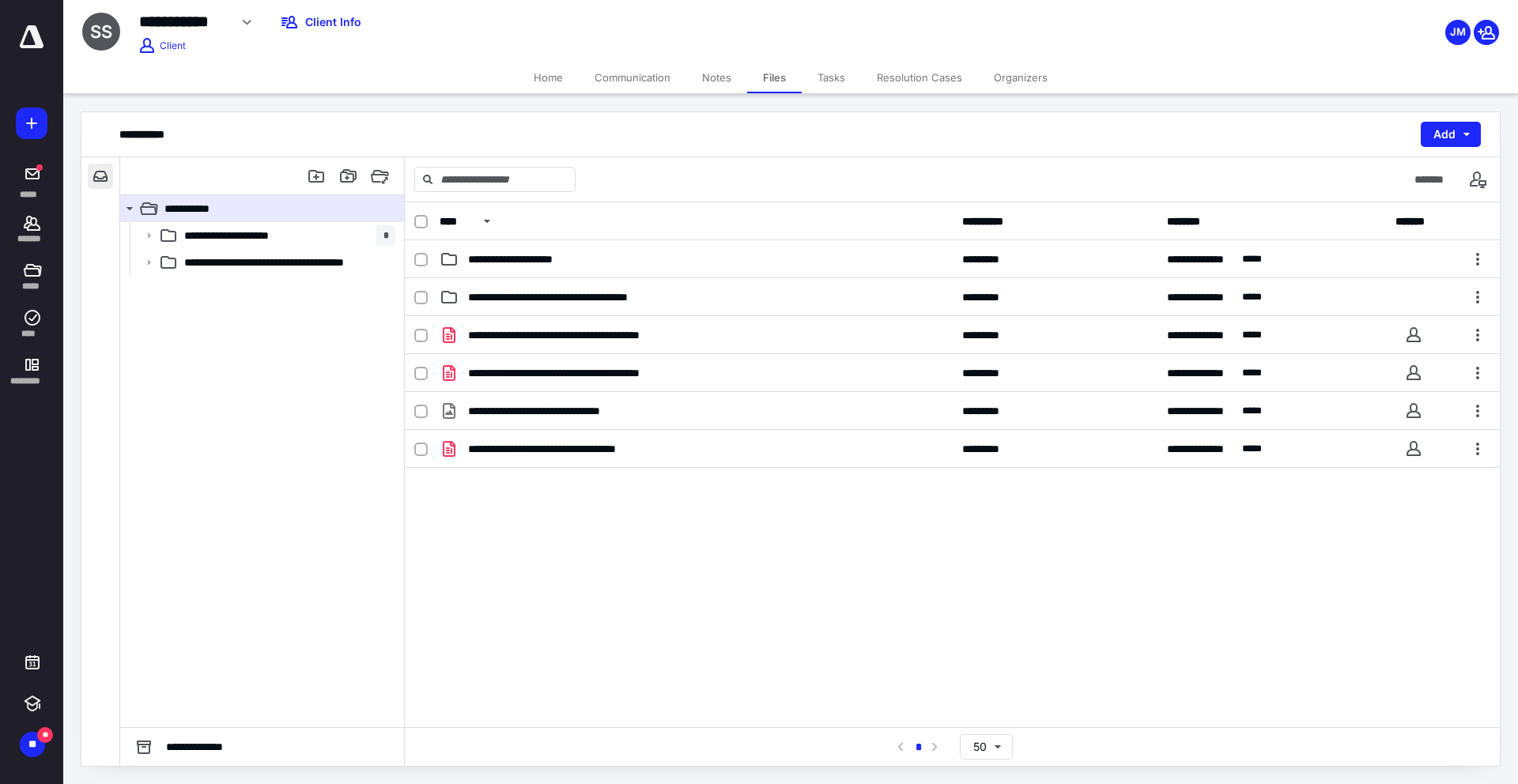 click at bounding box center (100, 176) 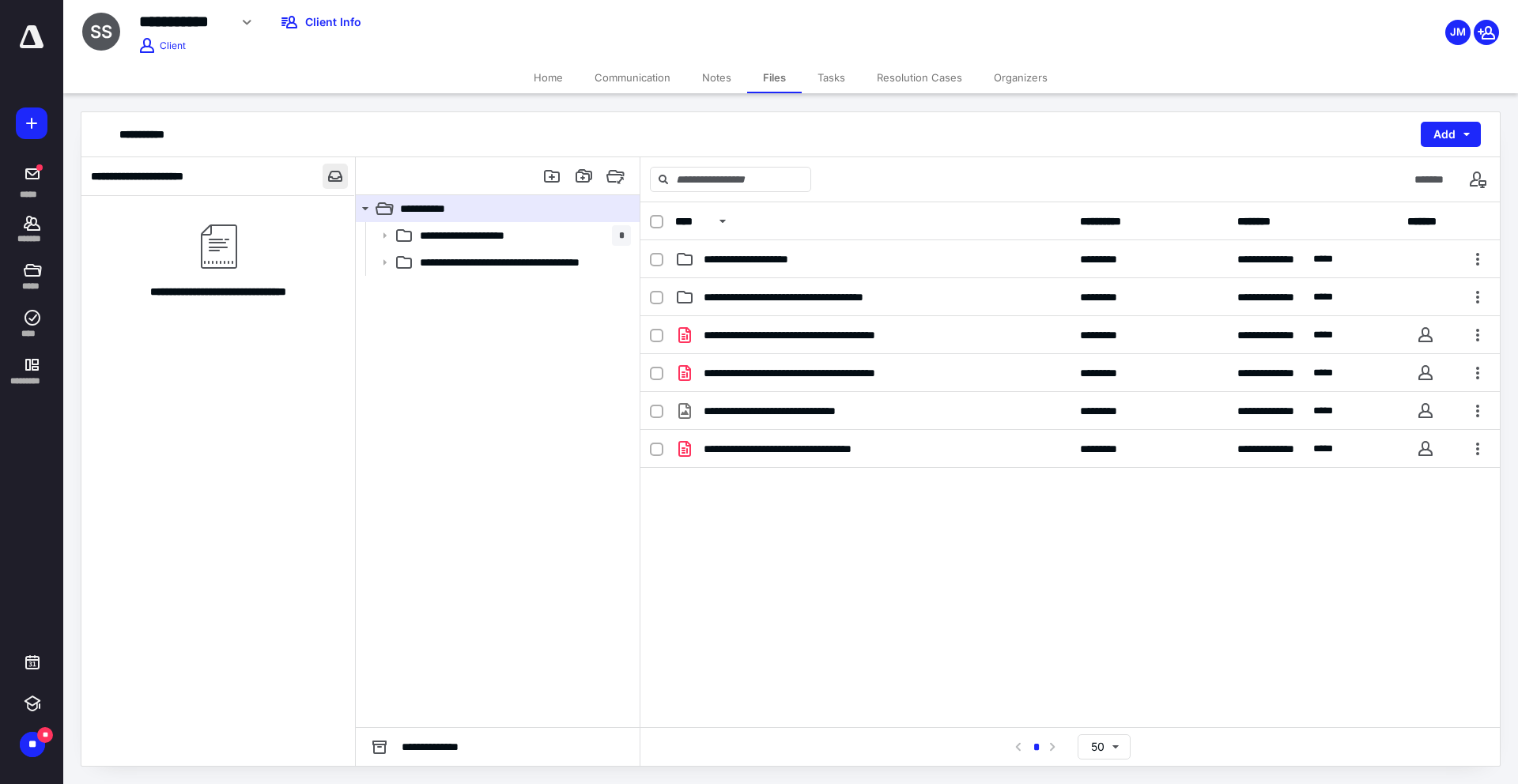 click at bounding box center [335, 176] 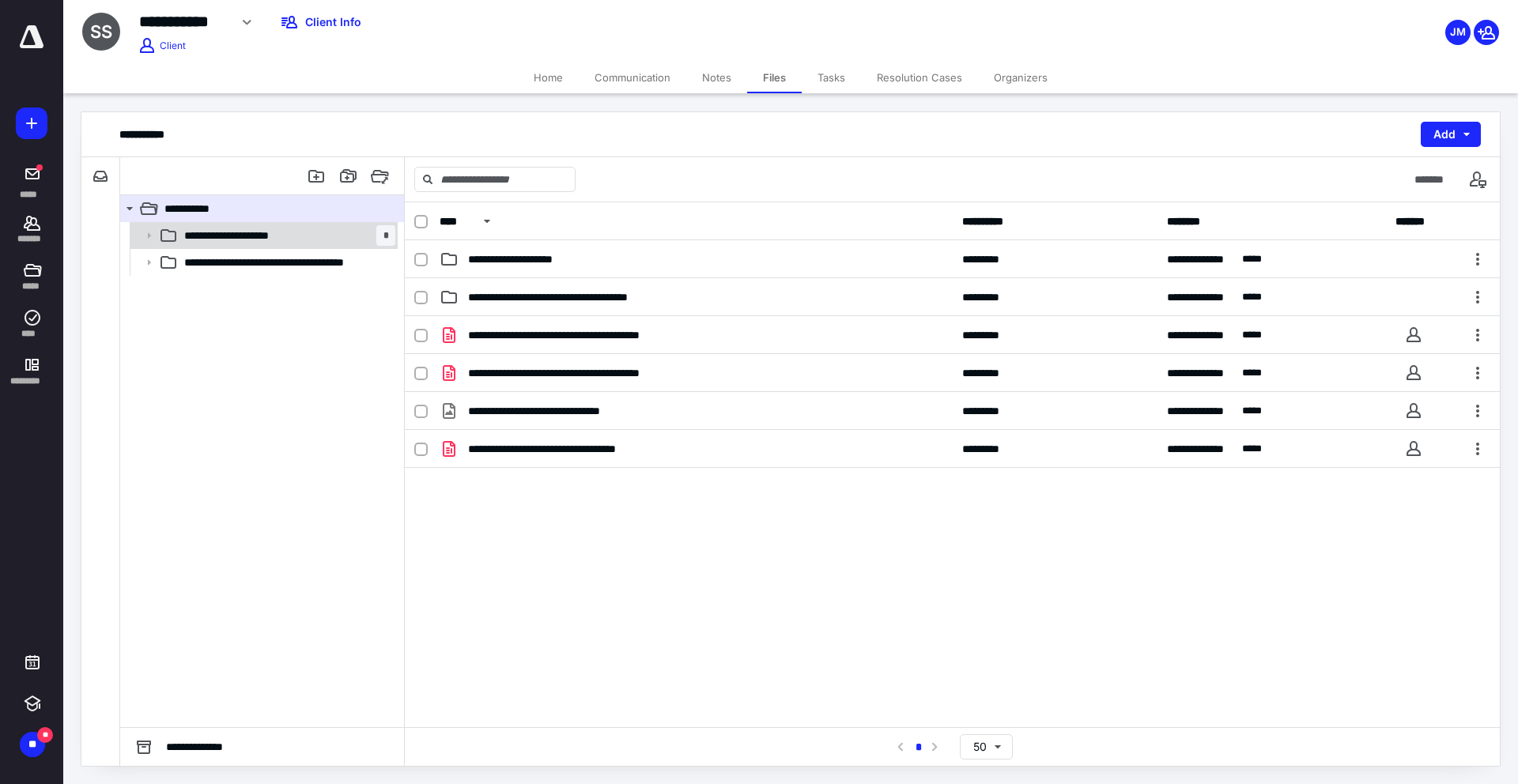 click on "**********" at bounding box center (286, 236) 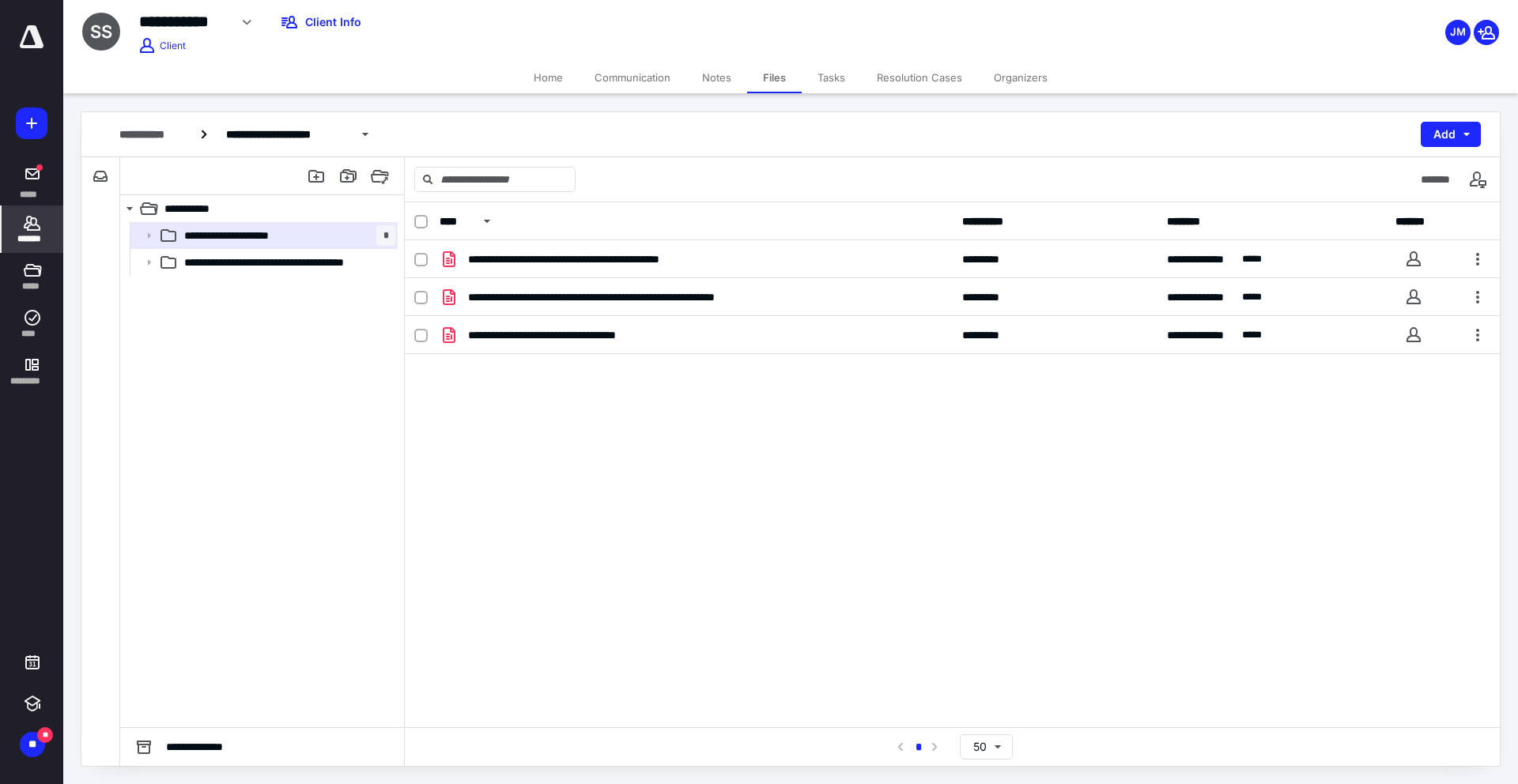 click 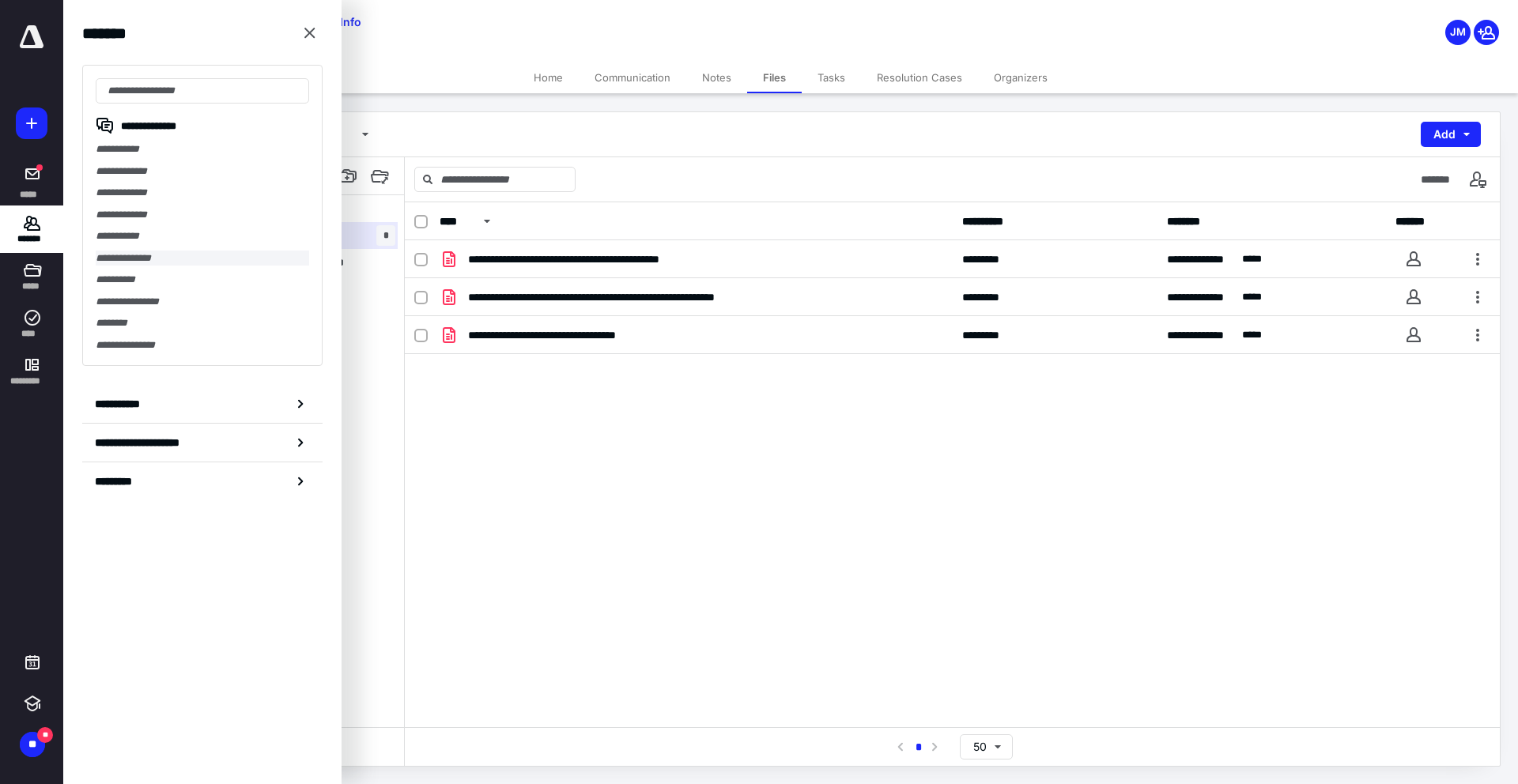 click on "**********" at bounding box center (202, 258) 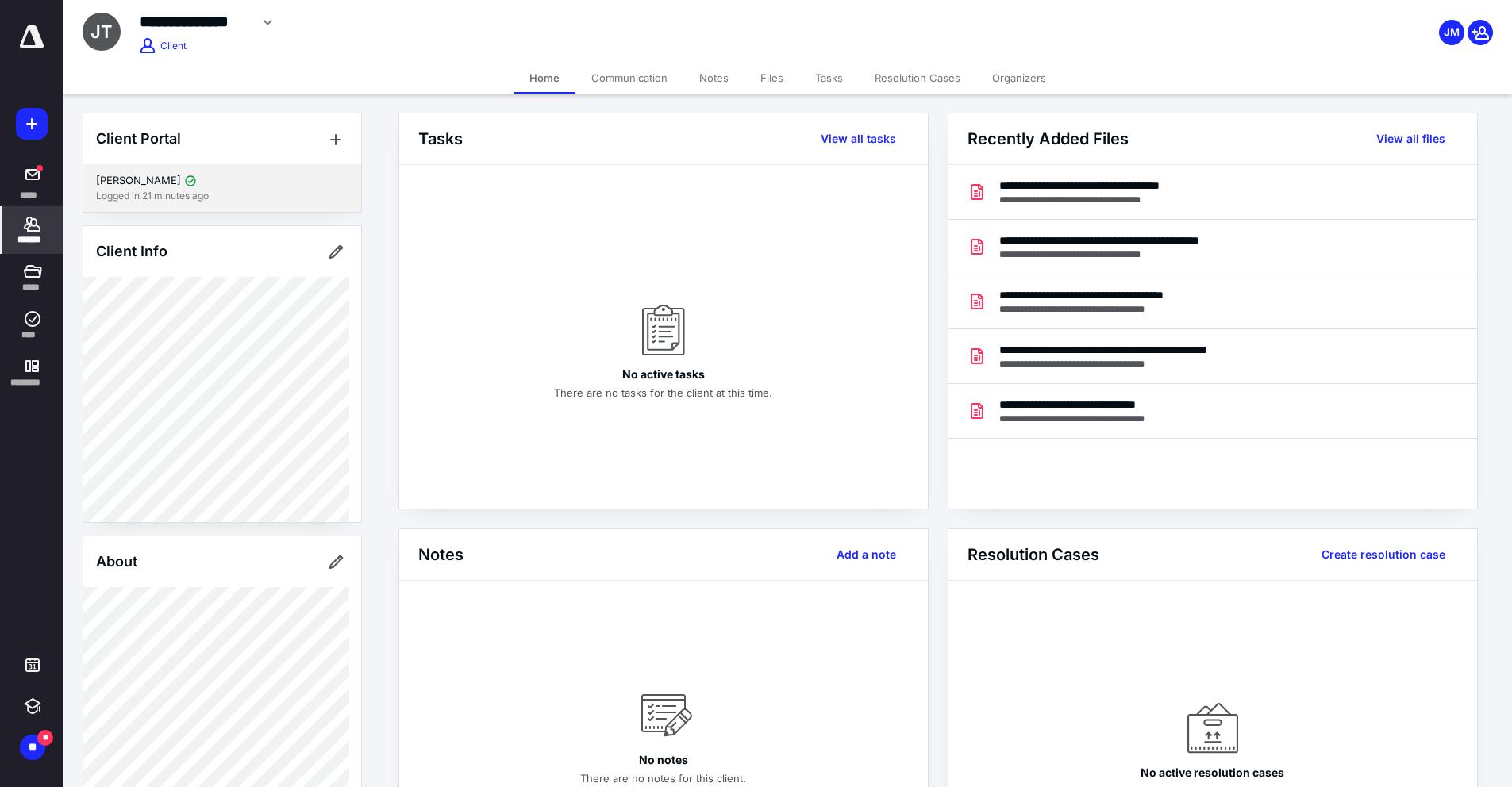 click on "John Tsinkelis Logged in 21 minutes ago" at bounding box center [222, 188] 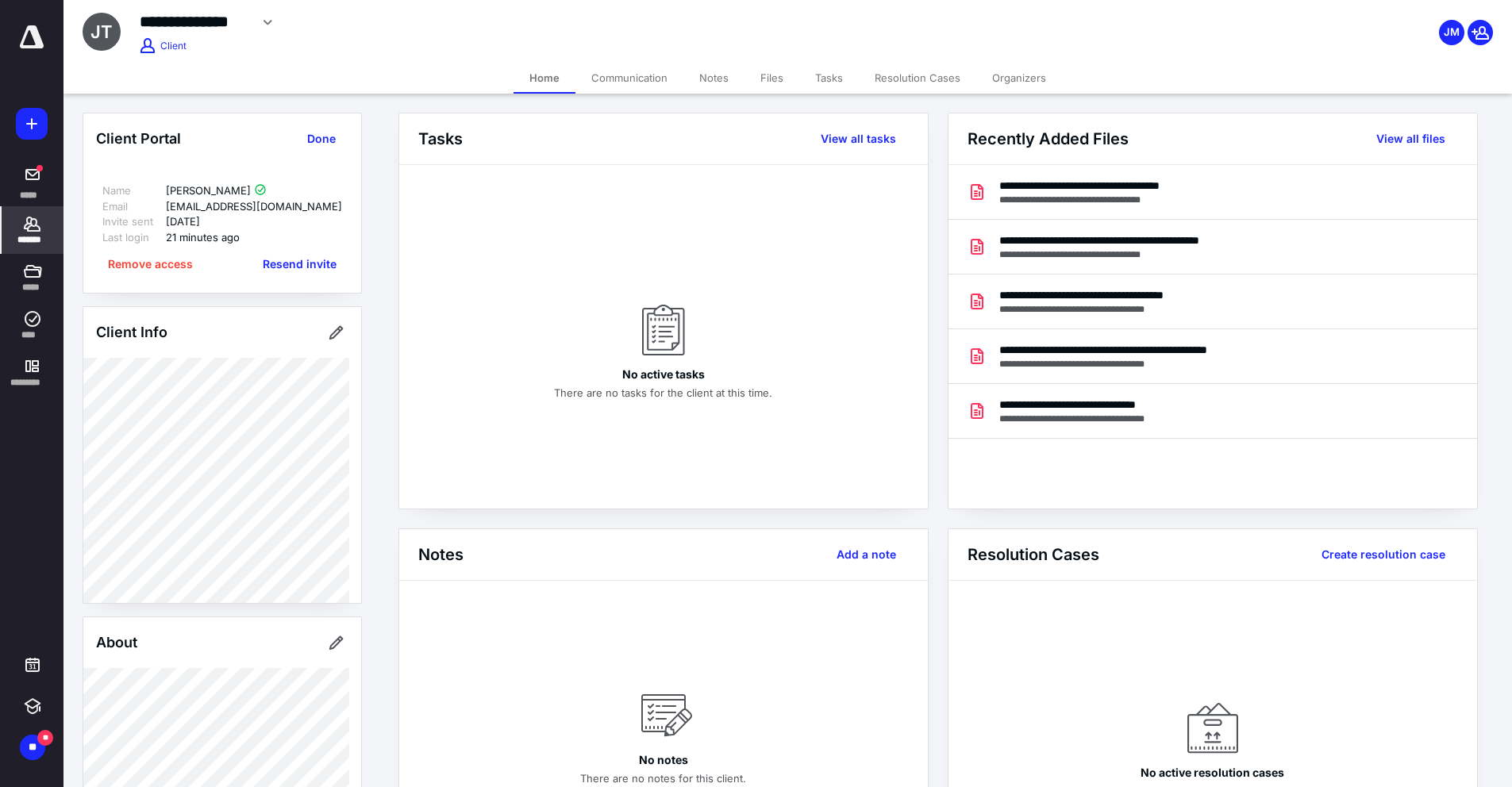 click on "Client Portal Done Name John Tsinkelis Email jtsink99@gmail.com Invite sent 7/1/2025 Last login 21 minutes ago Remove access Resend invite Client Info About Spouse Dependents Important clients Tags Manage all tags" at bounding box center (222, 678) 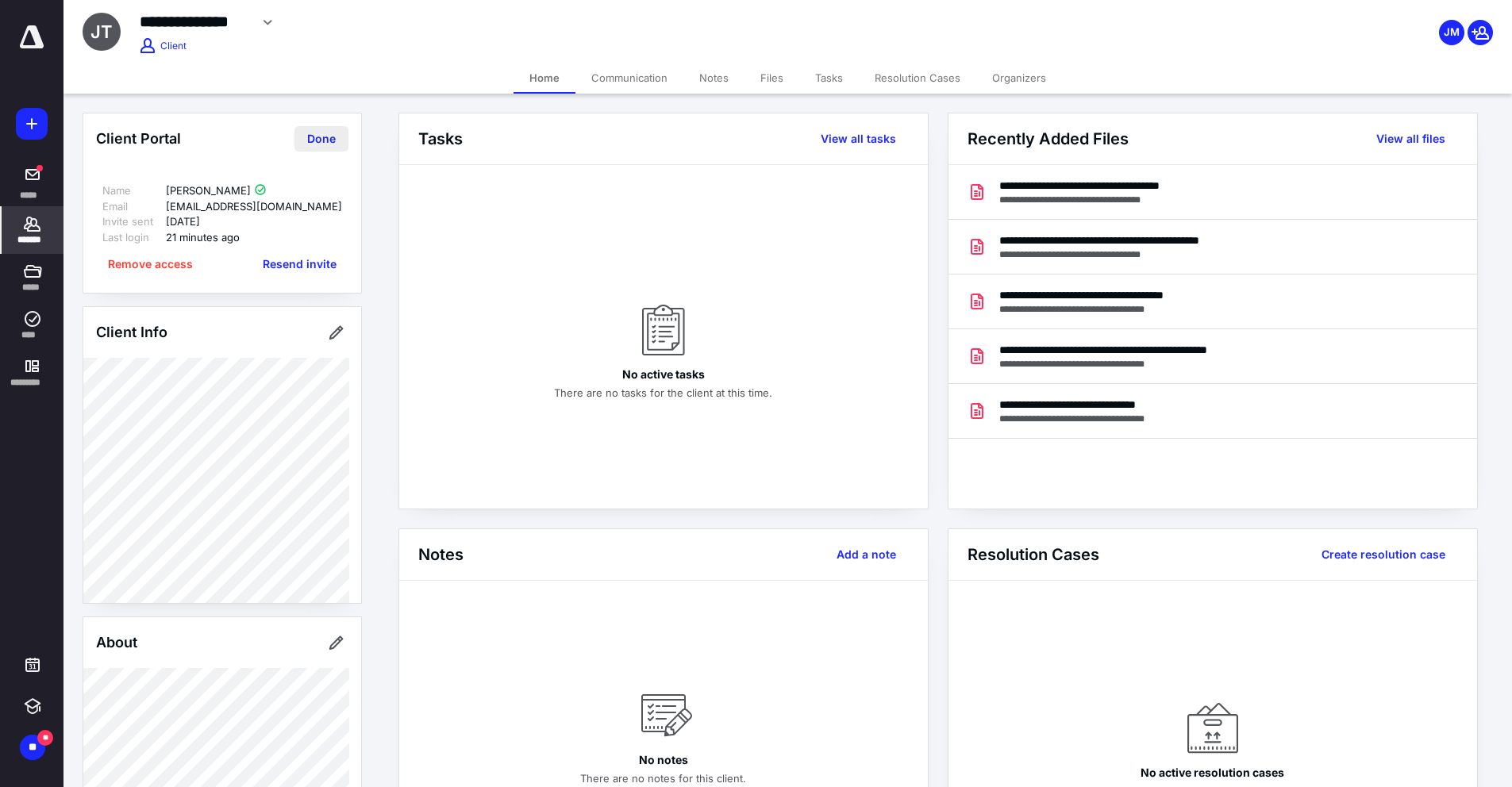 click on "Done" at bounding box center [321, 139] 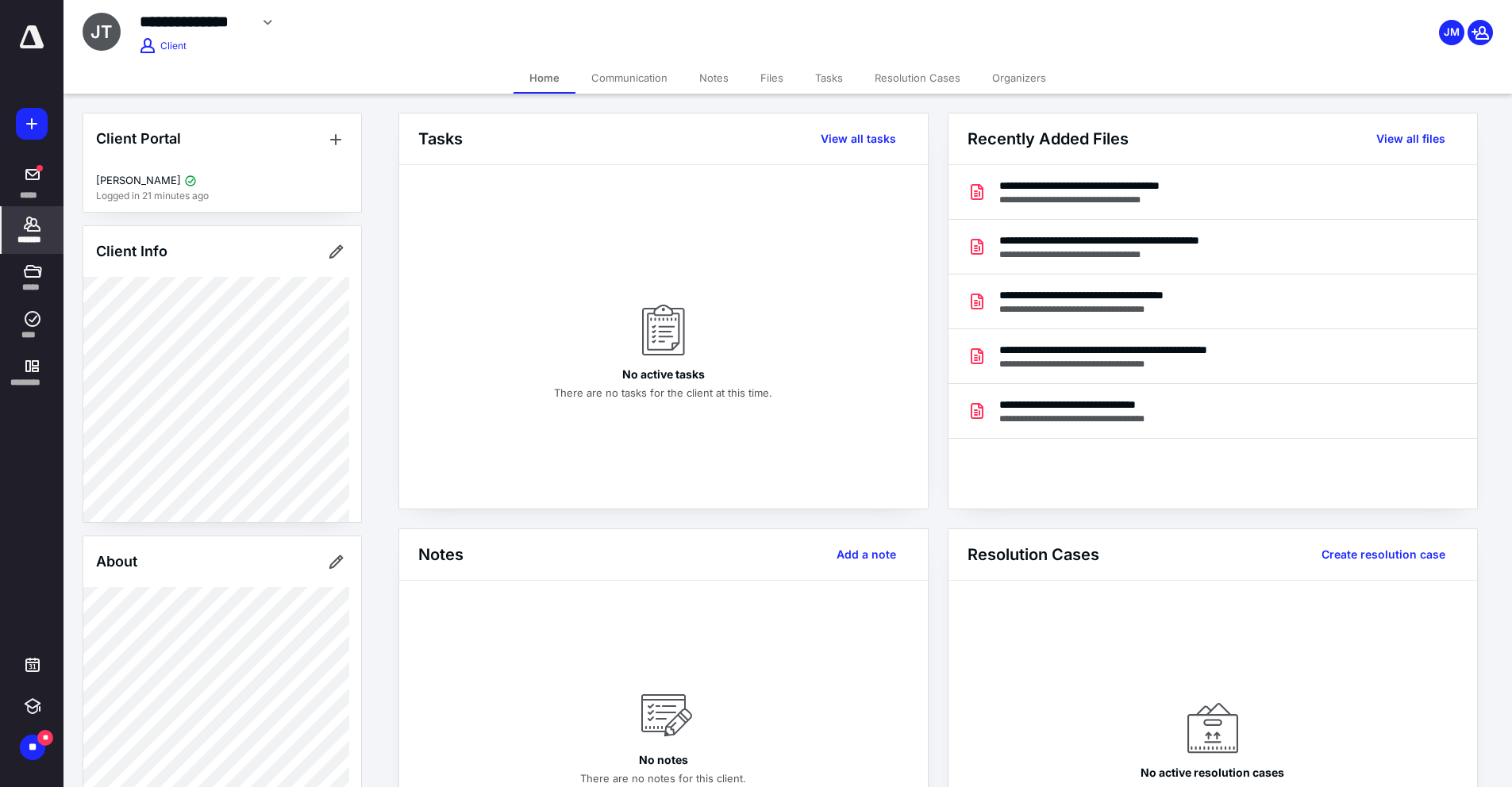 click 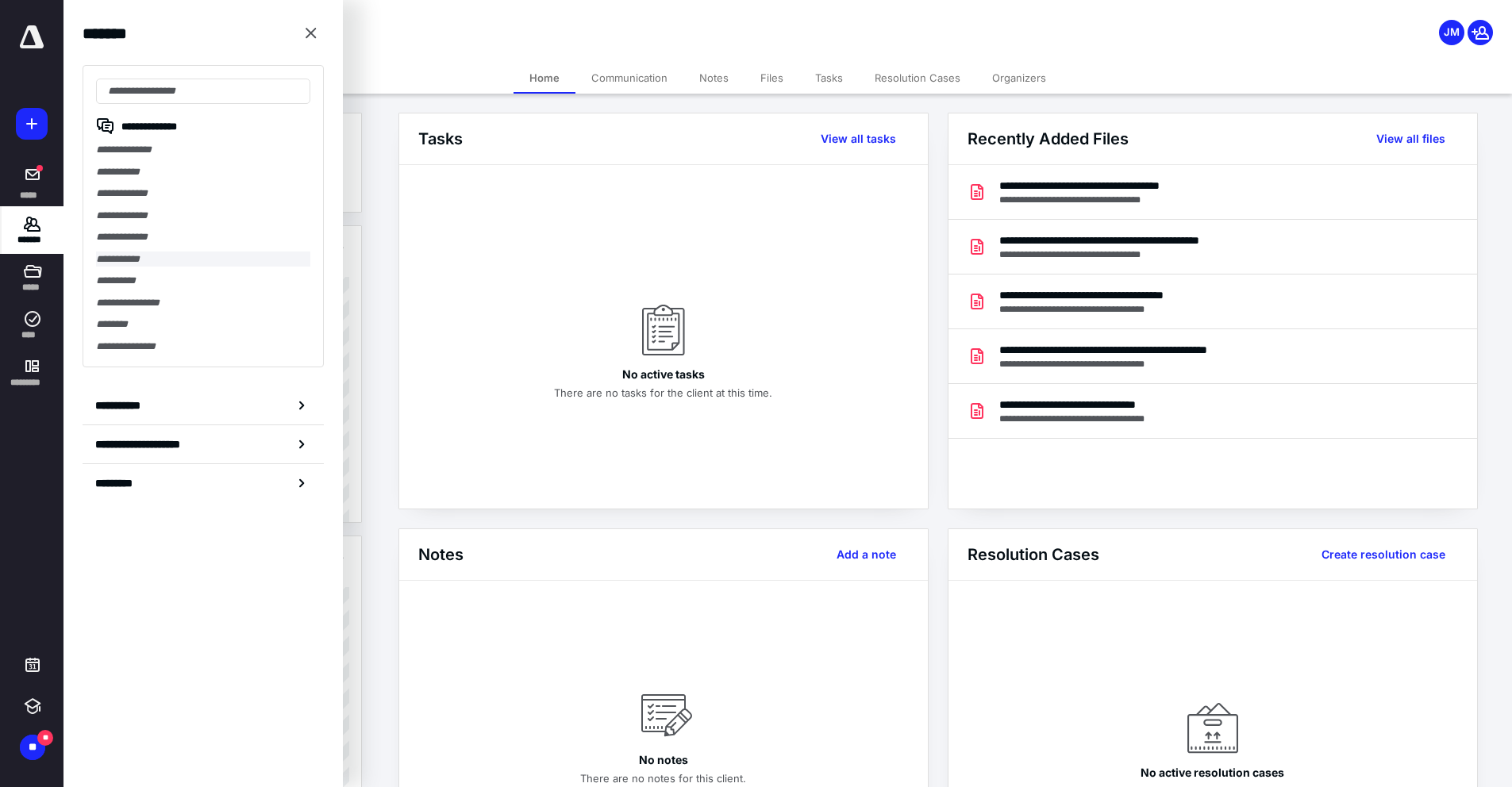 click on "**********" at bounding box center (203, 259) 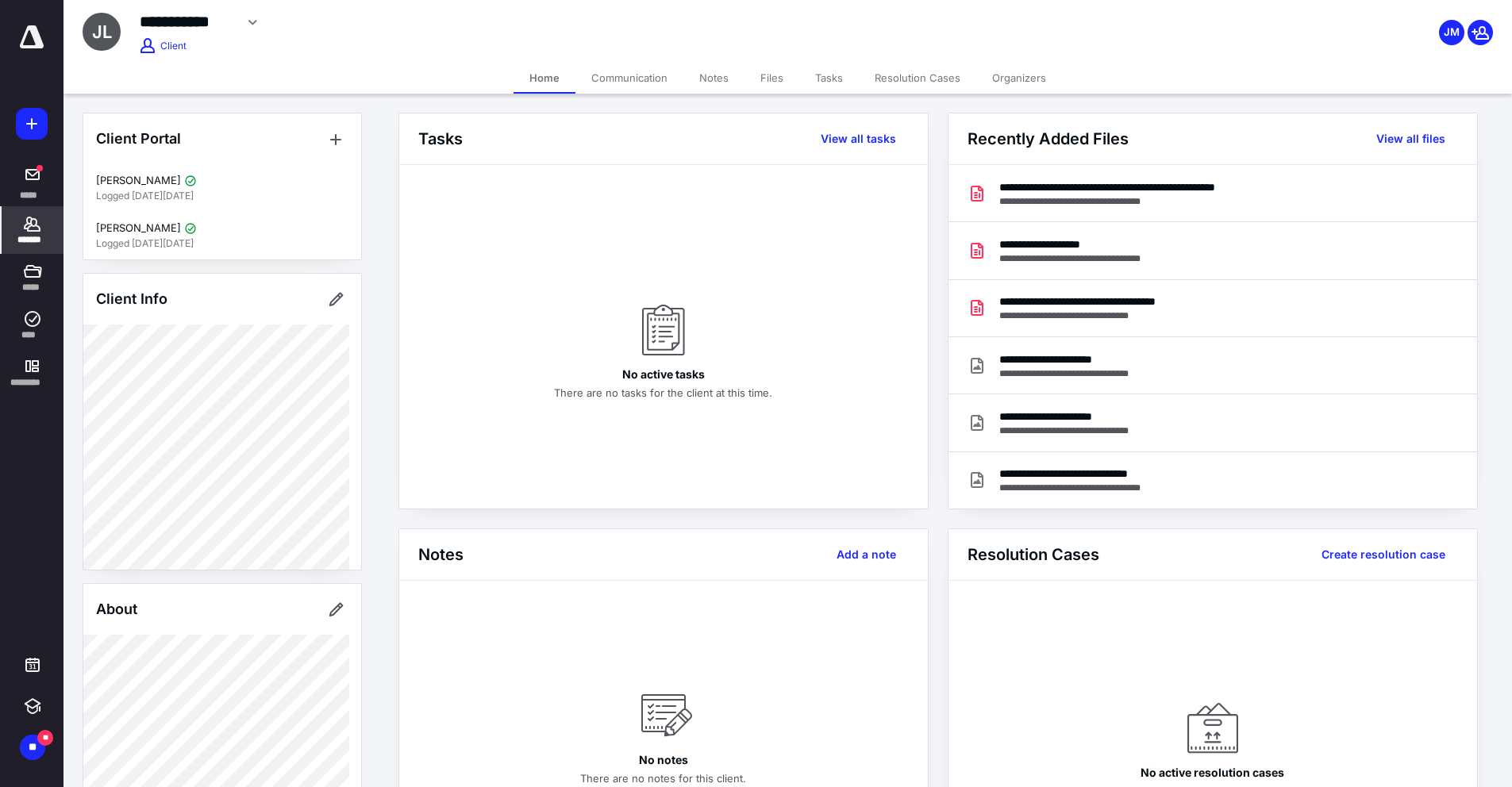 click on "Files" at bounding box center [771, 78] 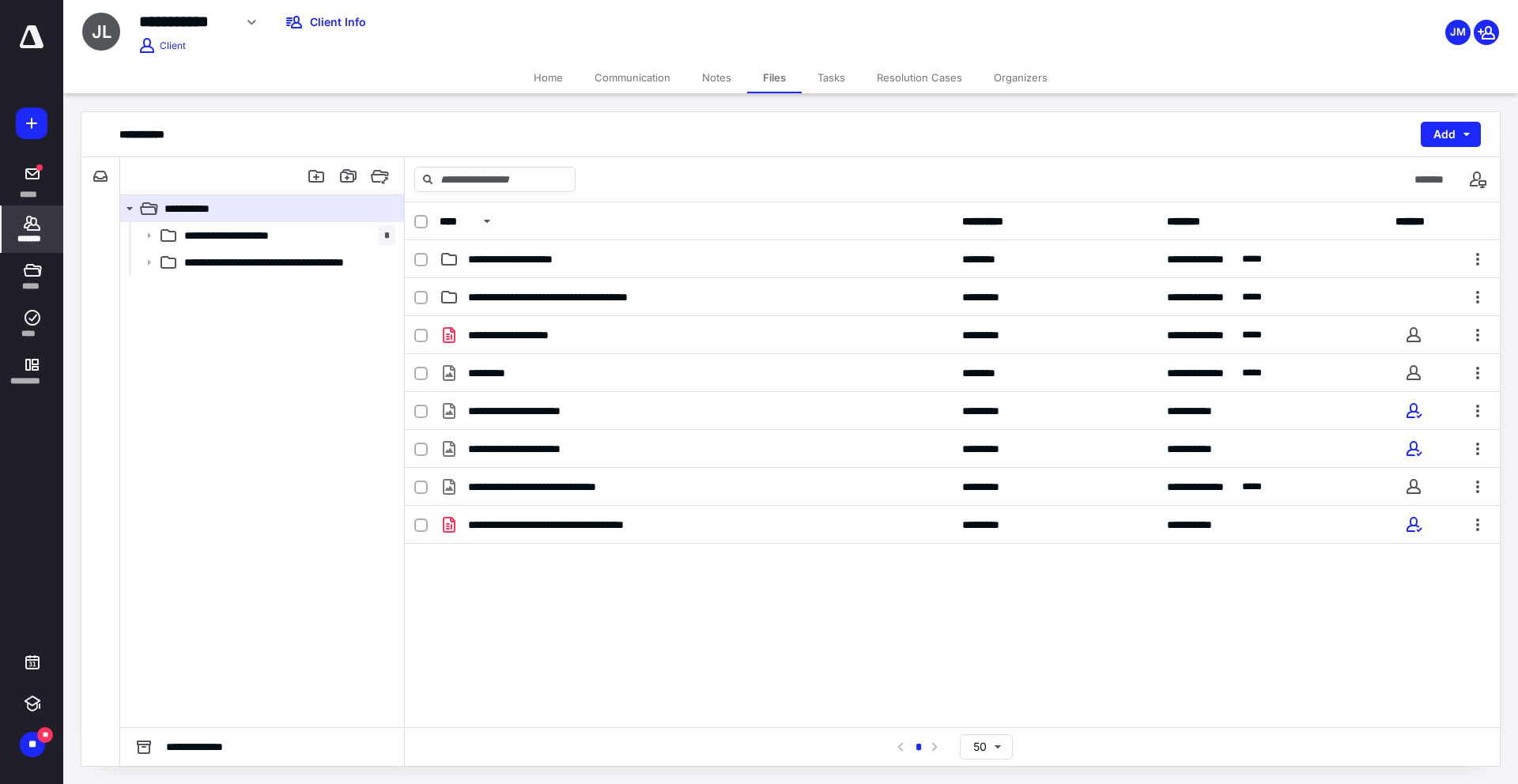 drag, startPoint x: 45, startPoint y: 230, endPoint x: 54, endPoint y: 227, distance: 9.486833 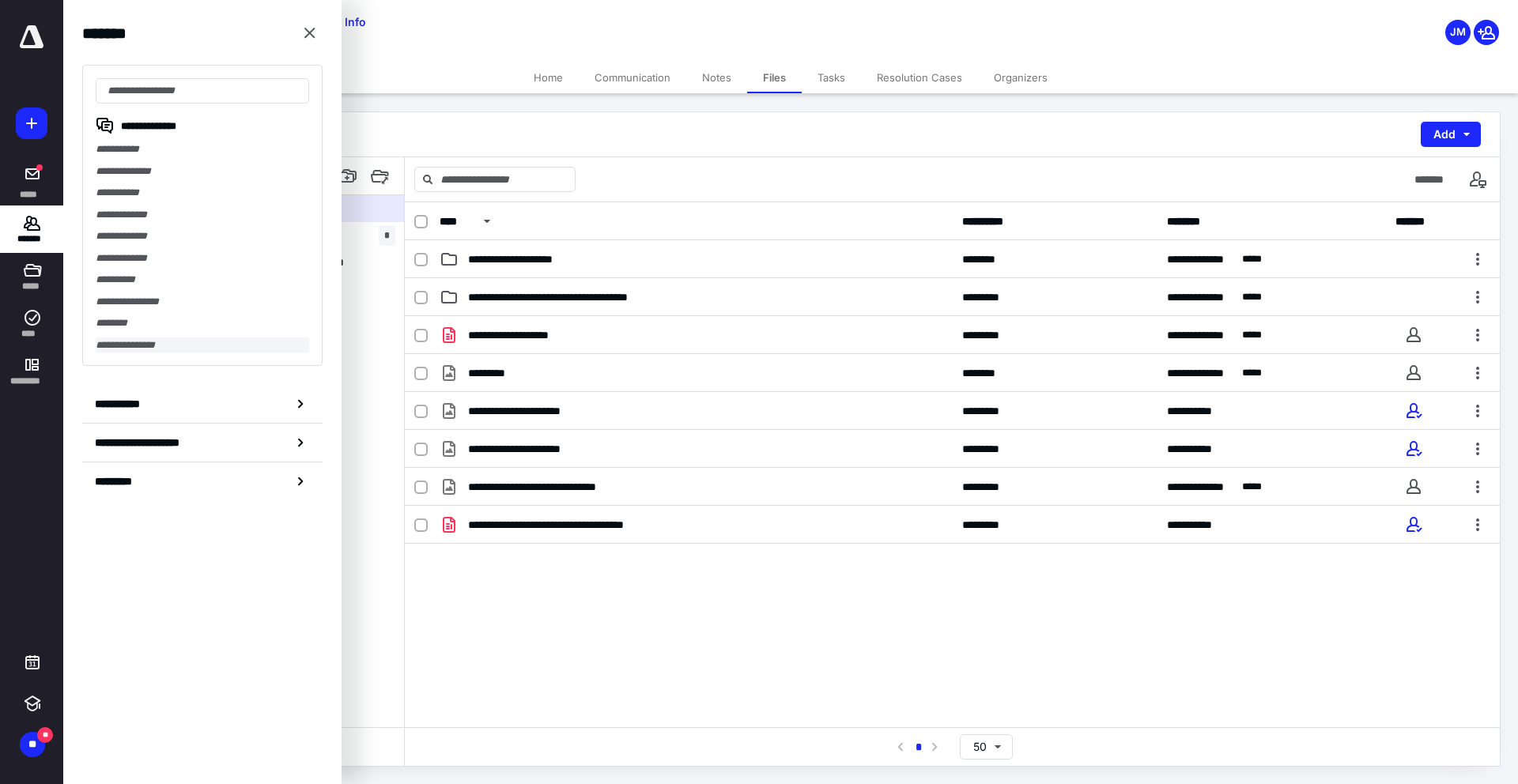 click on "**********" at bounding box center (202, 345) 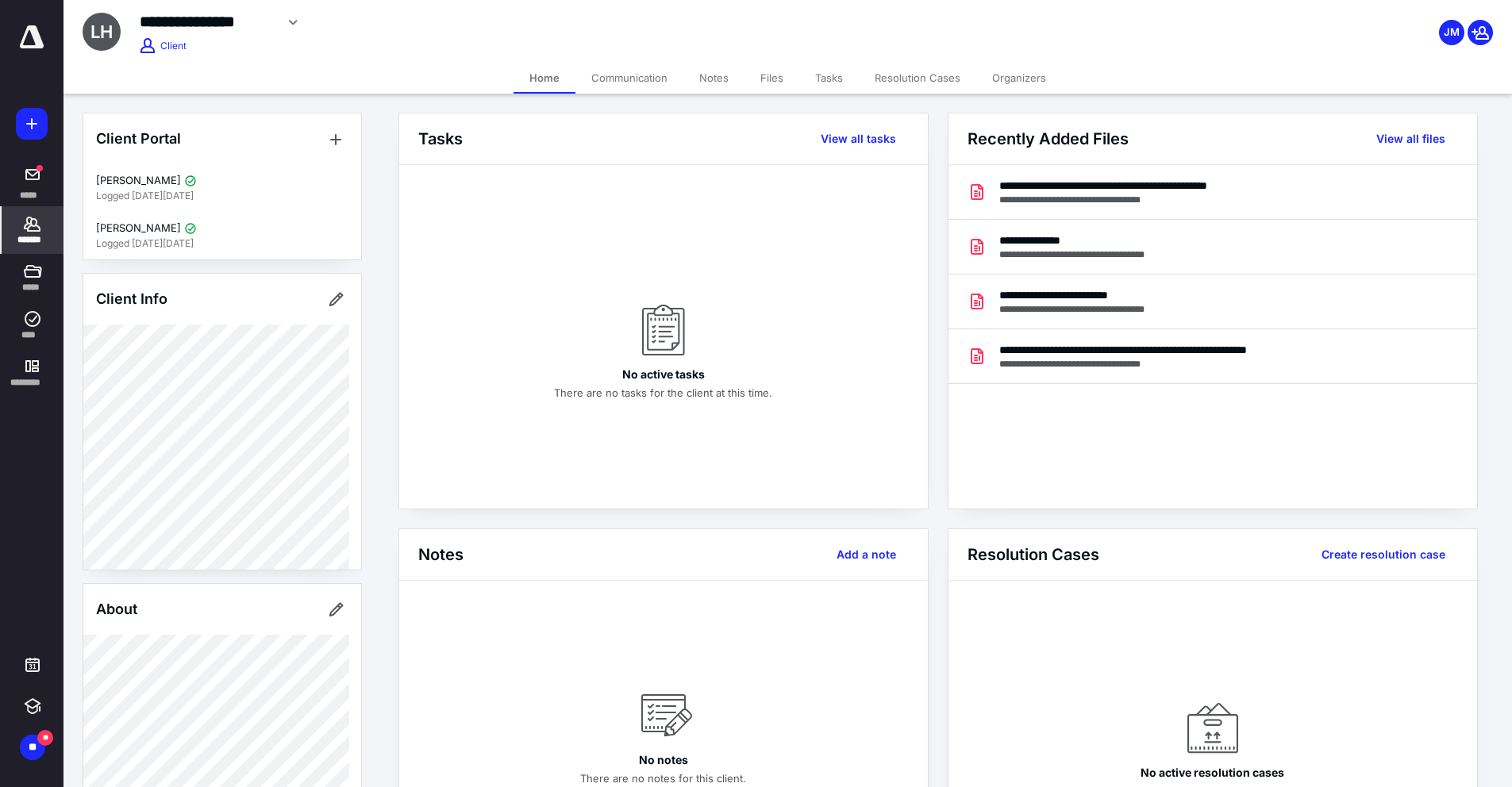 click on "Files" at bounding box center [771, 78] 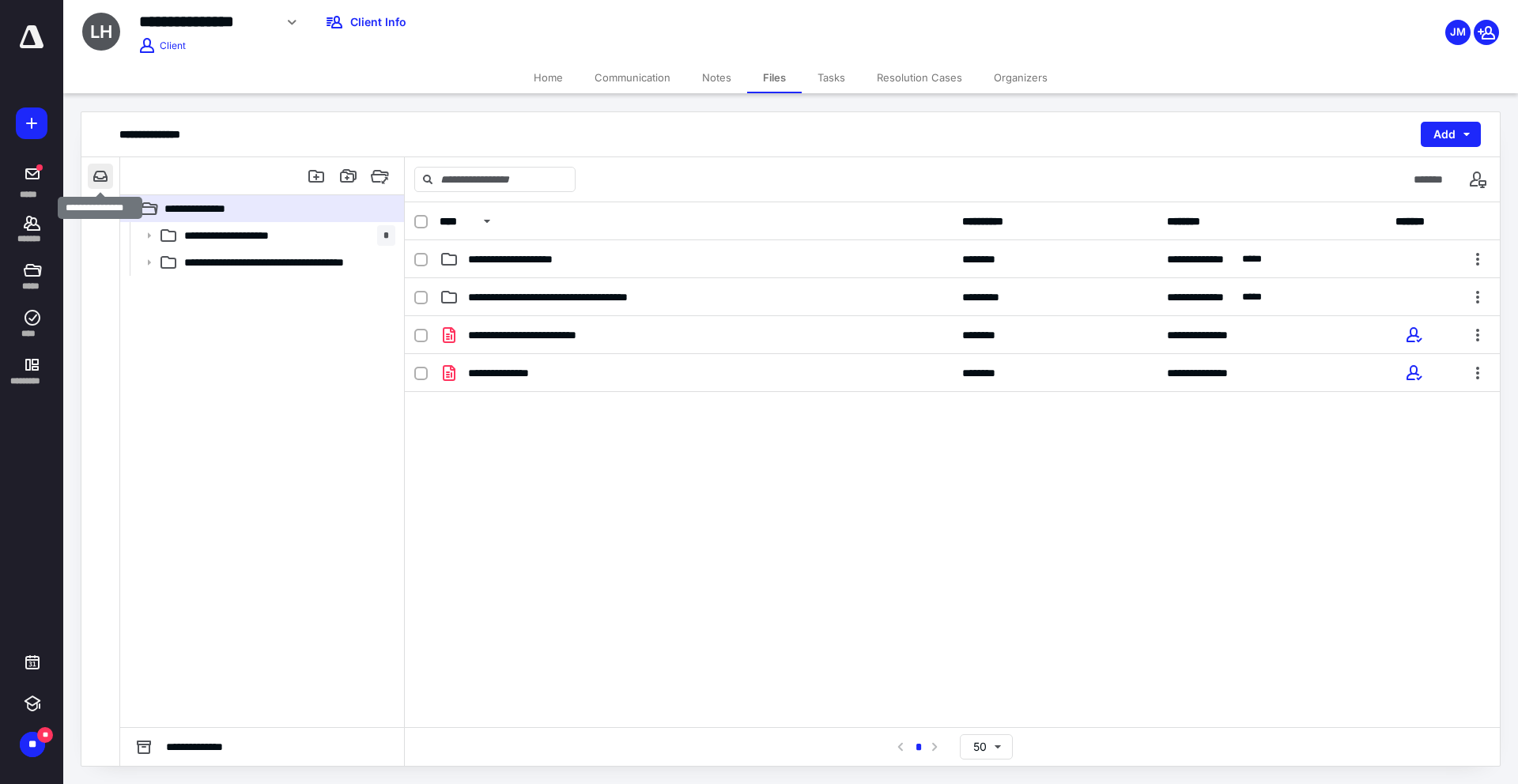 click at bounding box center [100, 176] 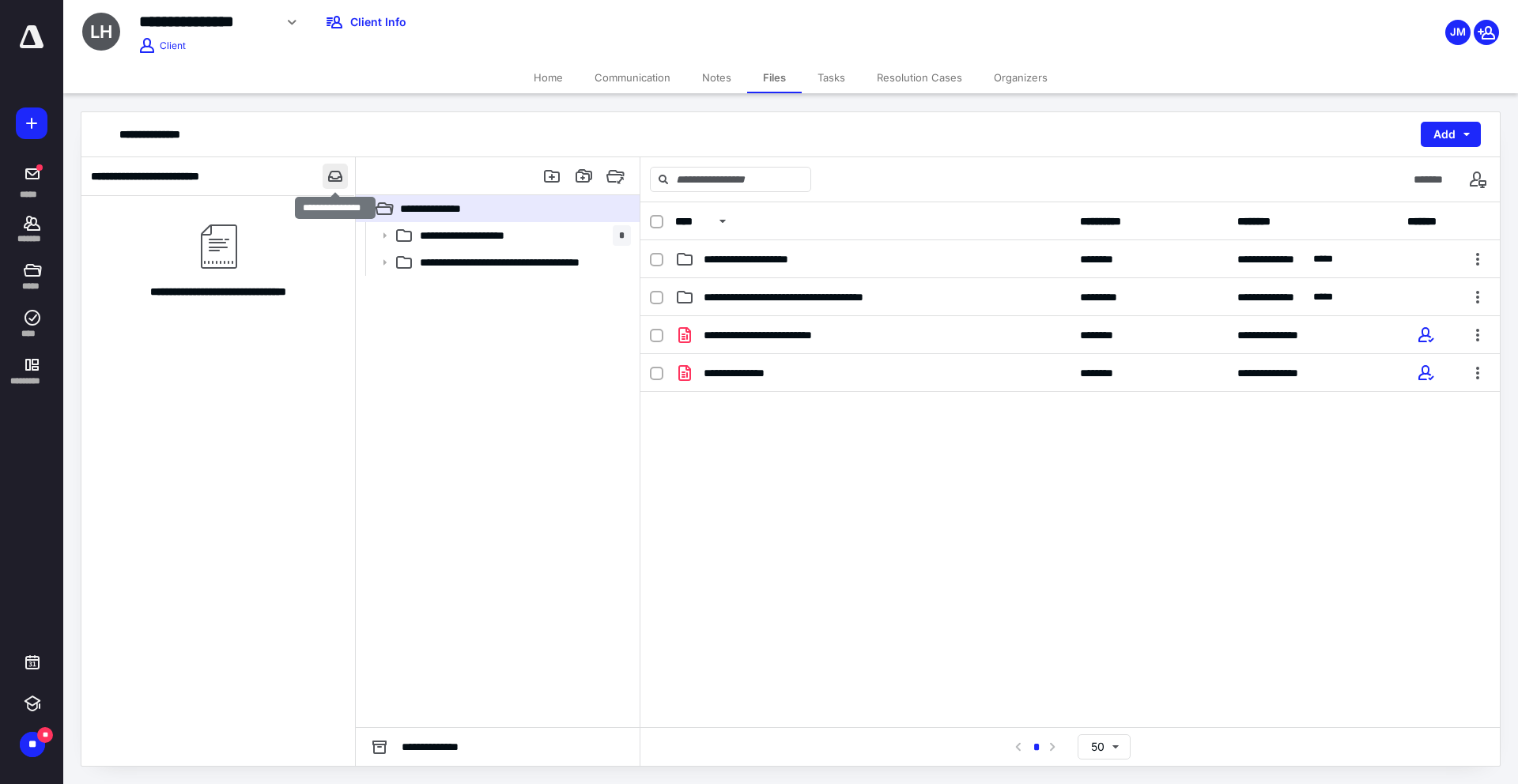 click at bounding box center [335, 176] 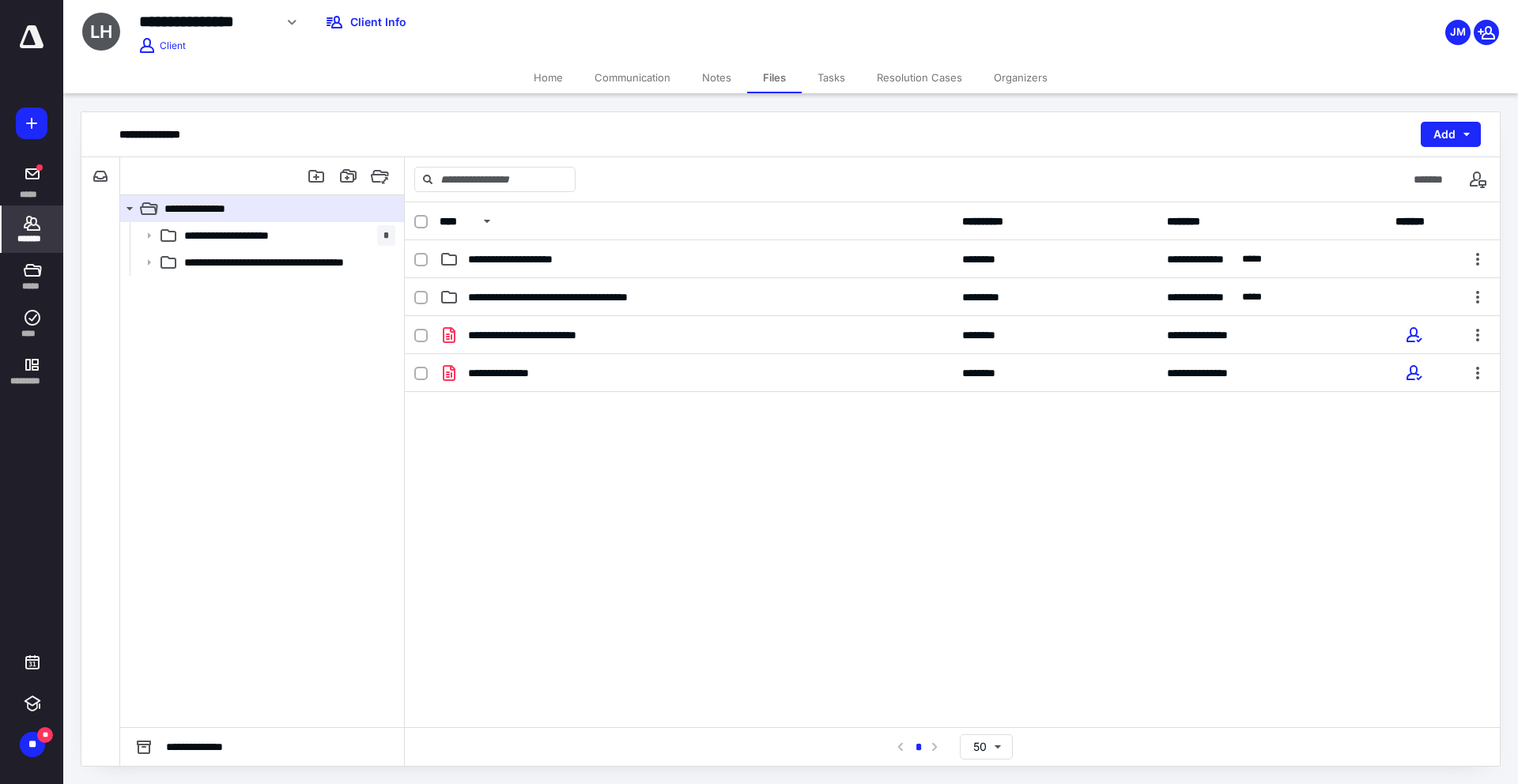 click 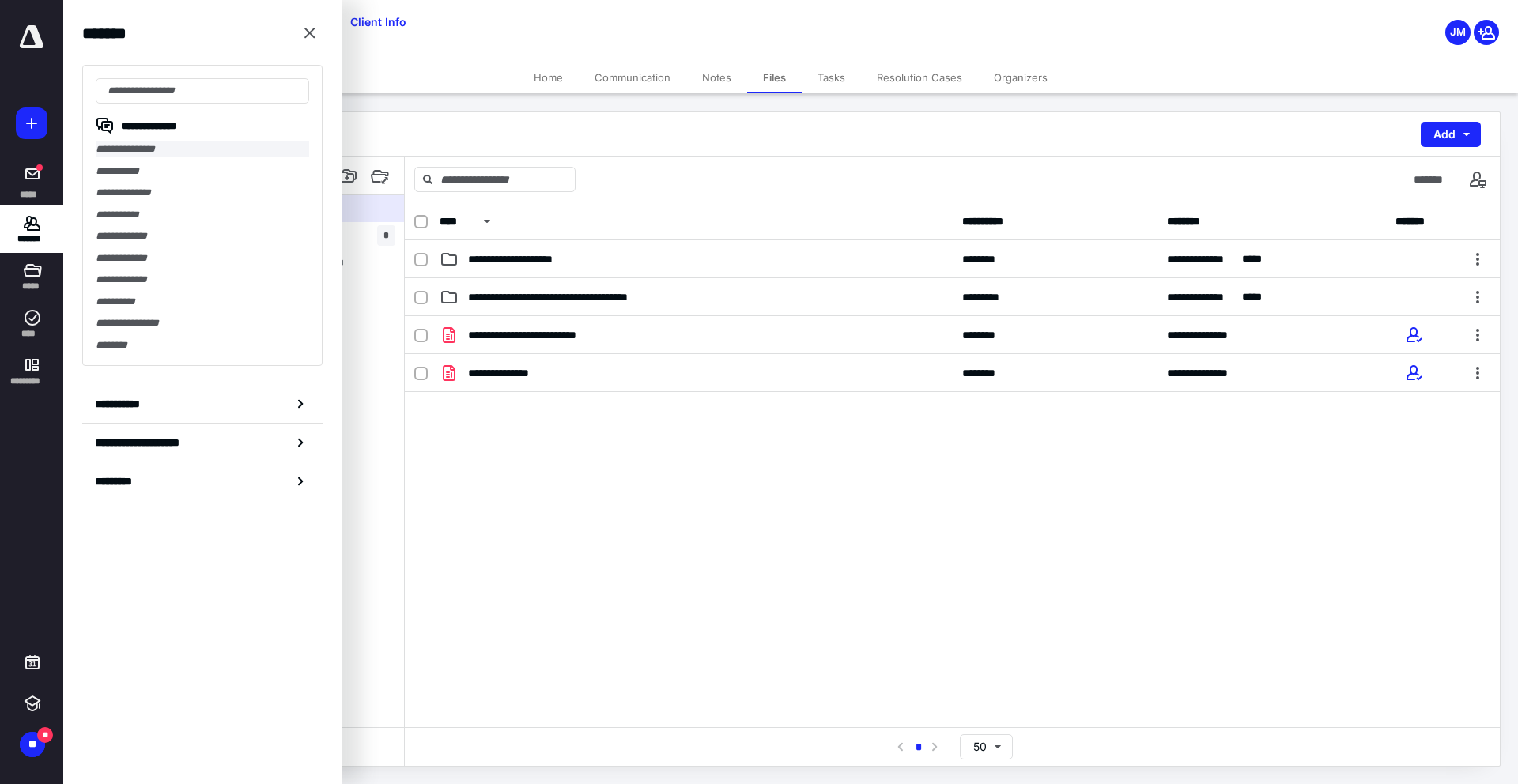 click on "**********" at bounding box center [202, 149] 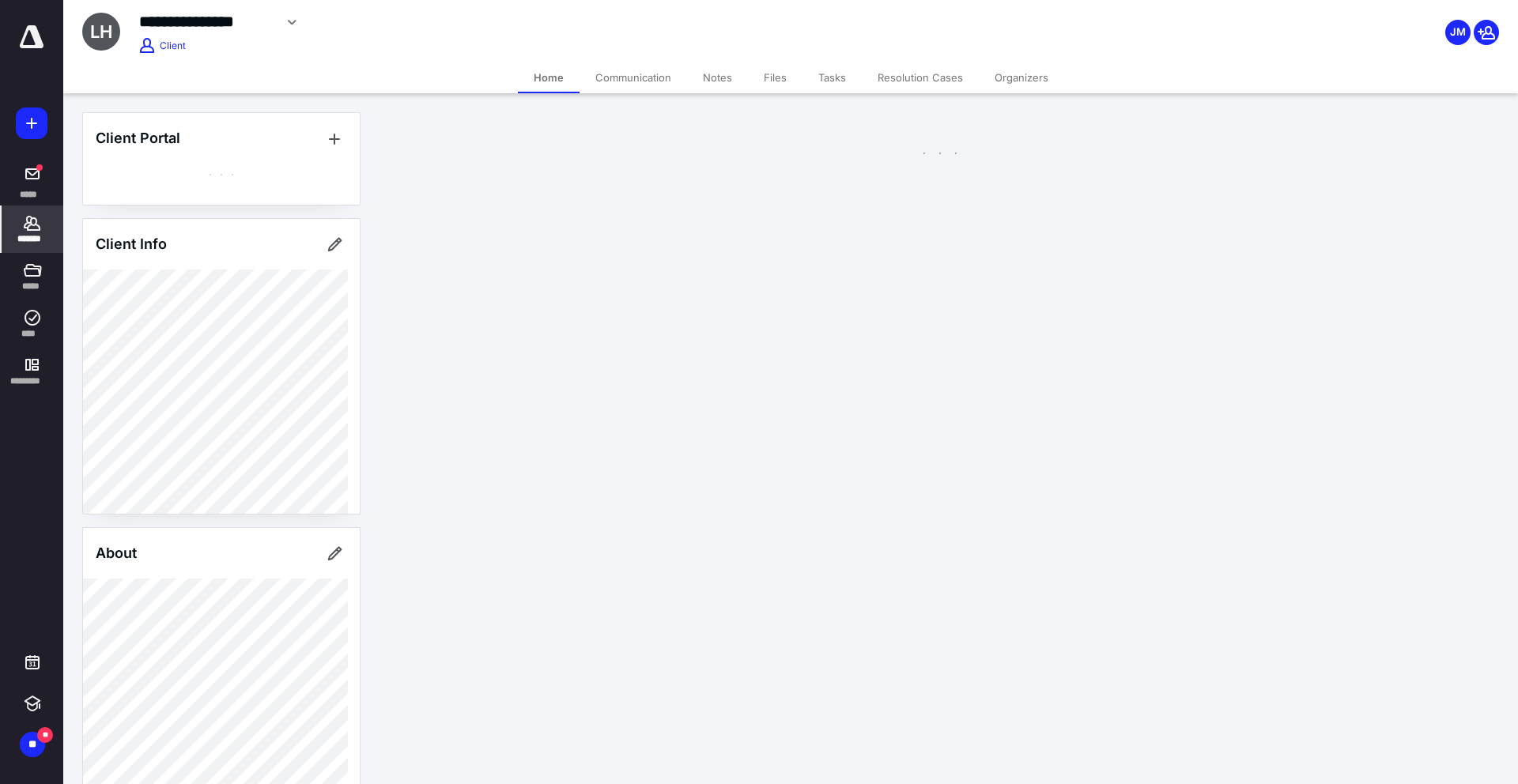 click on "*******" at bounding box center [32, 239] 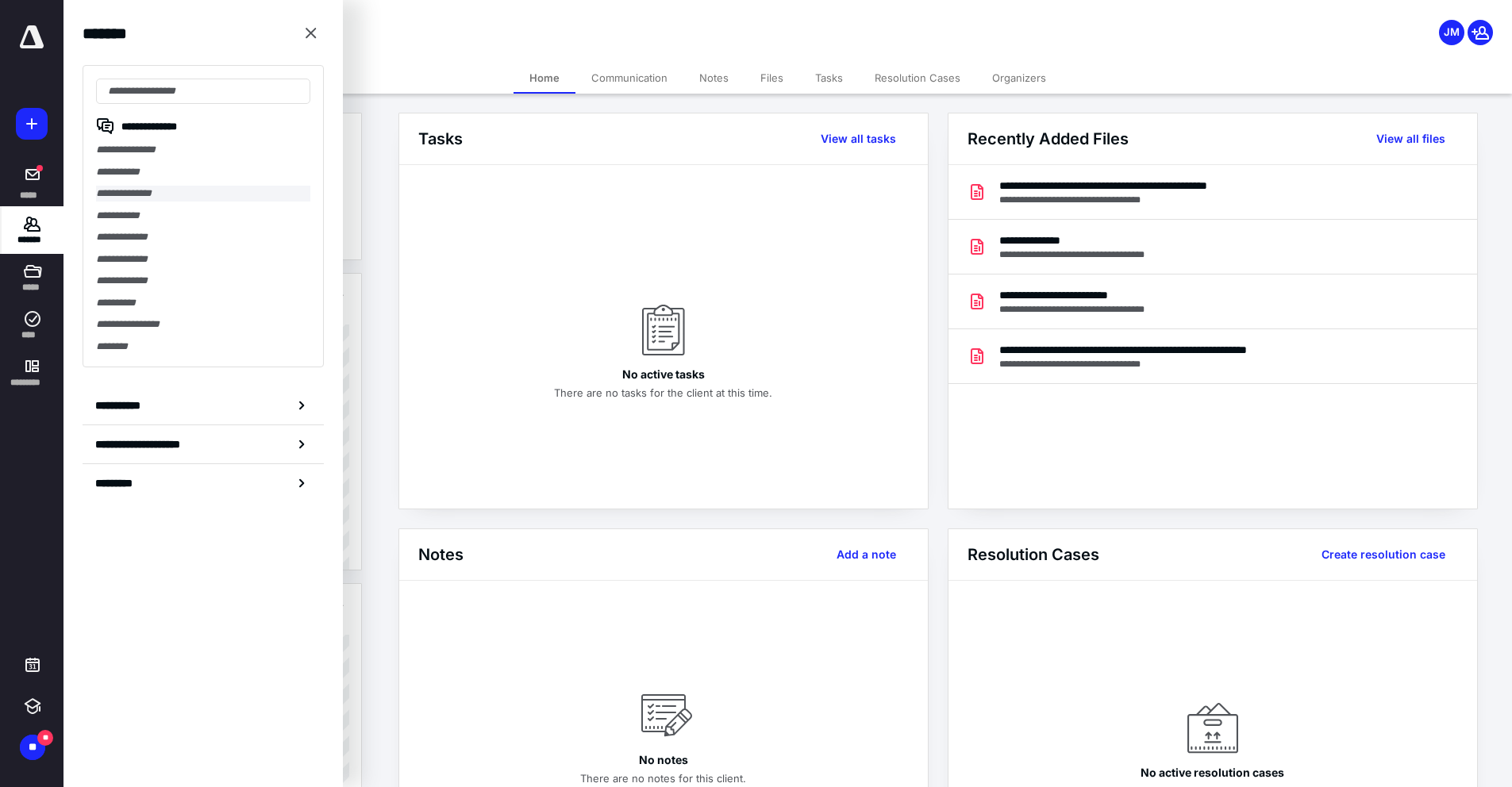 click on "**********" at bounding box center [203, 194] 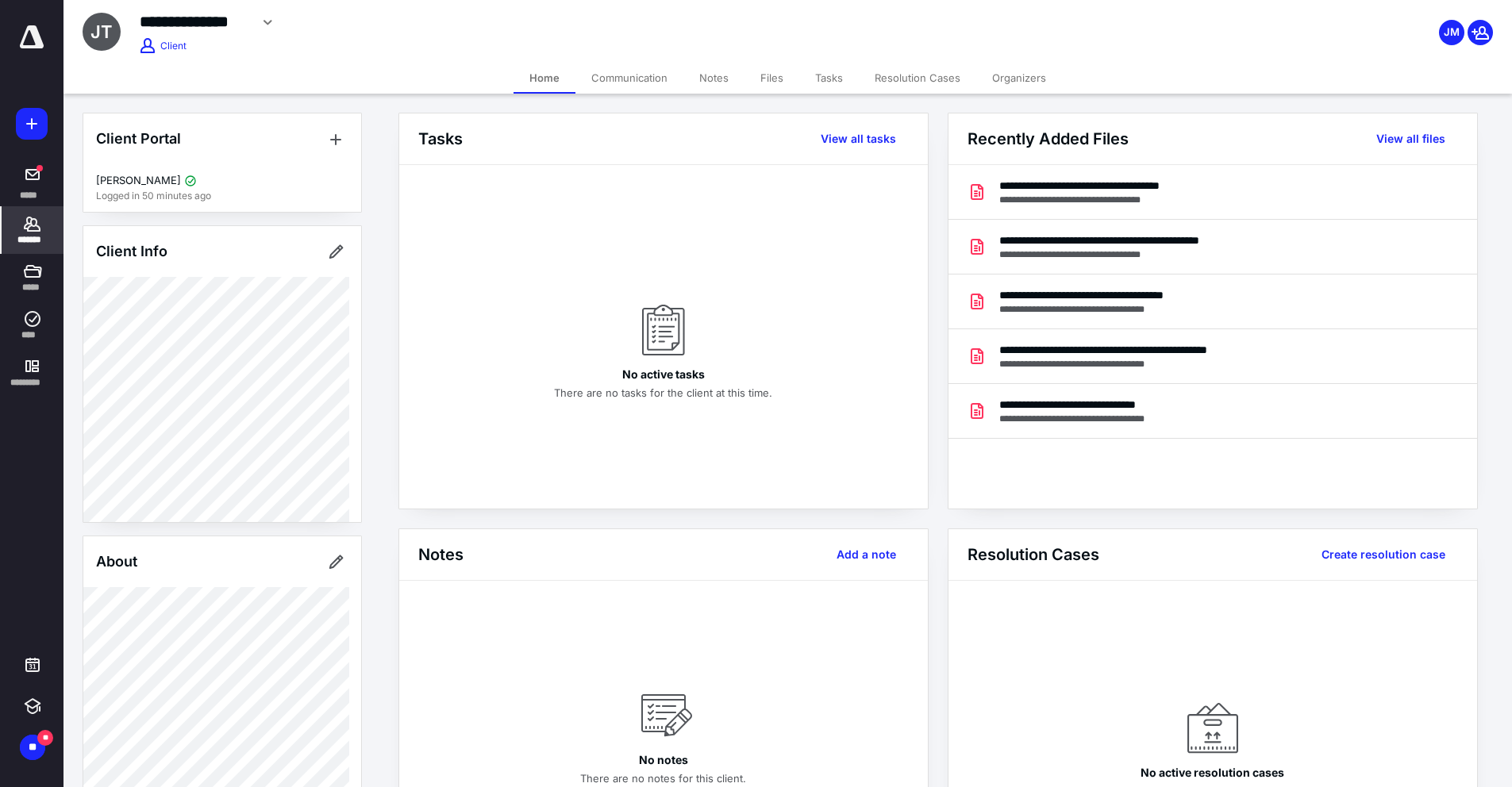 click on "*******" at bounding box center (33, 240) 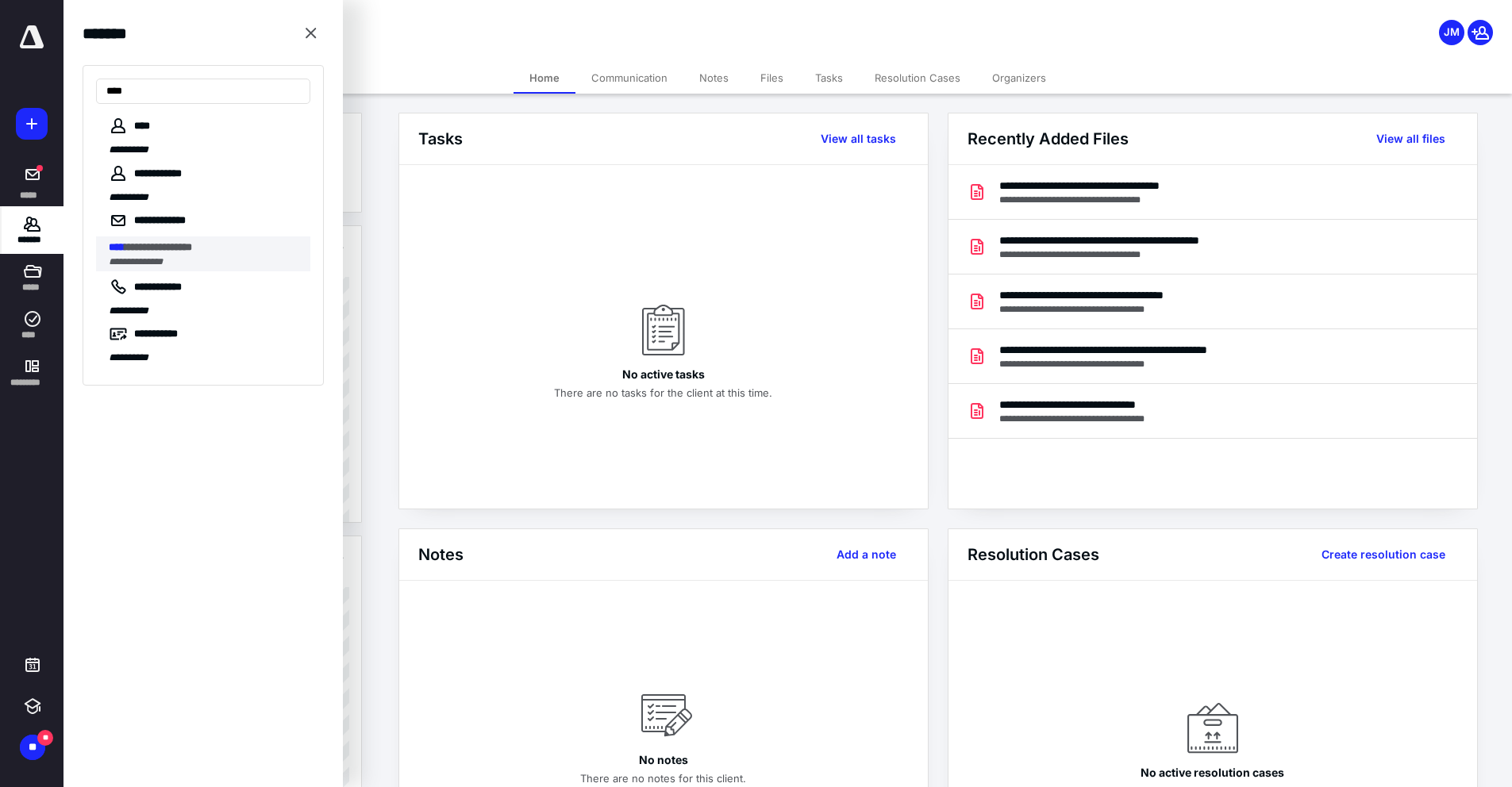 type on "****" 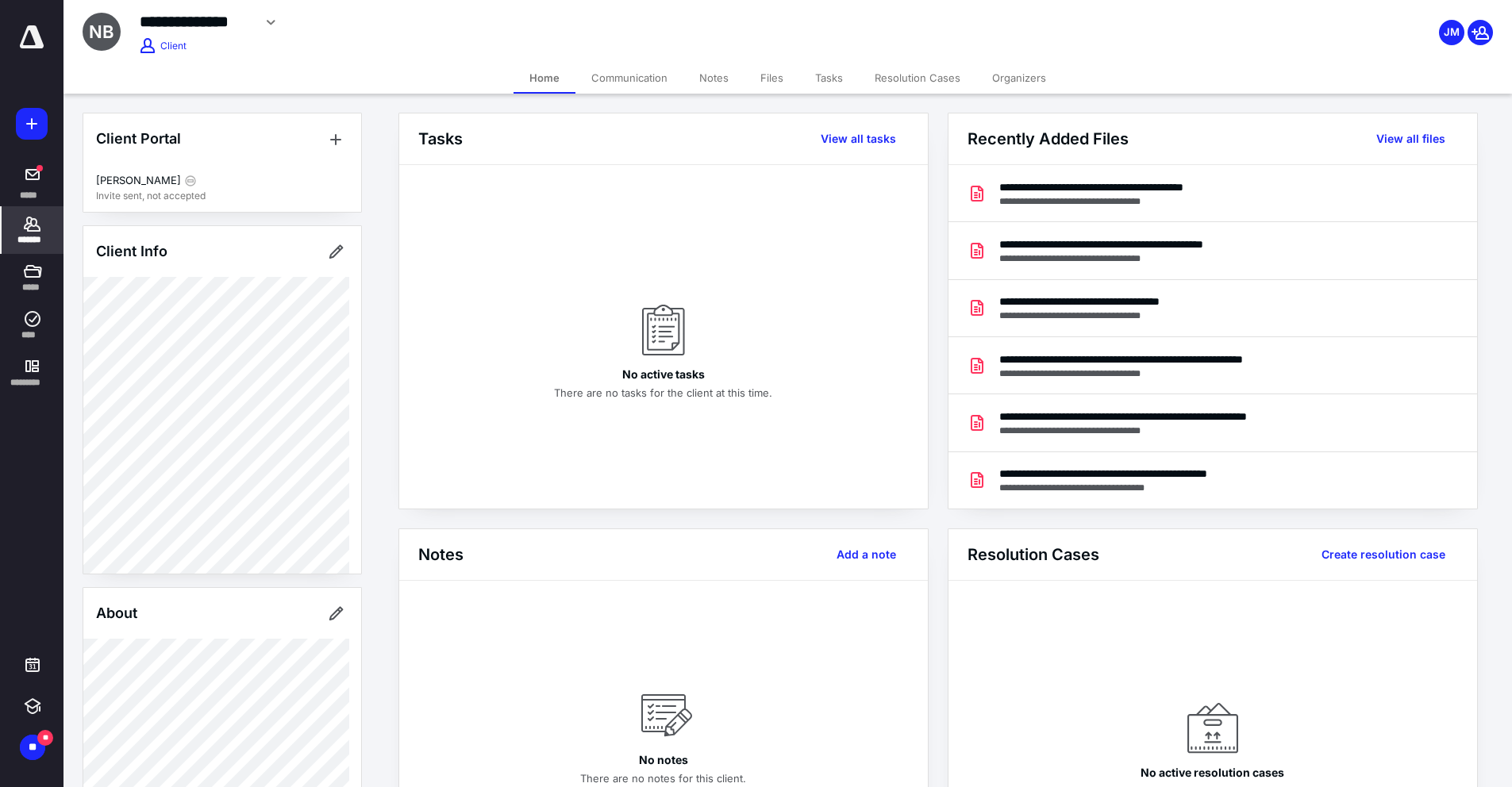 click on "Files" at bounding box center [771, 78] 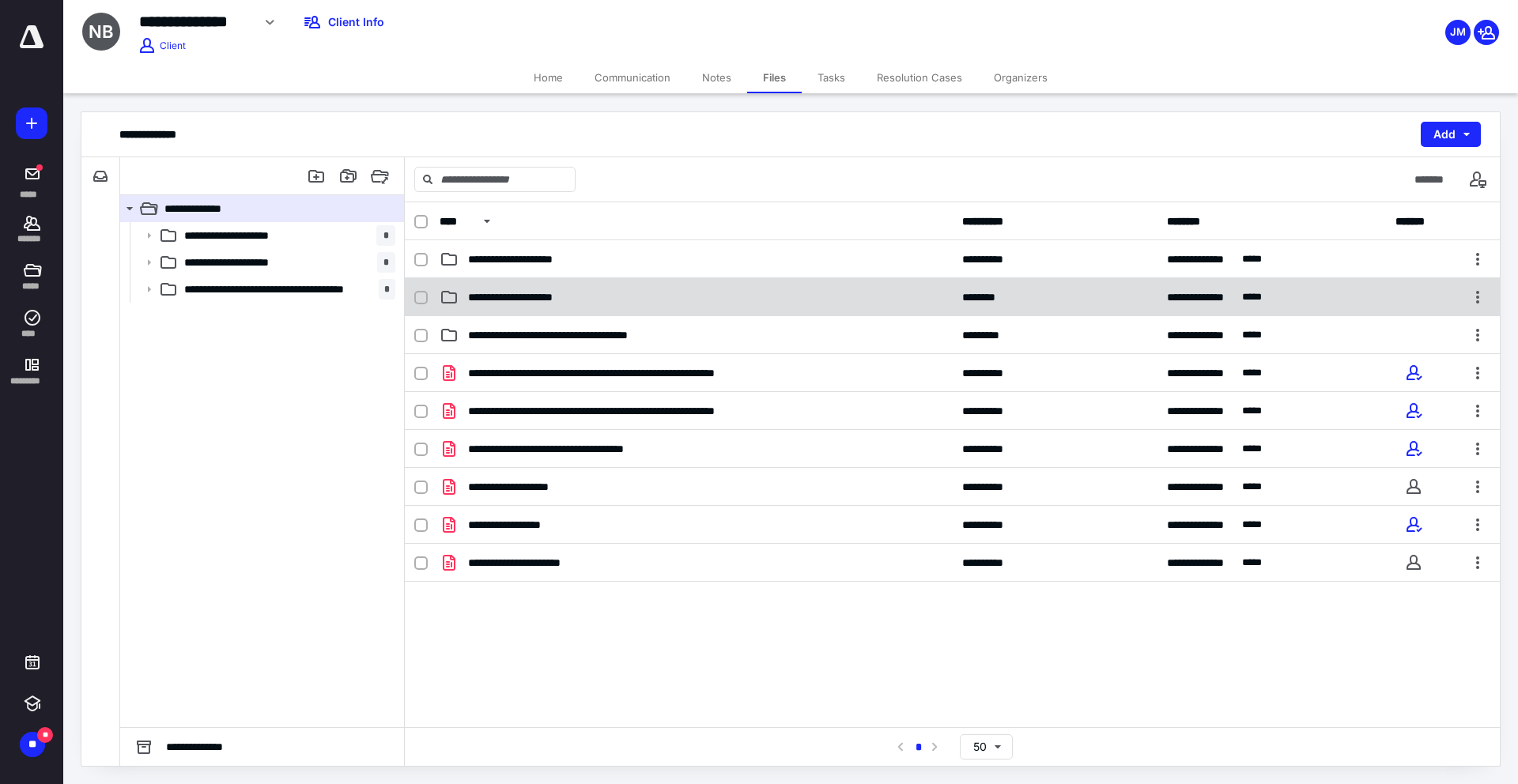 click on "**********" at bounding box center [525, 297] 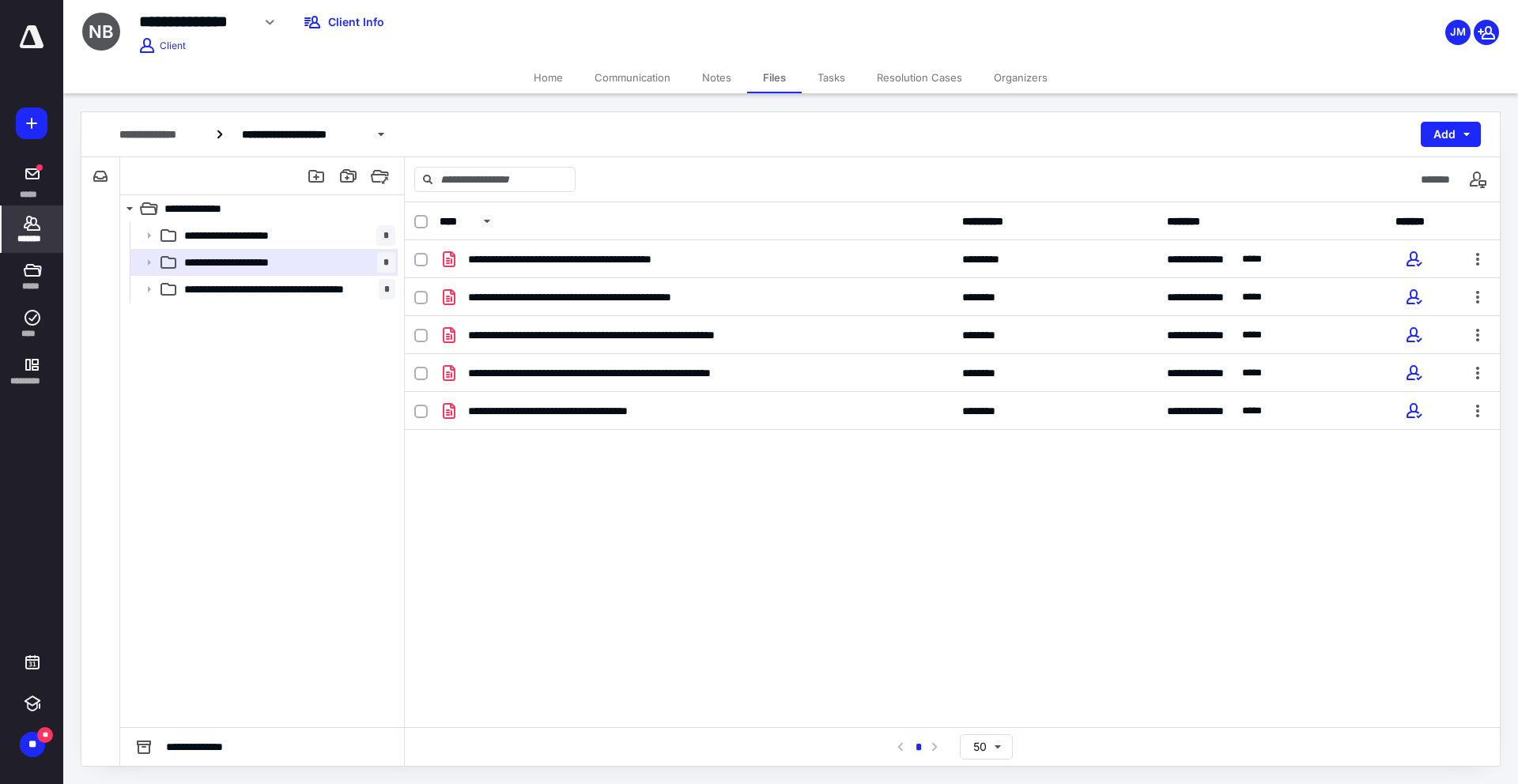 click 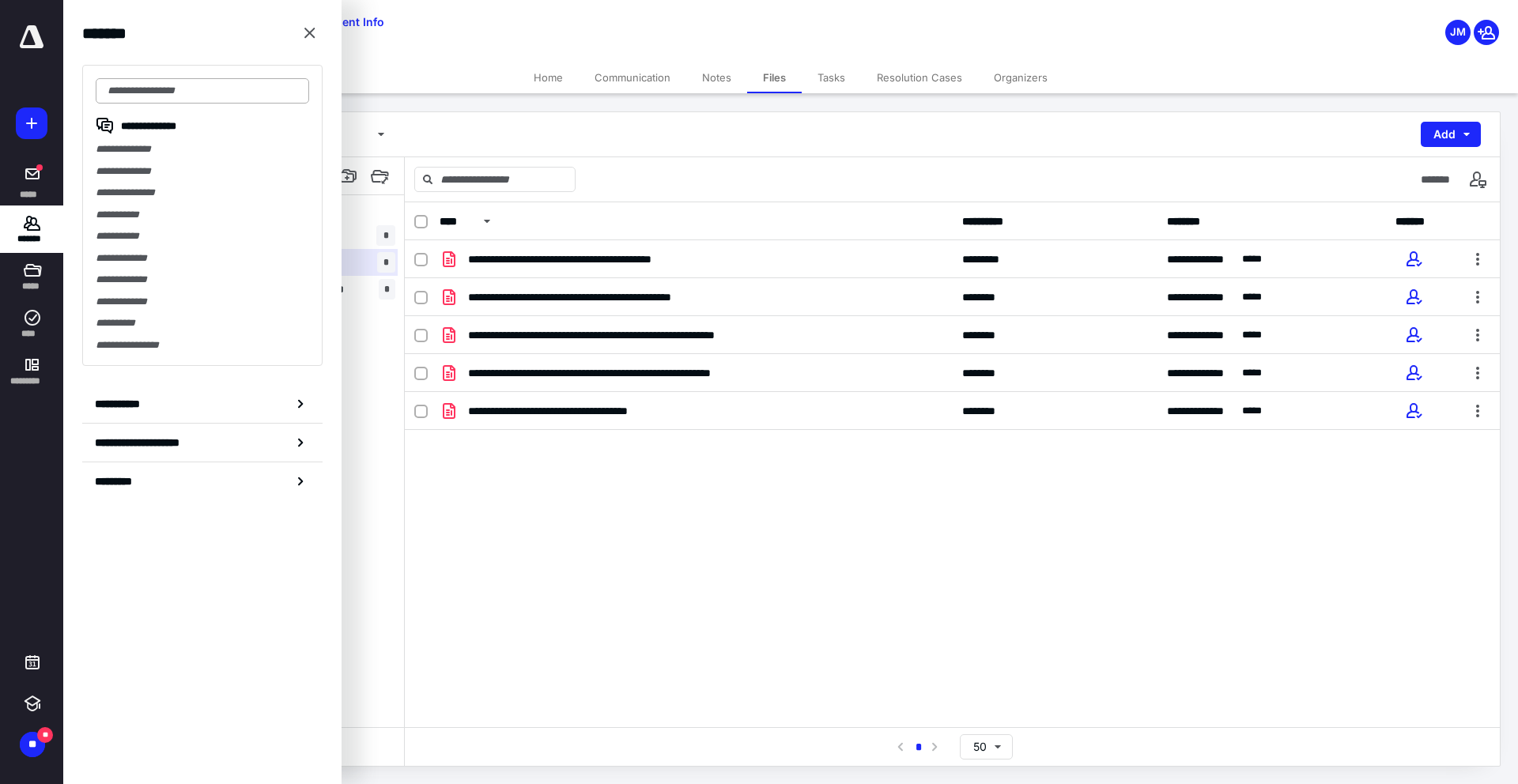 click at bounding box center [202, 91] 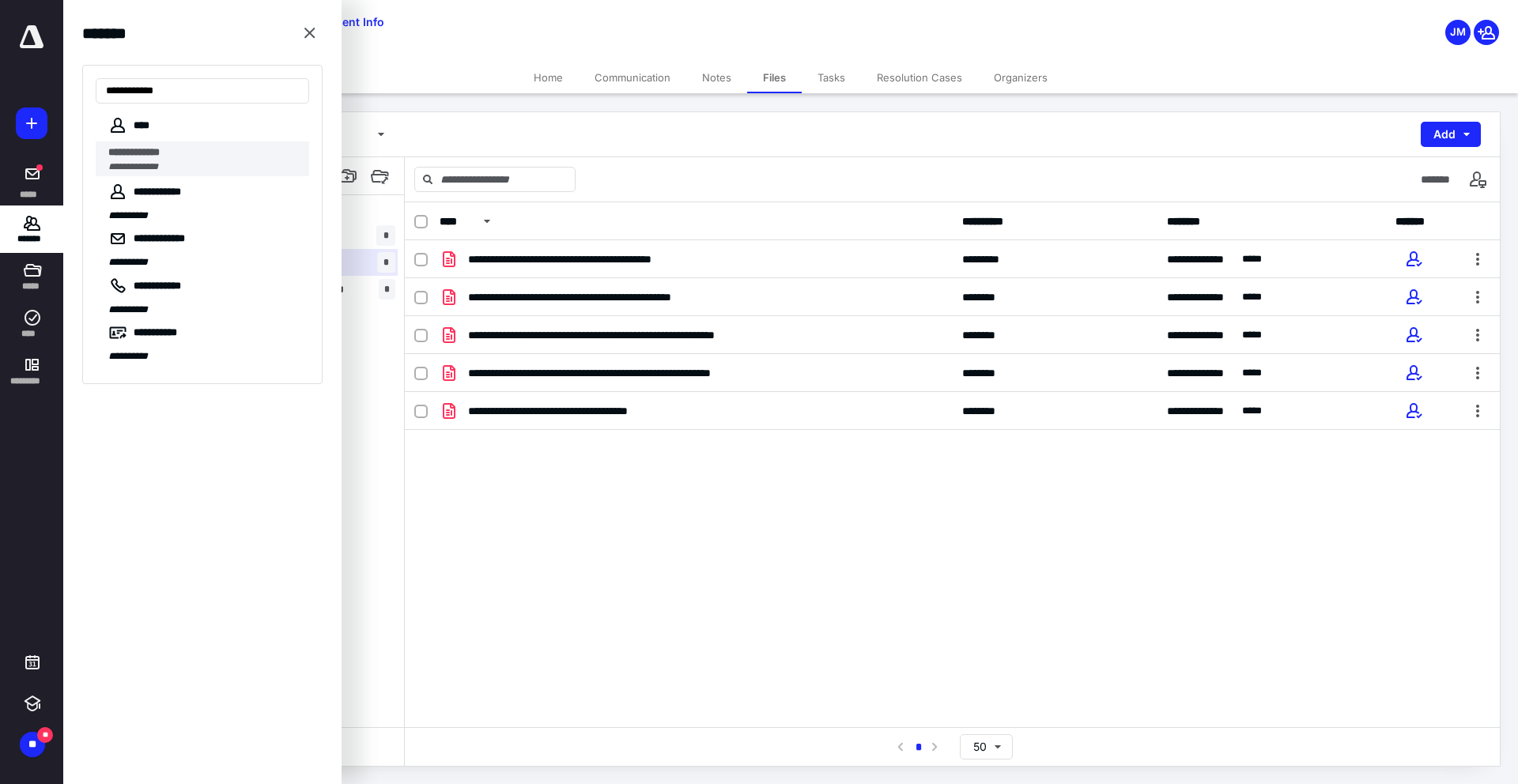 type on "**********" 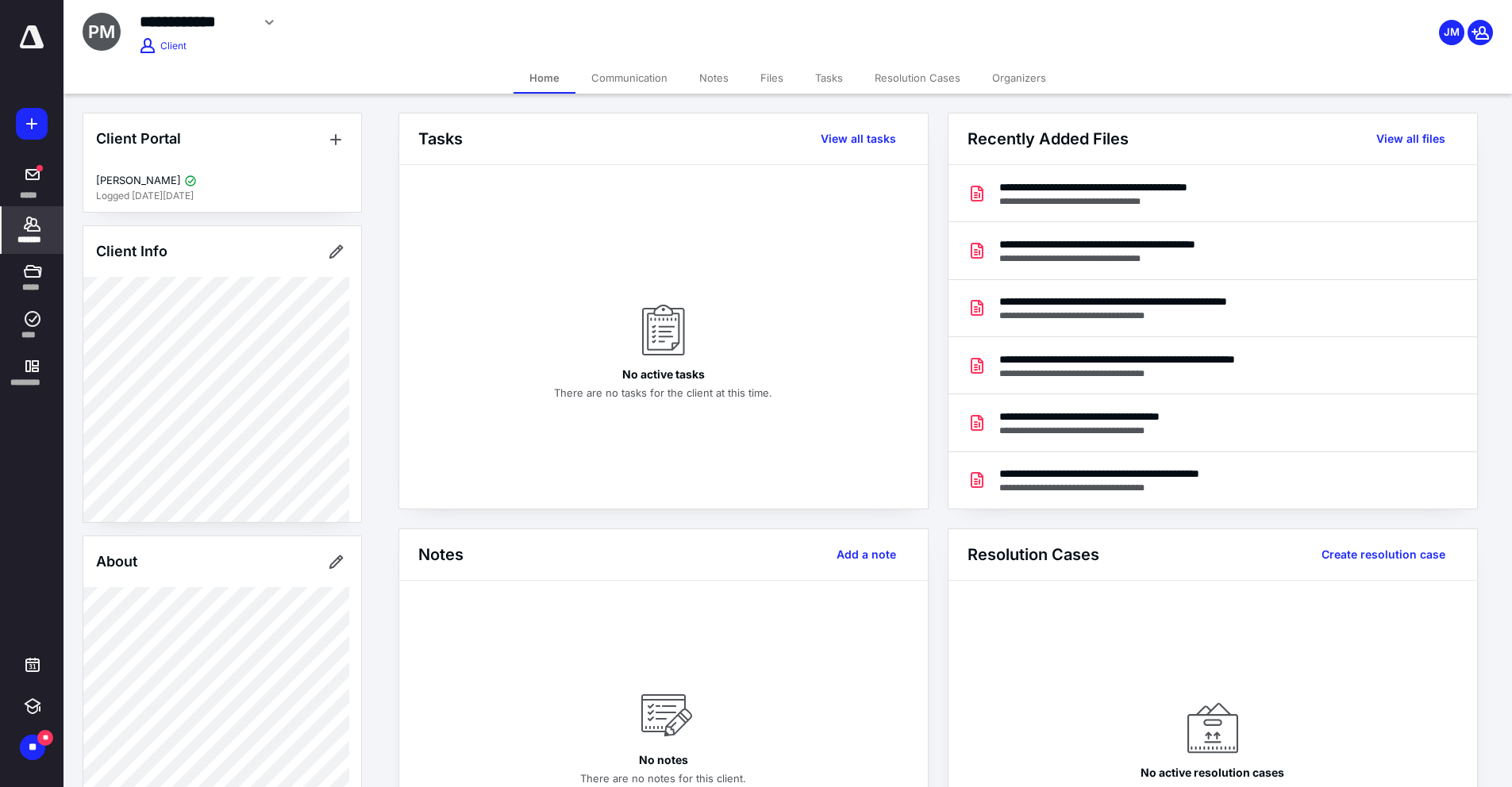 click on "Files" at bounding box center [771, 78] 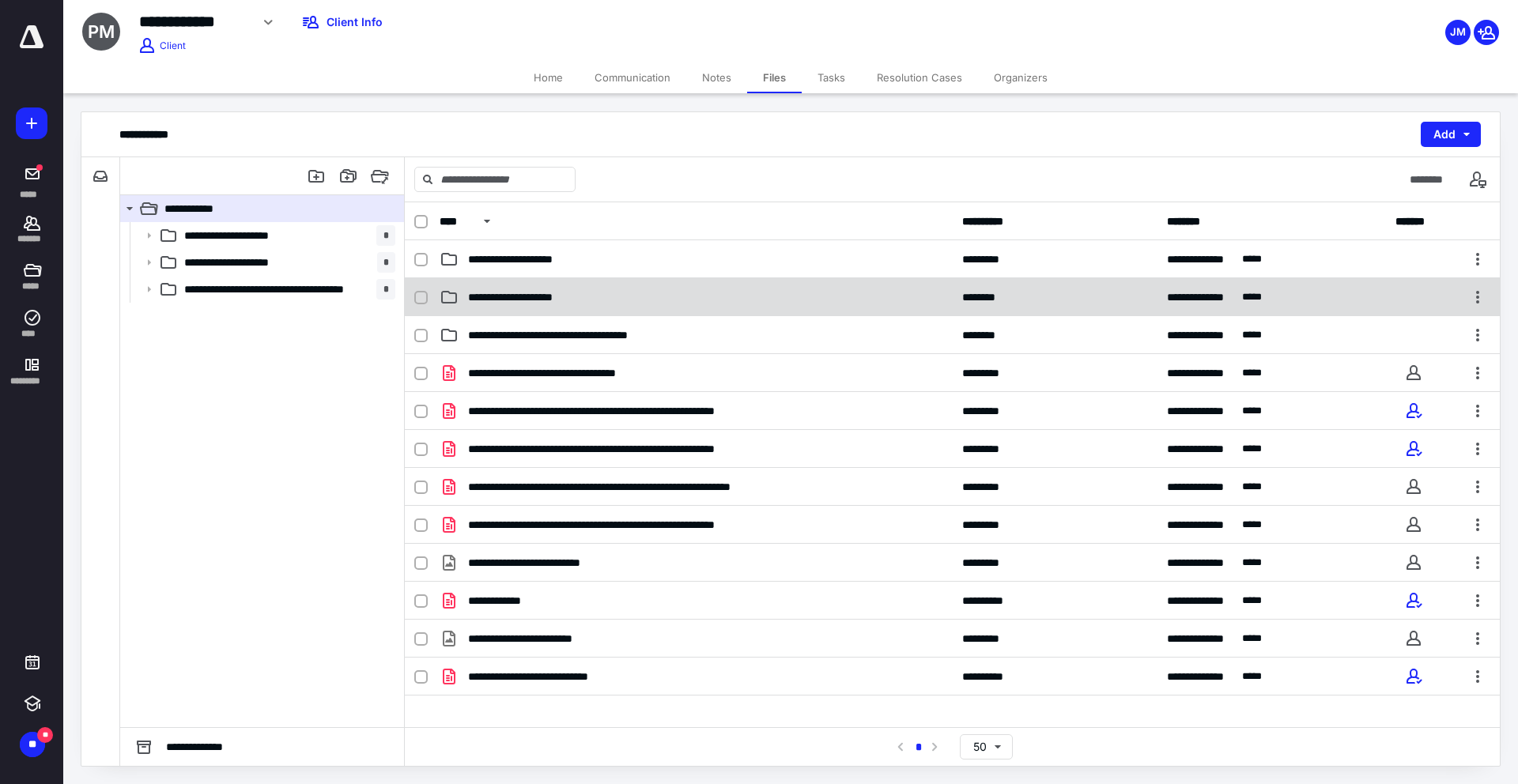 click on "**********" at bounding box center (525, 297) 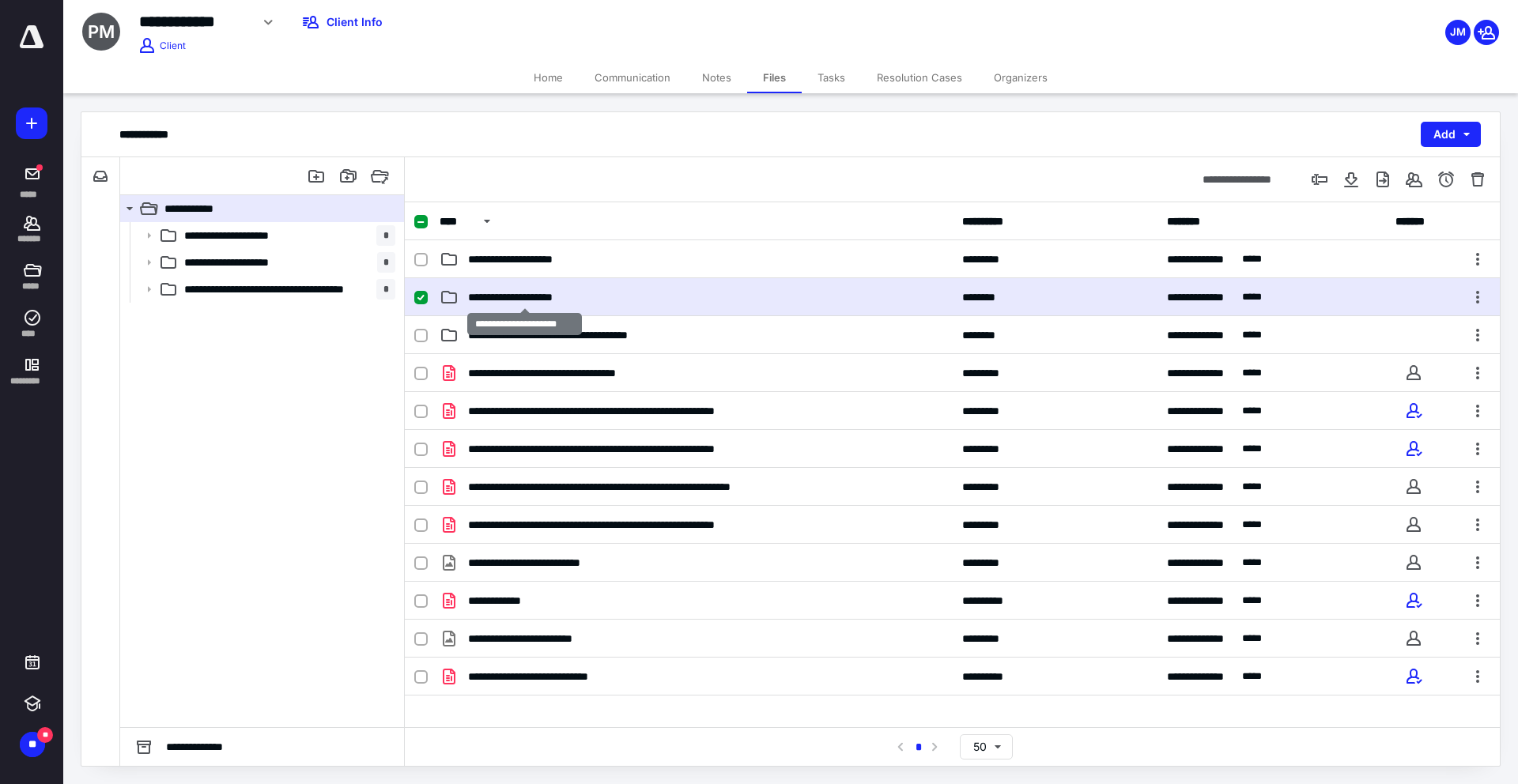 click on "**********" at bounding box center (525, 297) 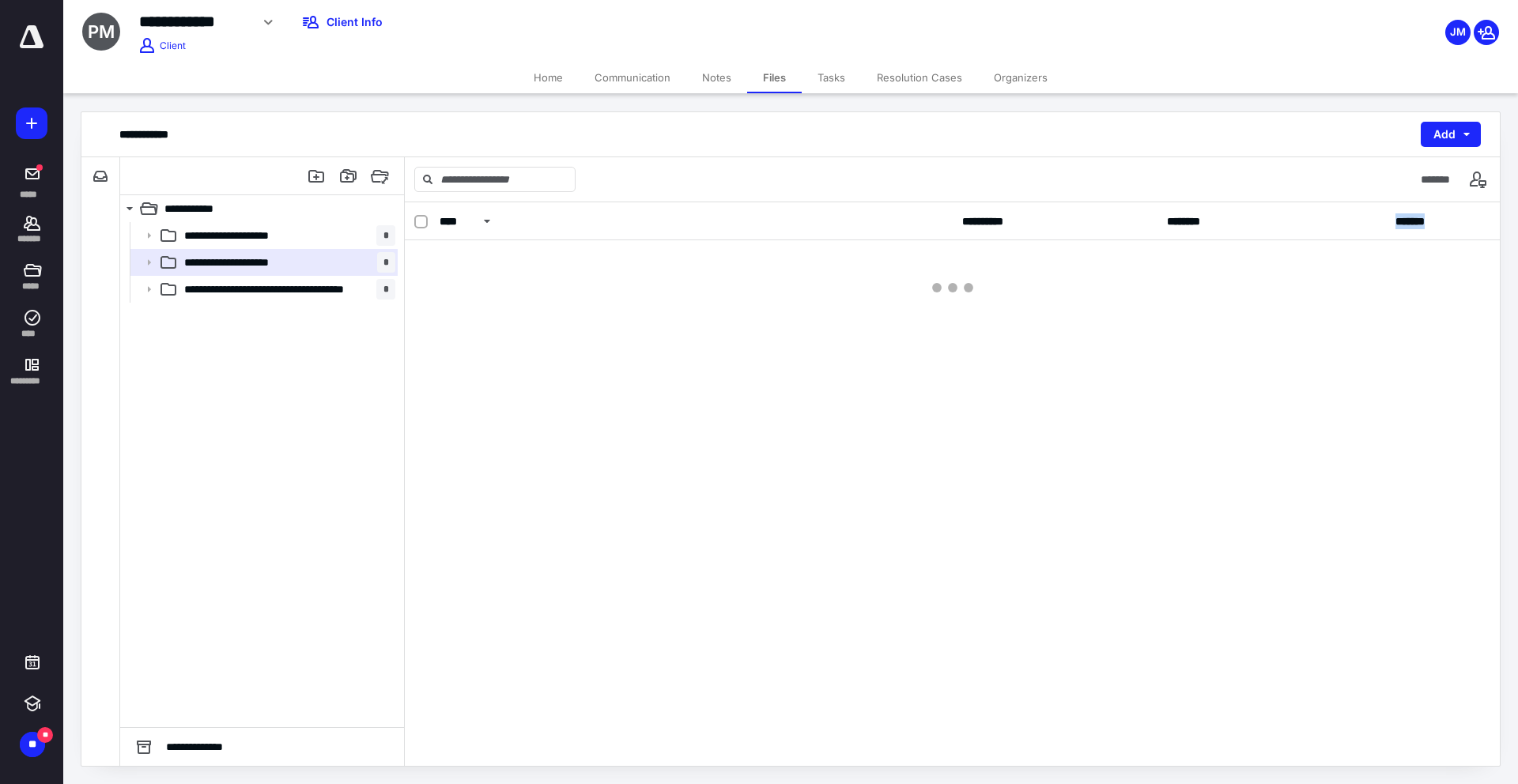 click on "**********" at bounding box center [952, 484] 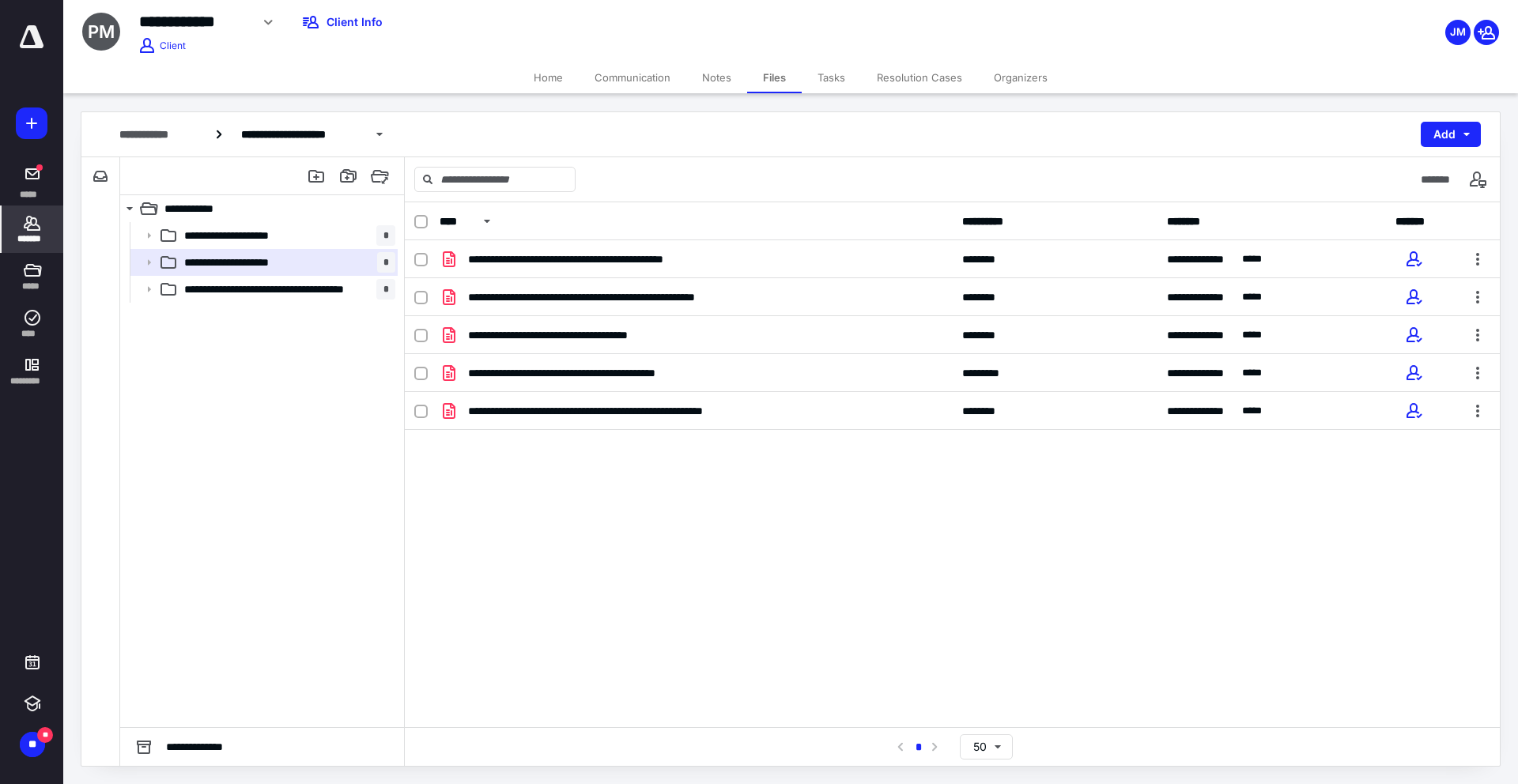 click on "*******" at bounding box center (32, 239) 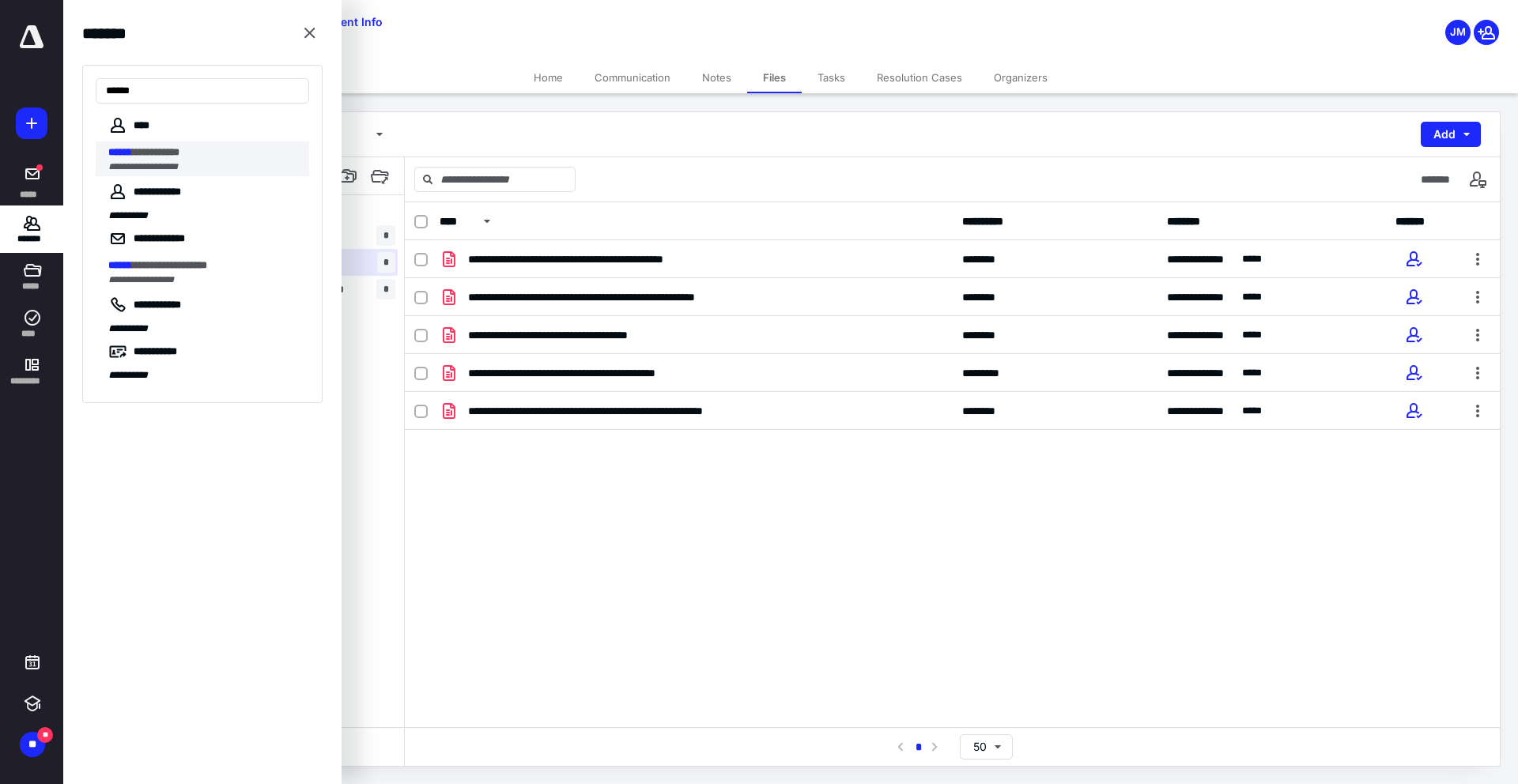 type on "******" 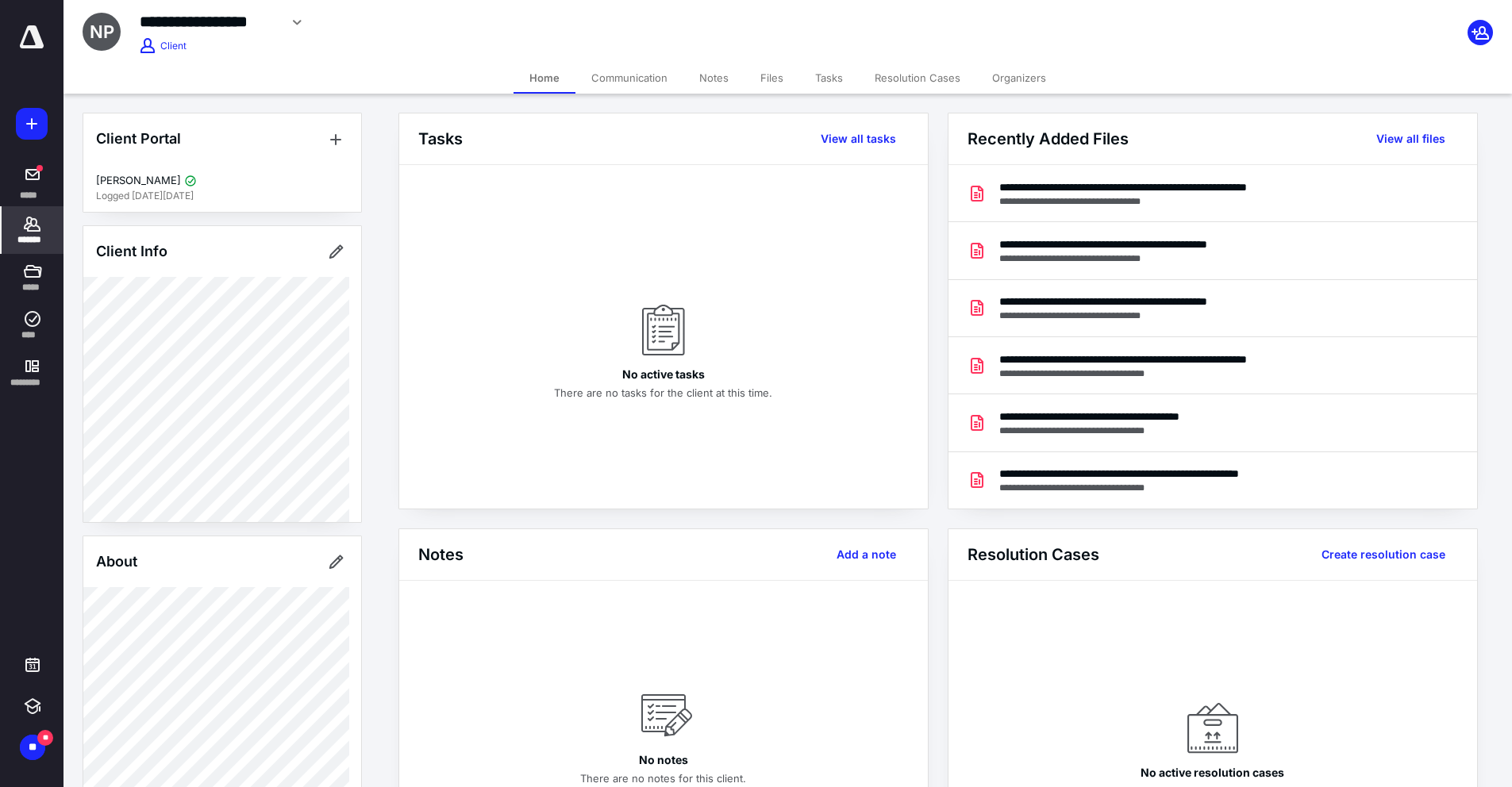 click on "Files" at bounding box center (771, 78) 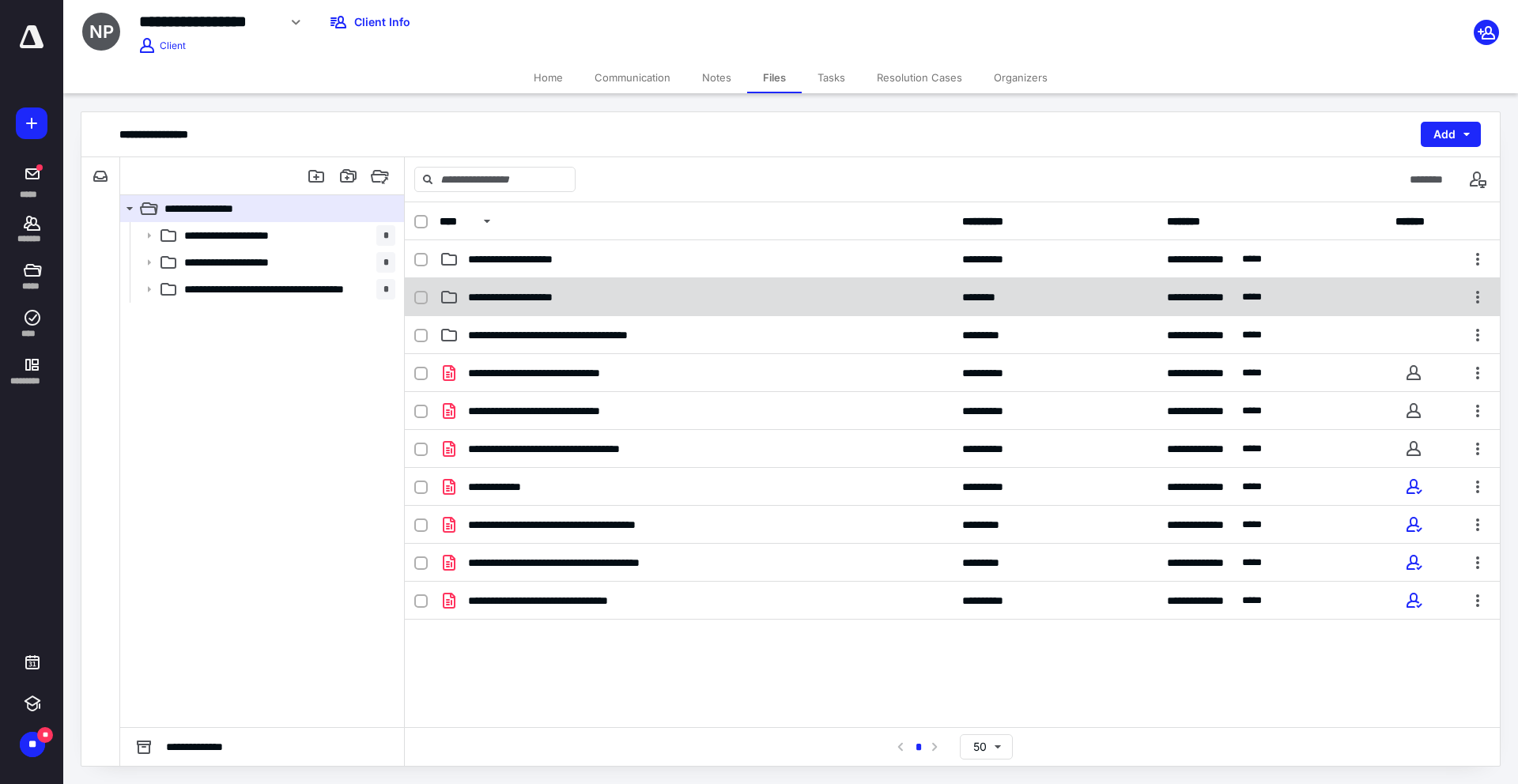 click on "**********" at bounding box center (952, 297) 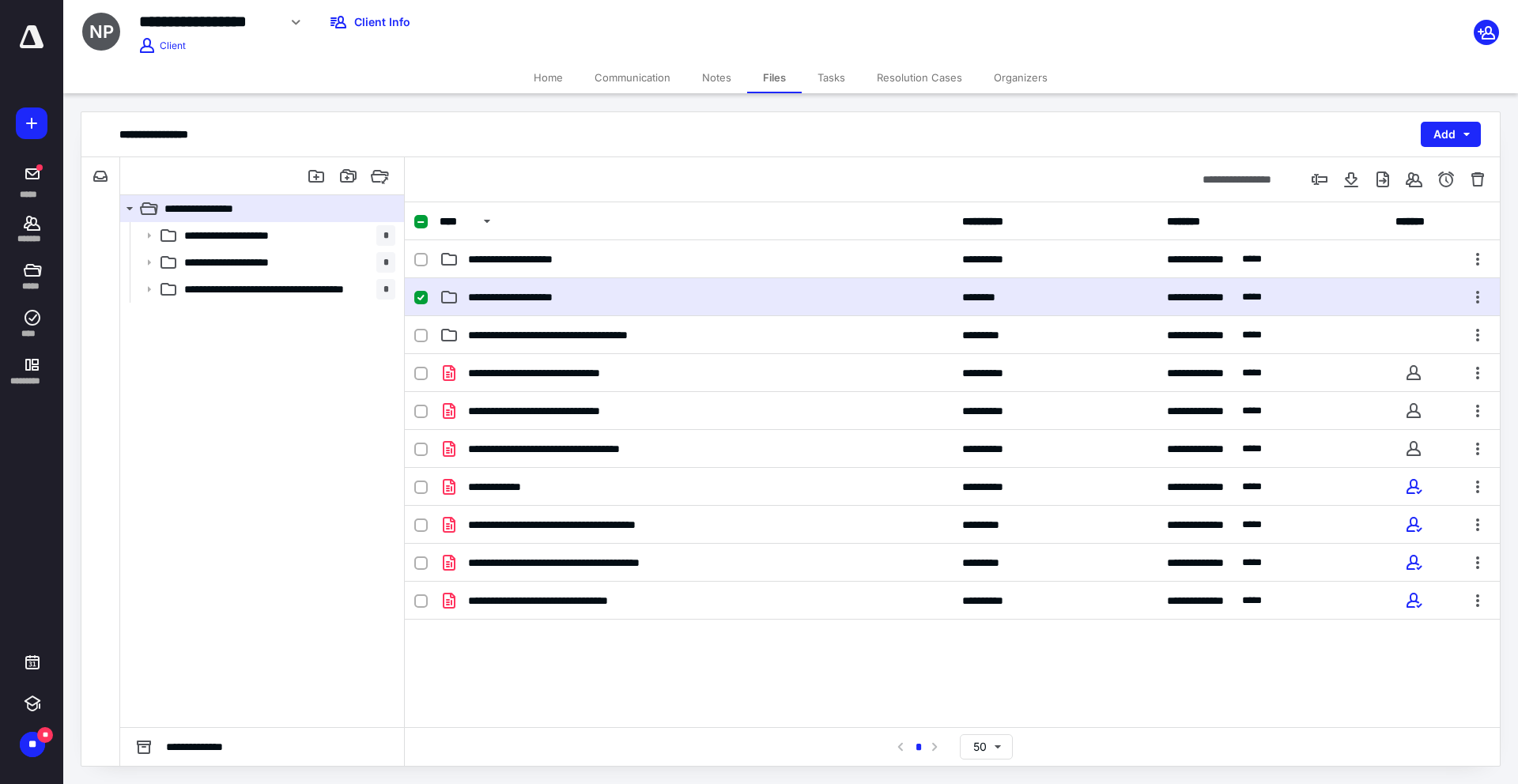 click on "**********" at bounding box center [952, 297] 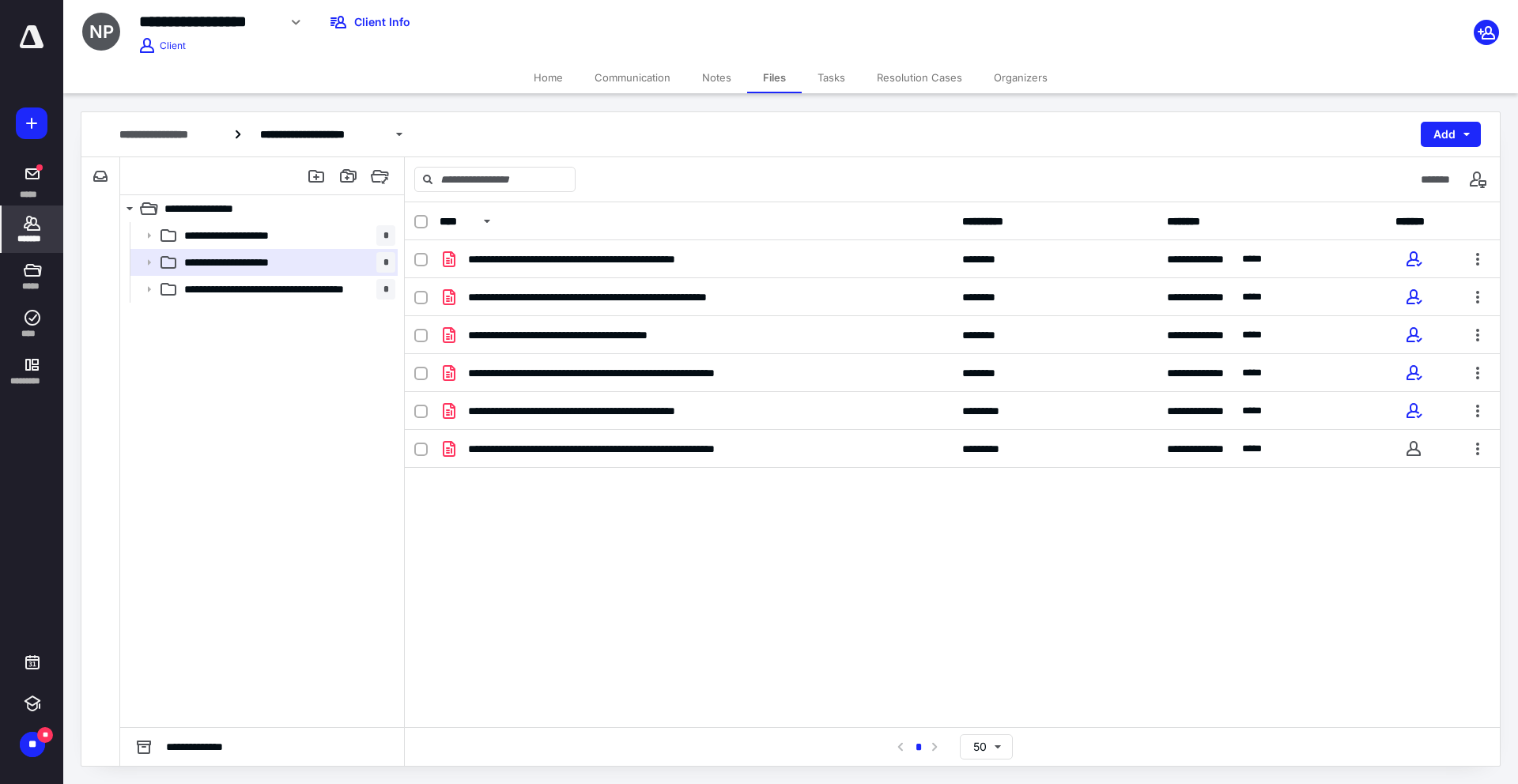click 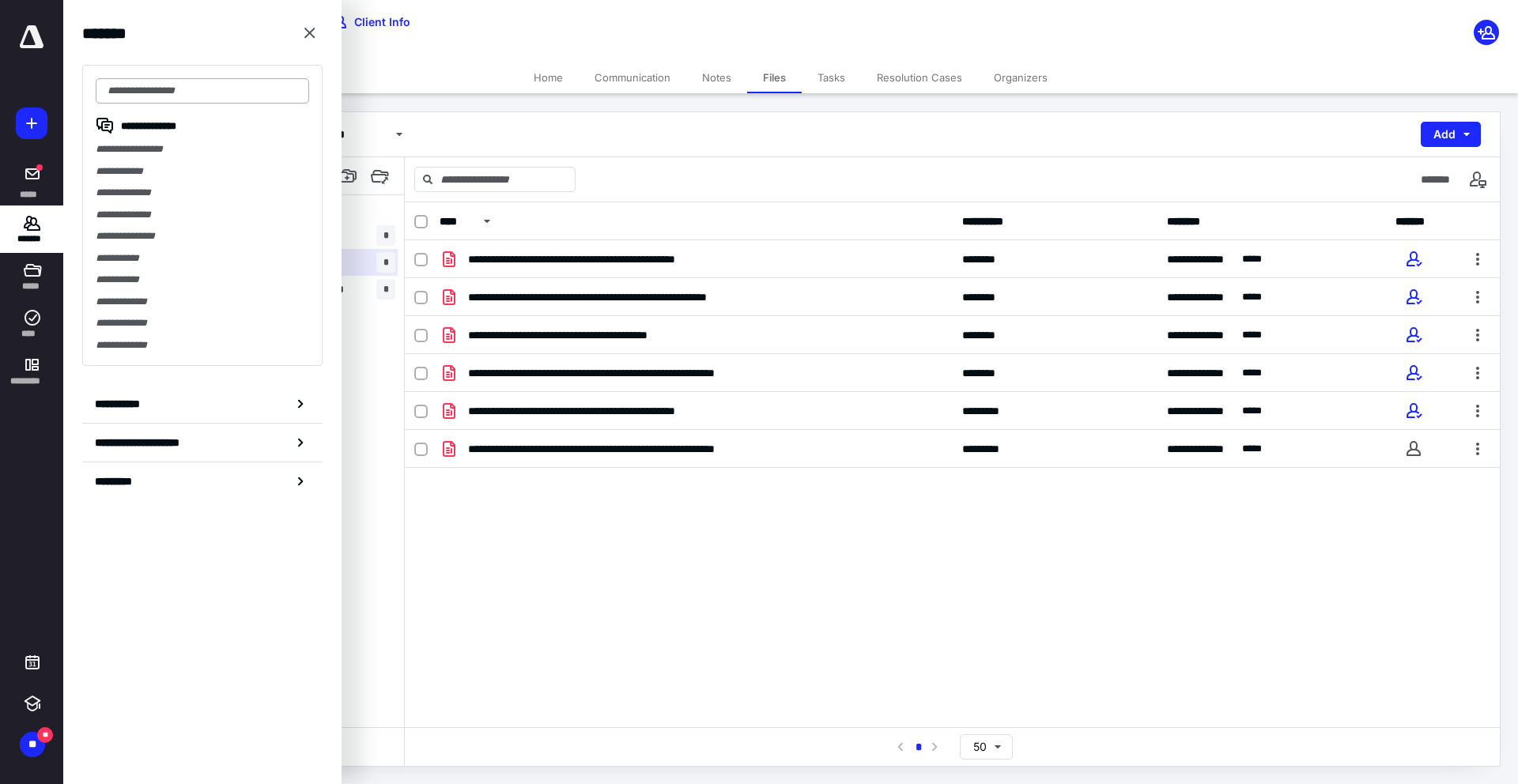 click at bounding box center (202, 91) 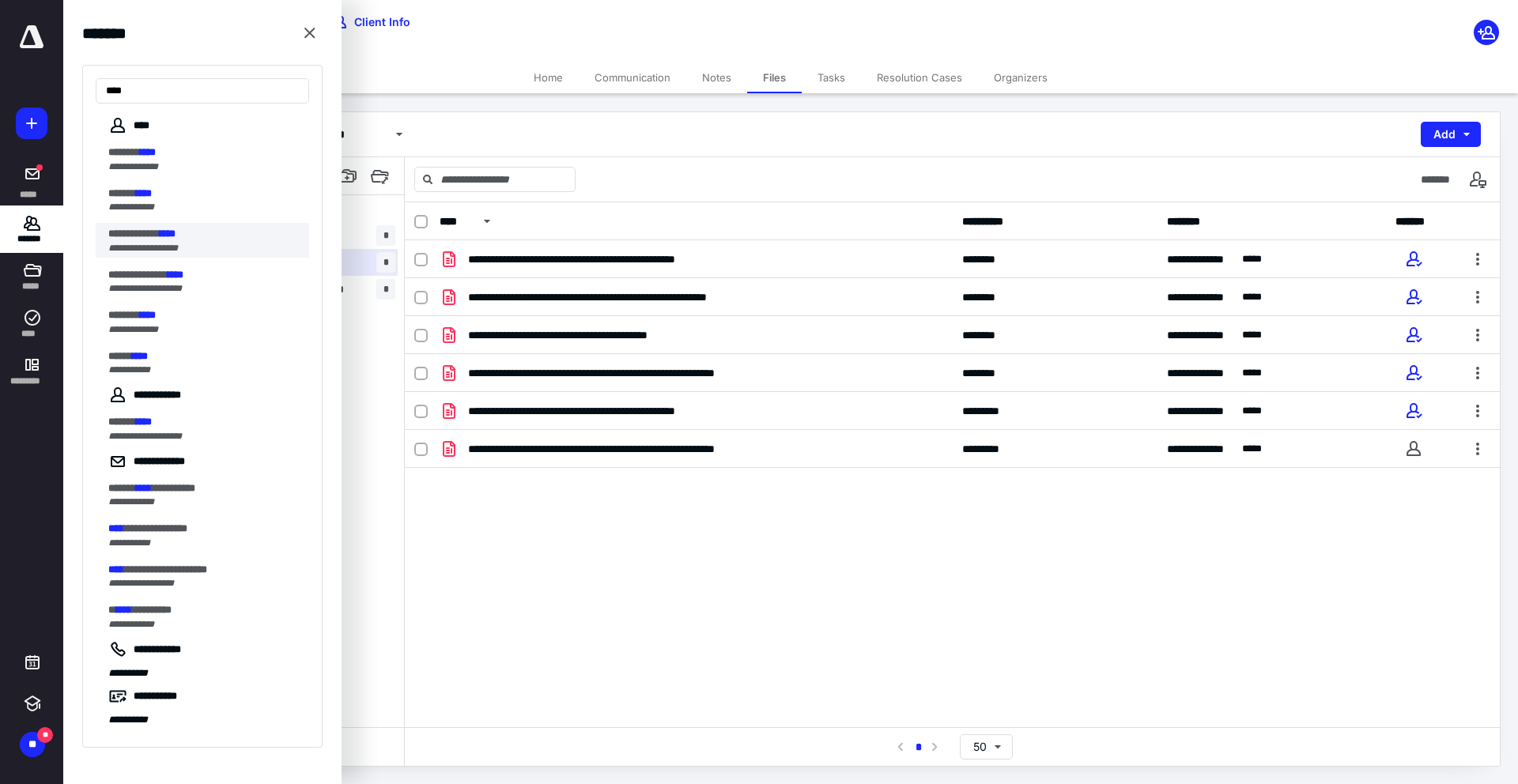 type on "****" 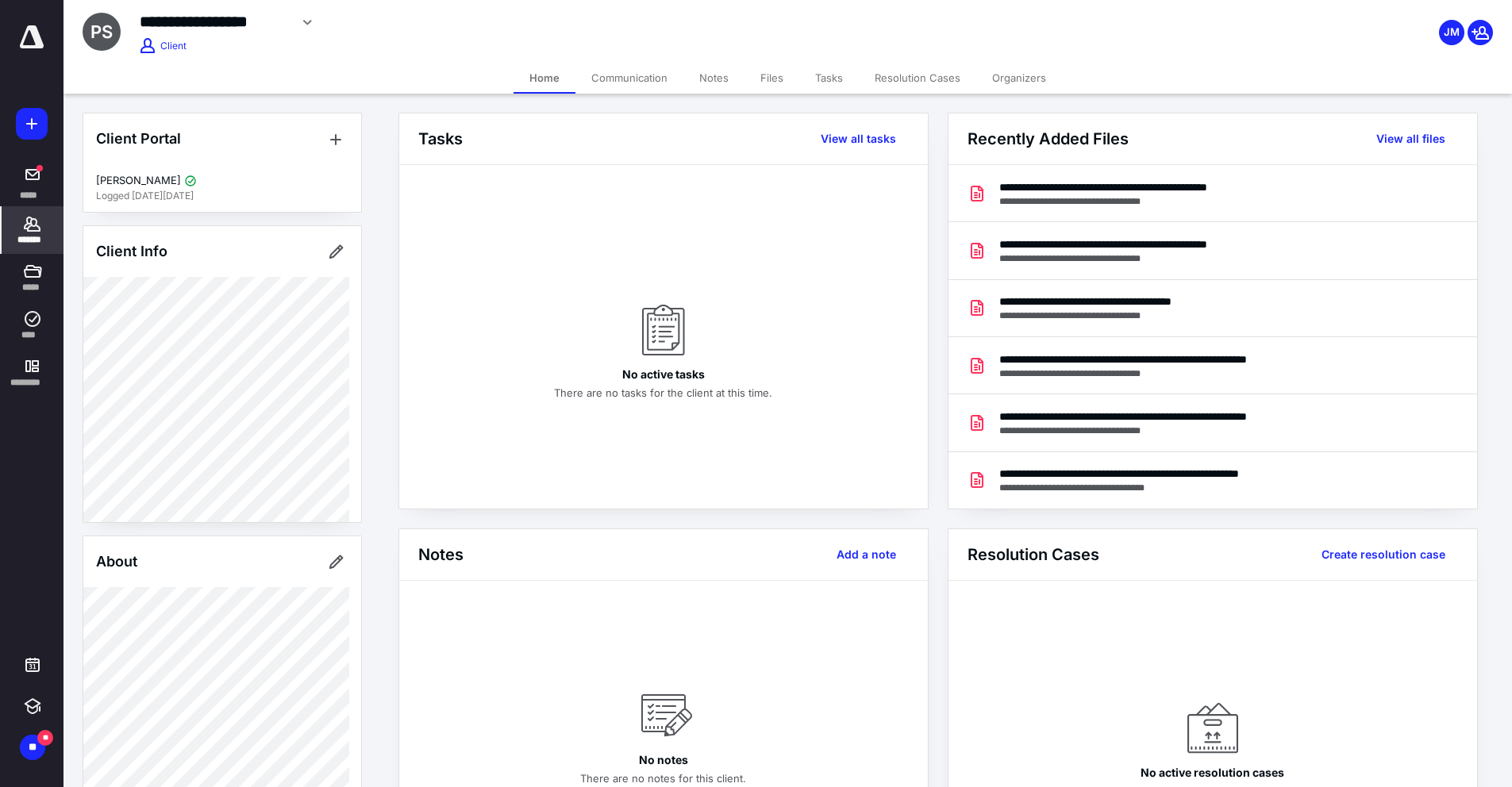 click on "Files" at bounding box center (771, 78) 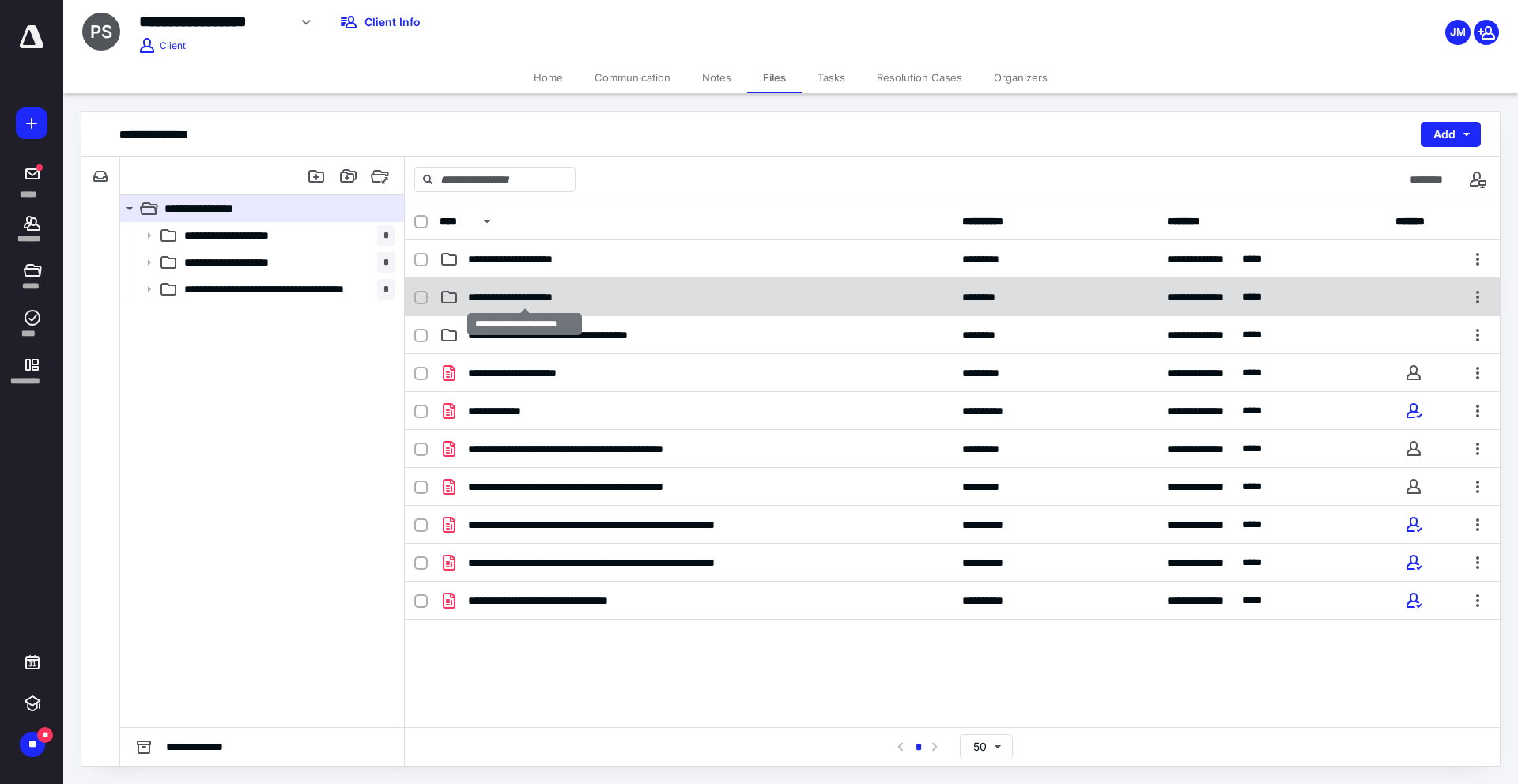 click on "**********" at bounding box center [525, 297] 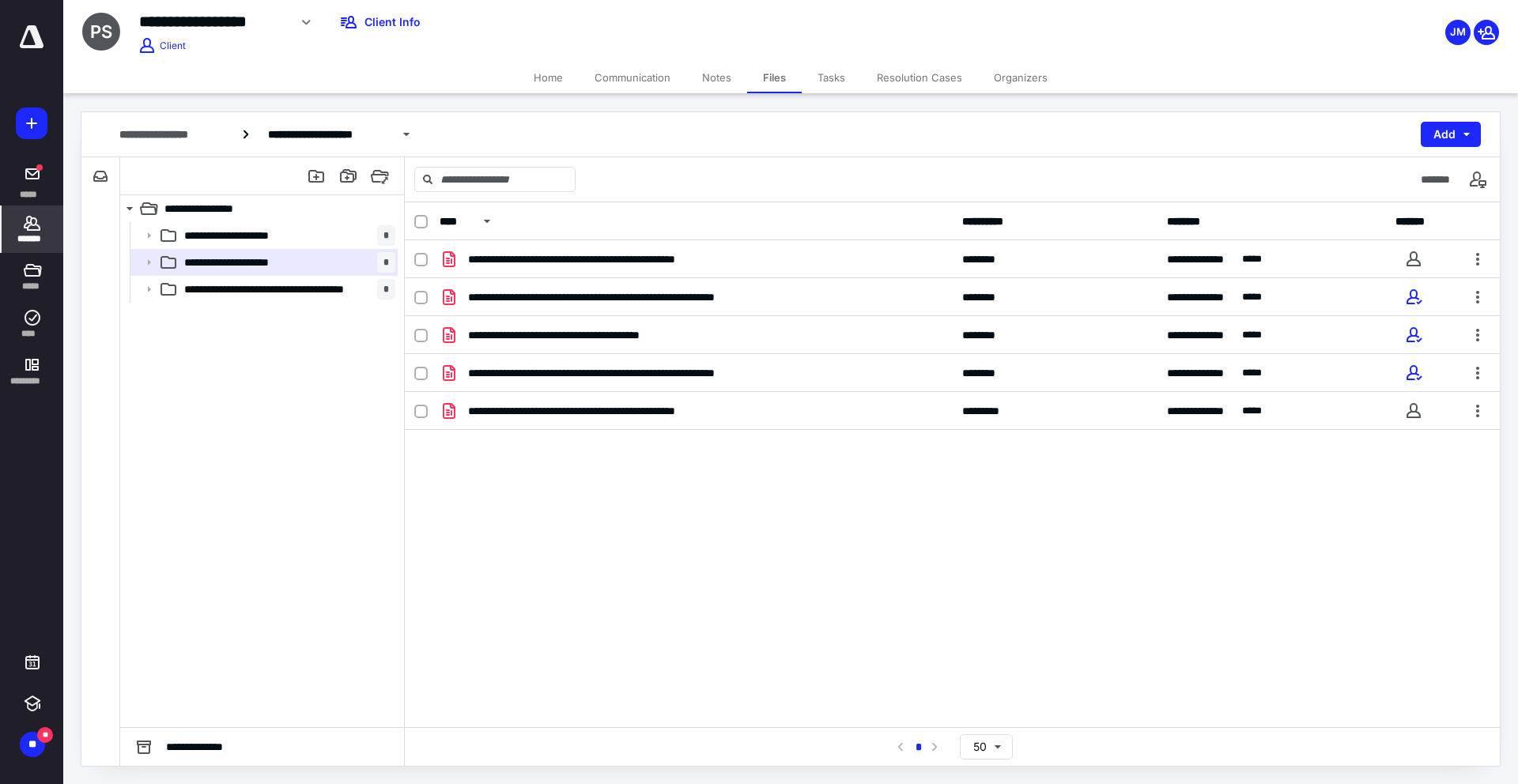 click 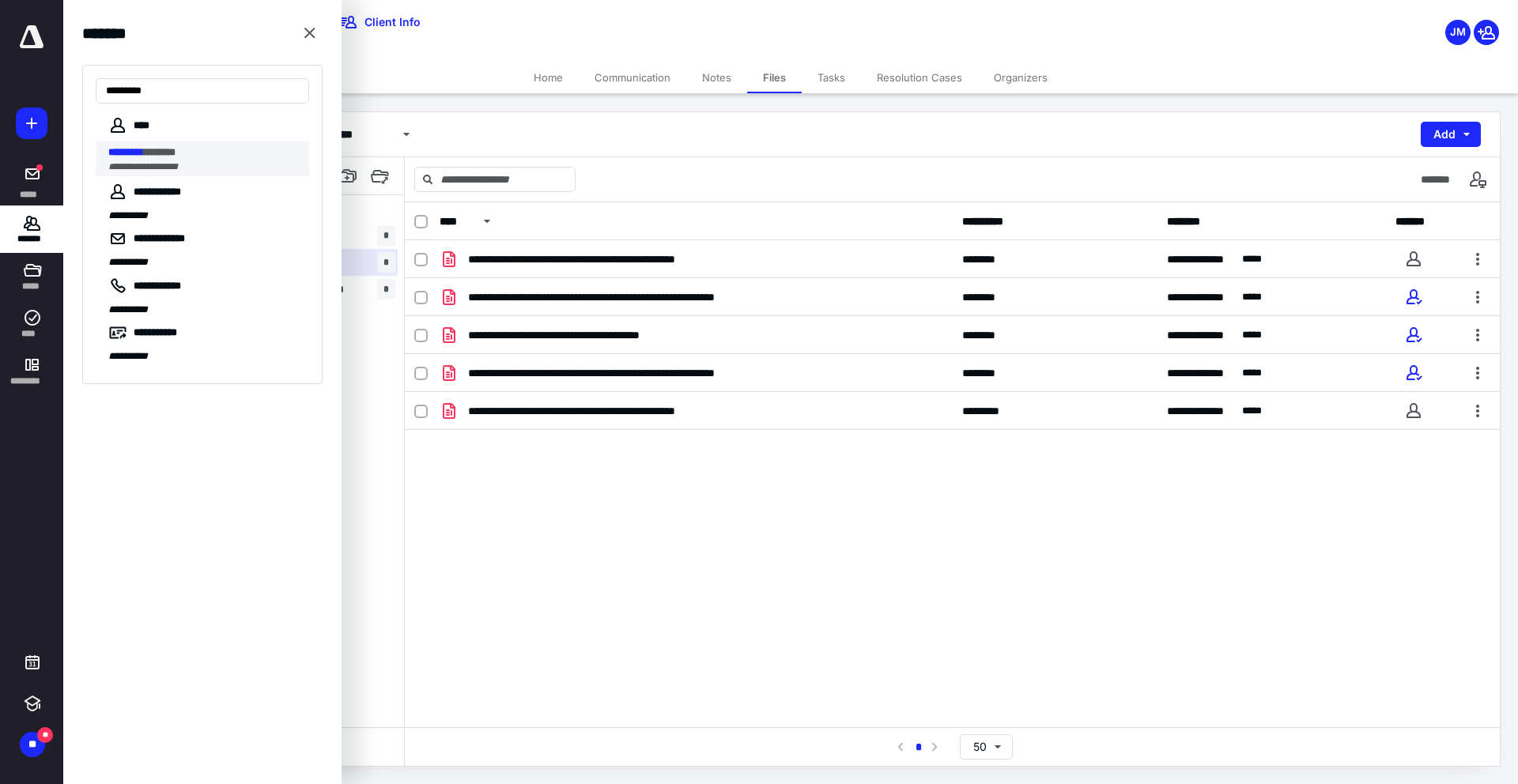 type on "*********" 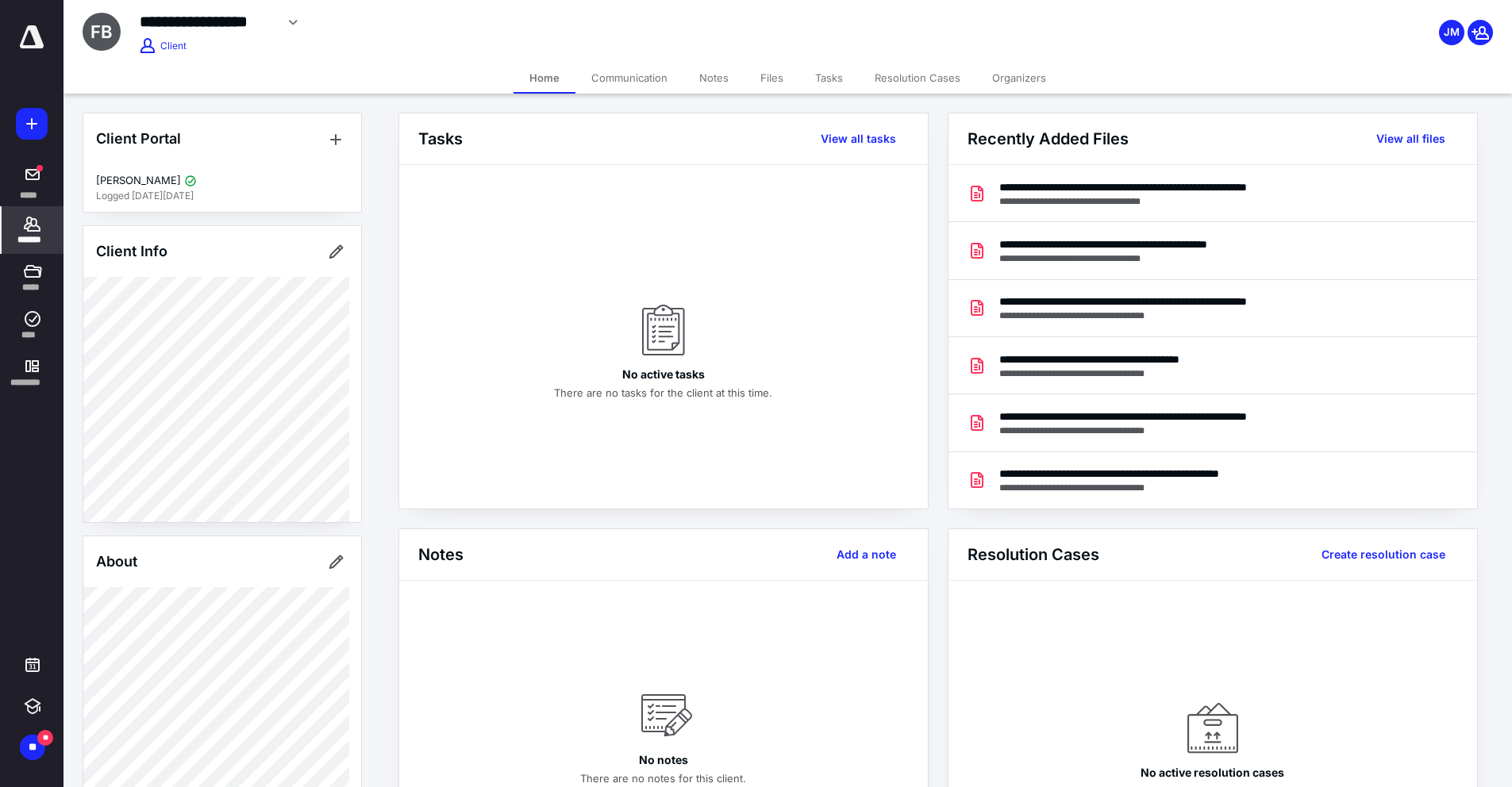 click on "Files" at bounding box center (771, 78) 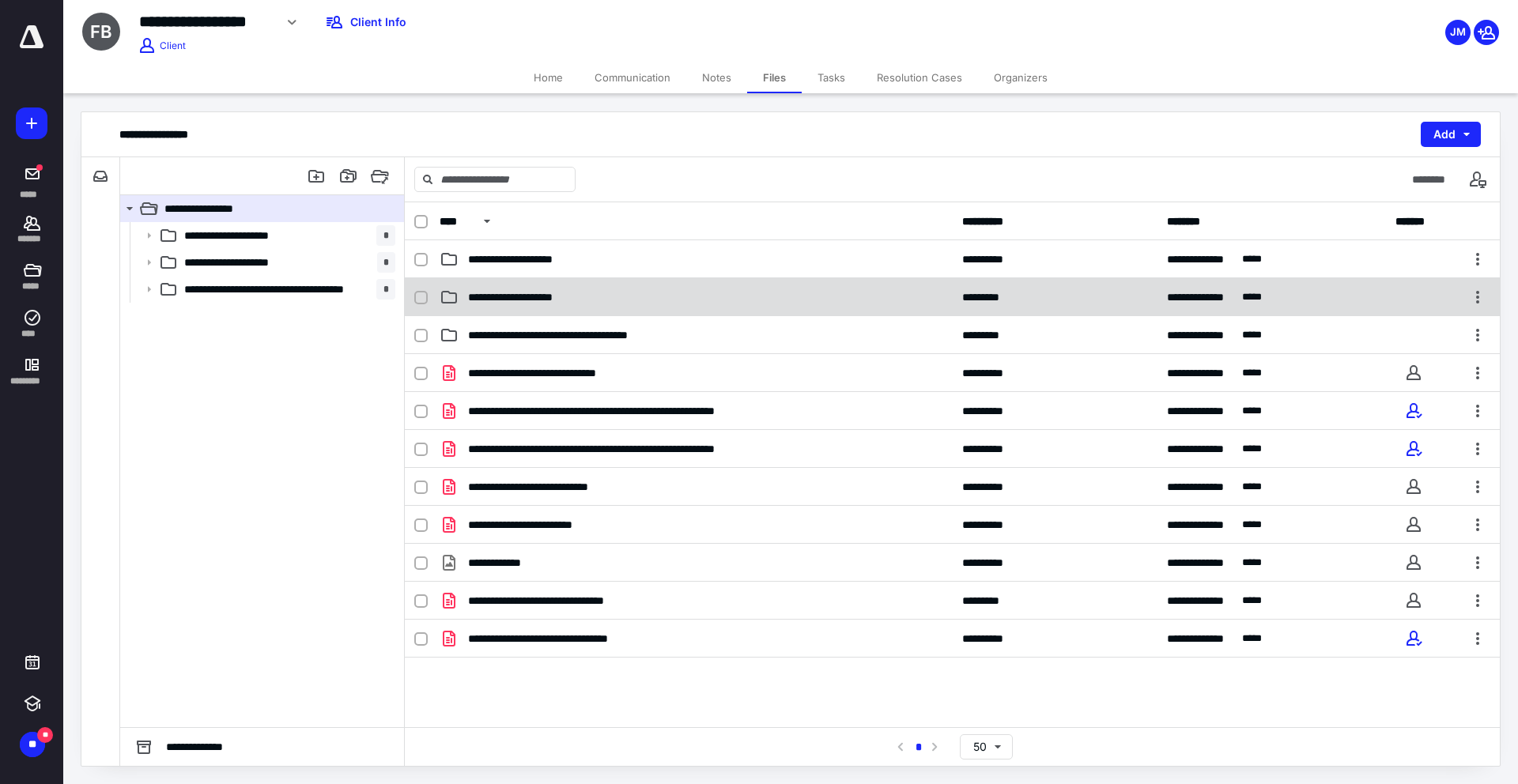 click on "**********" at bounding box center [525, 297] 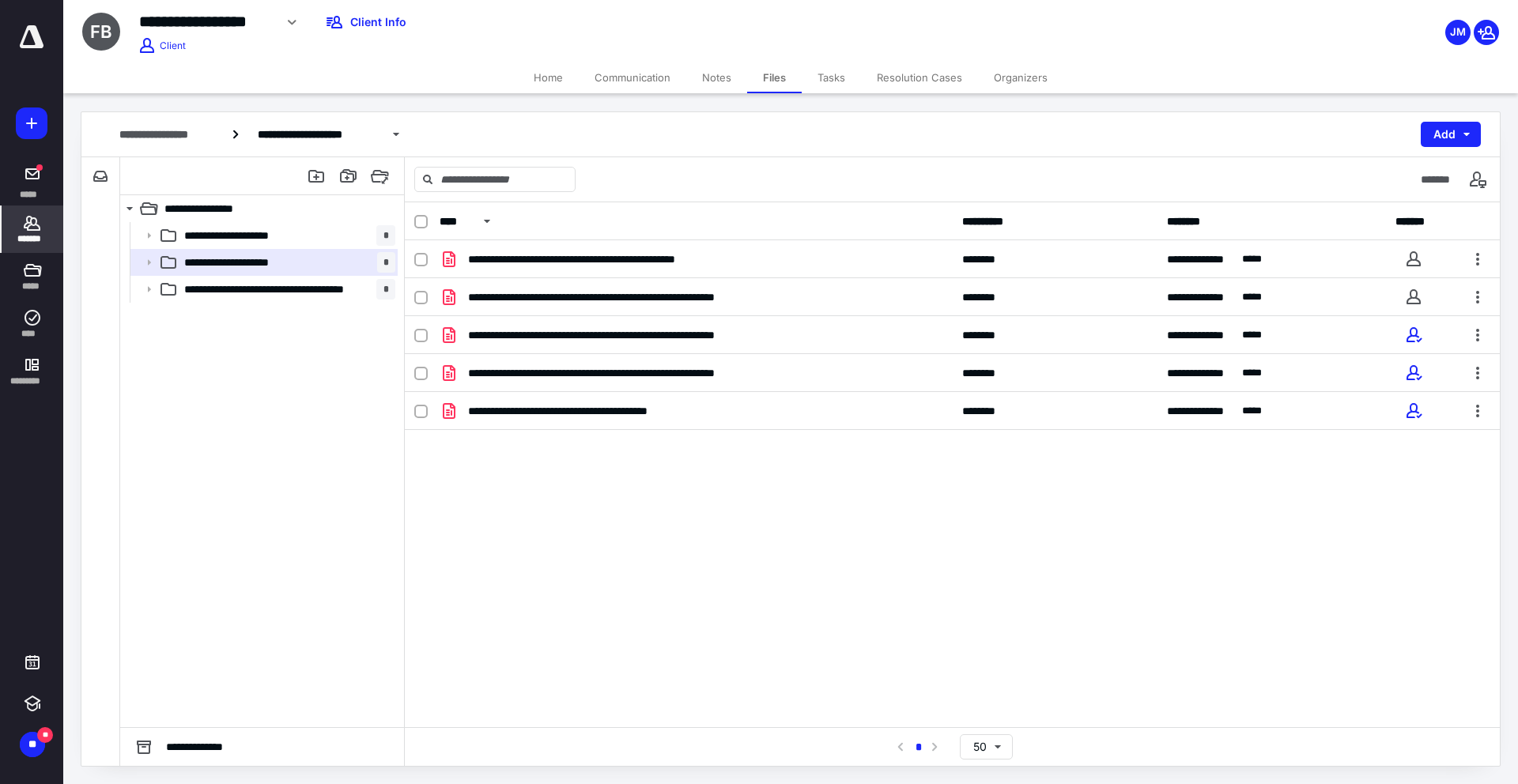 click on "*******" at bounding box center (32, 239) 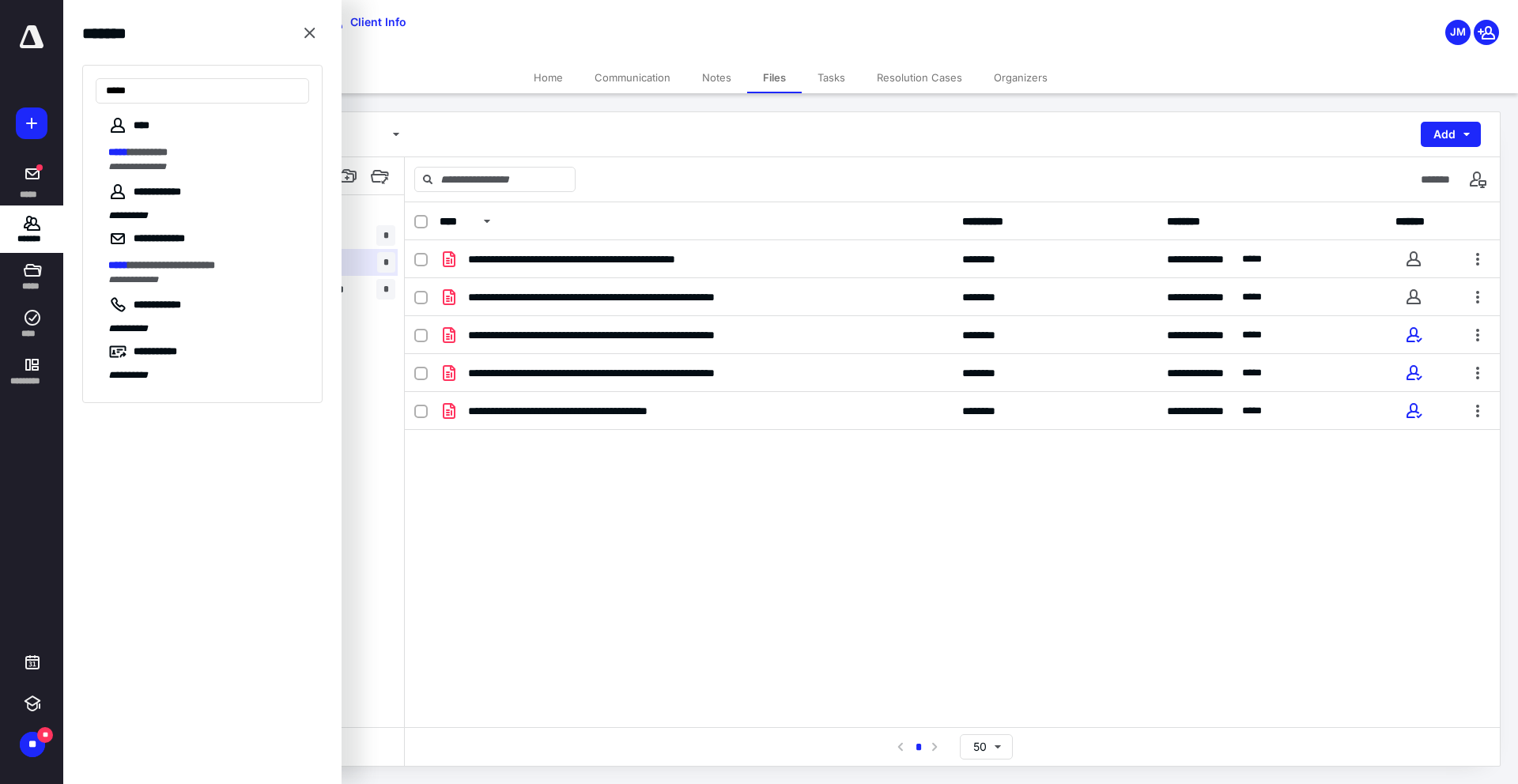 type on "*****" 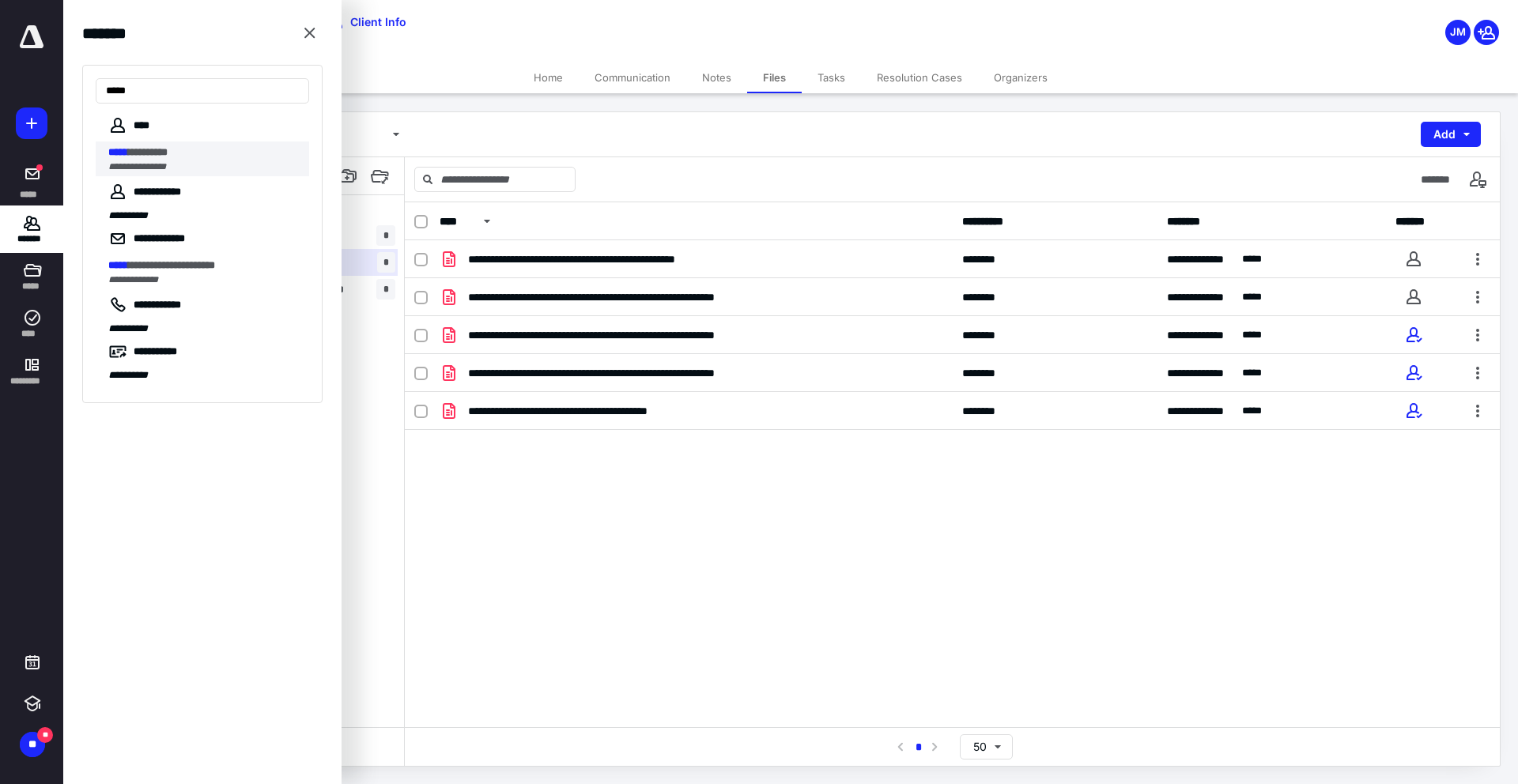 click on "**********" at bounding box center [202, 146] 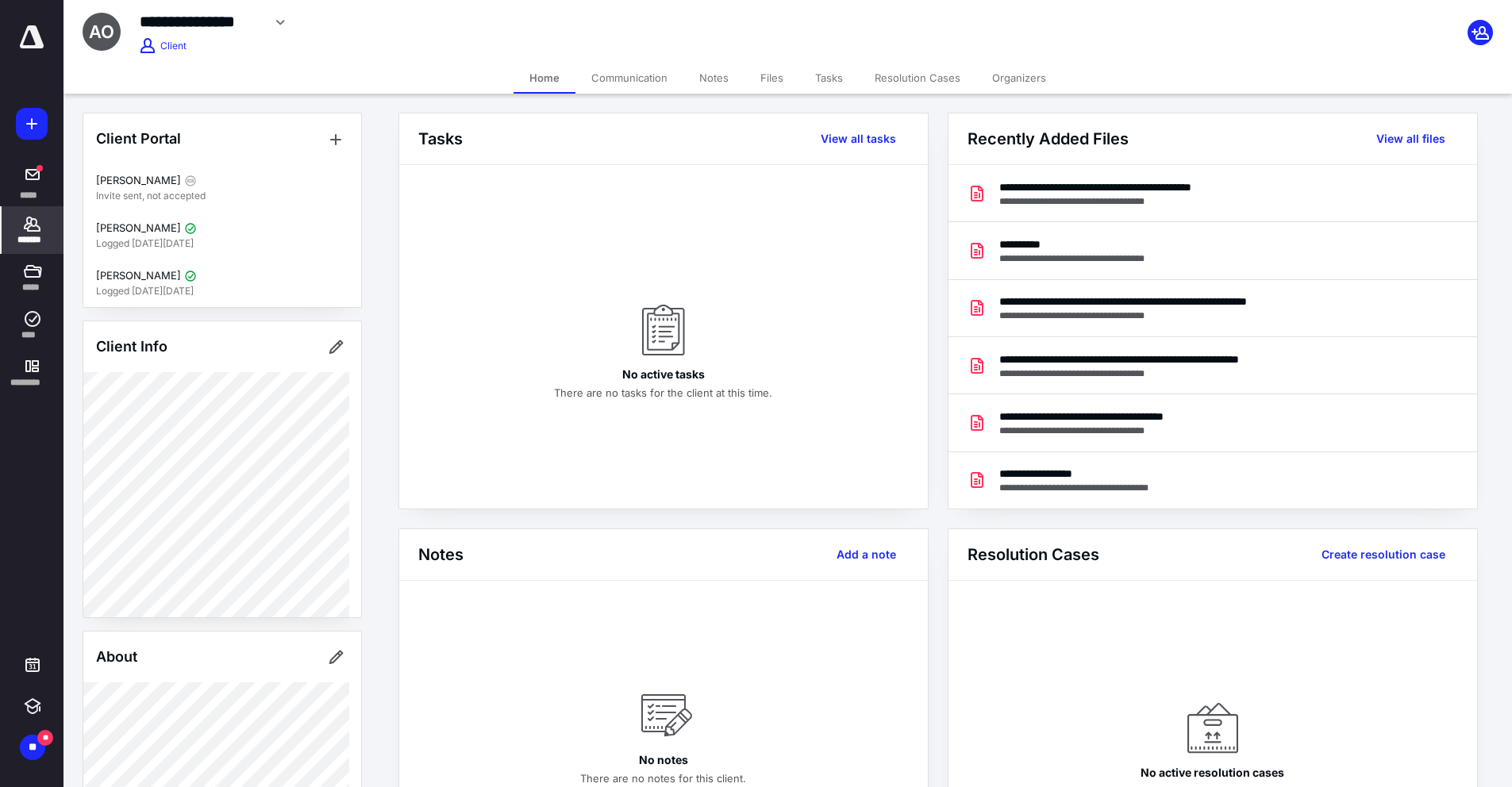 click on "Files" at bounding box center [771, 78] 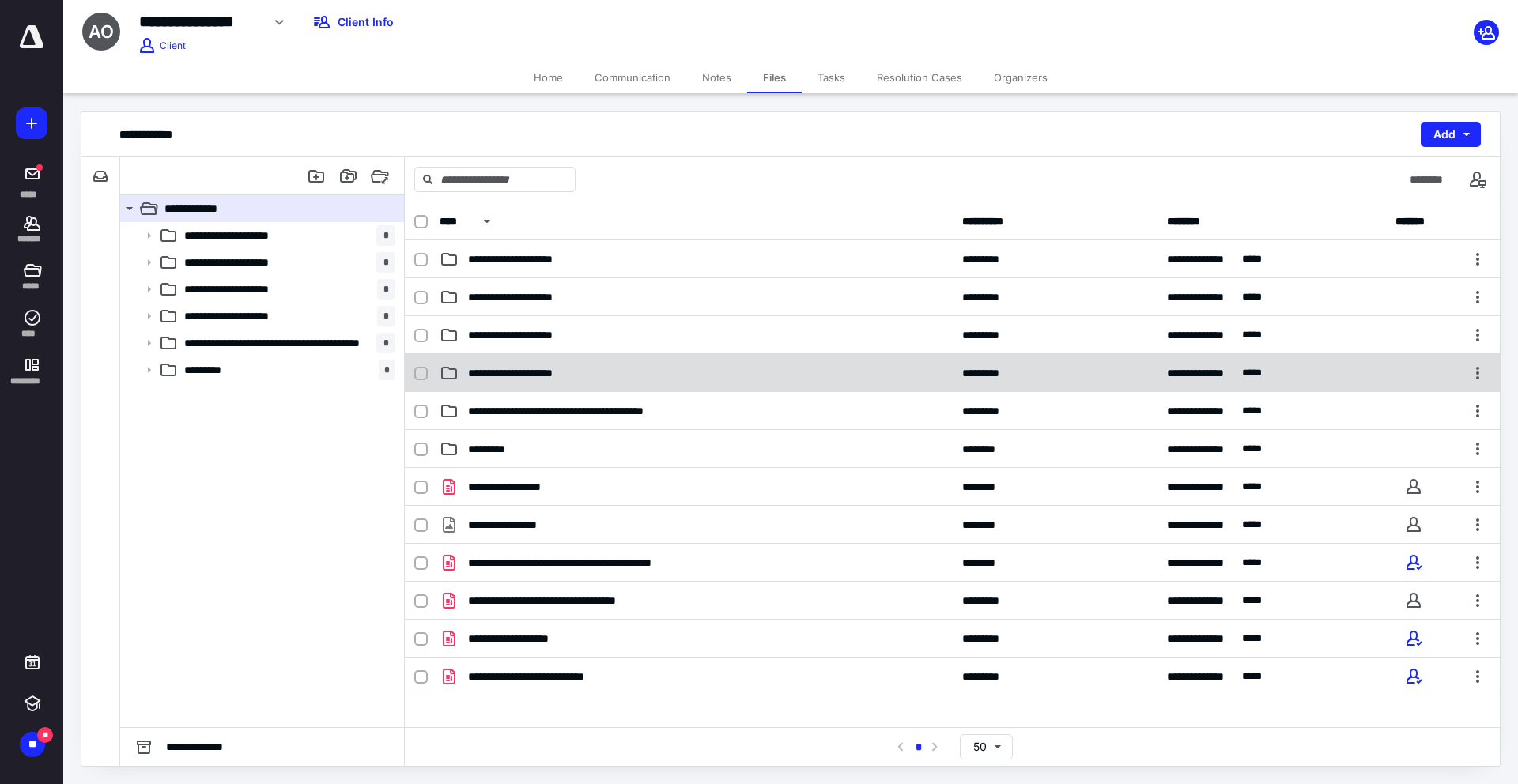 click on "**********" at bounding box center [952, 373] 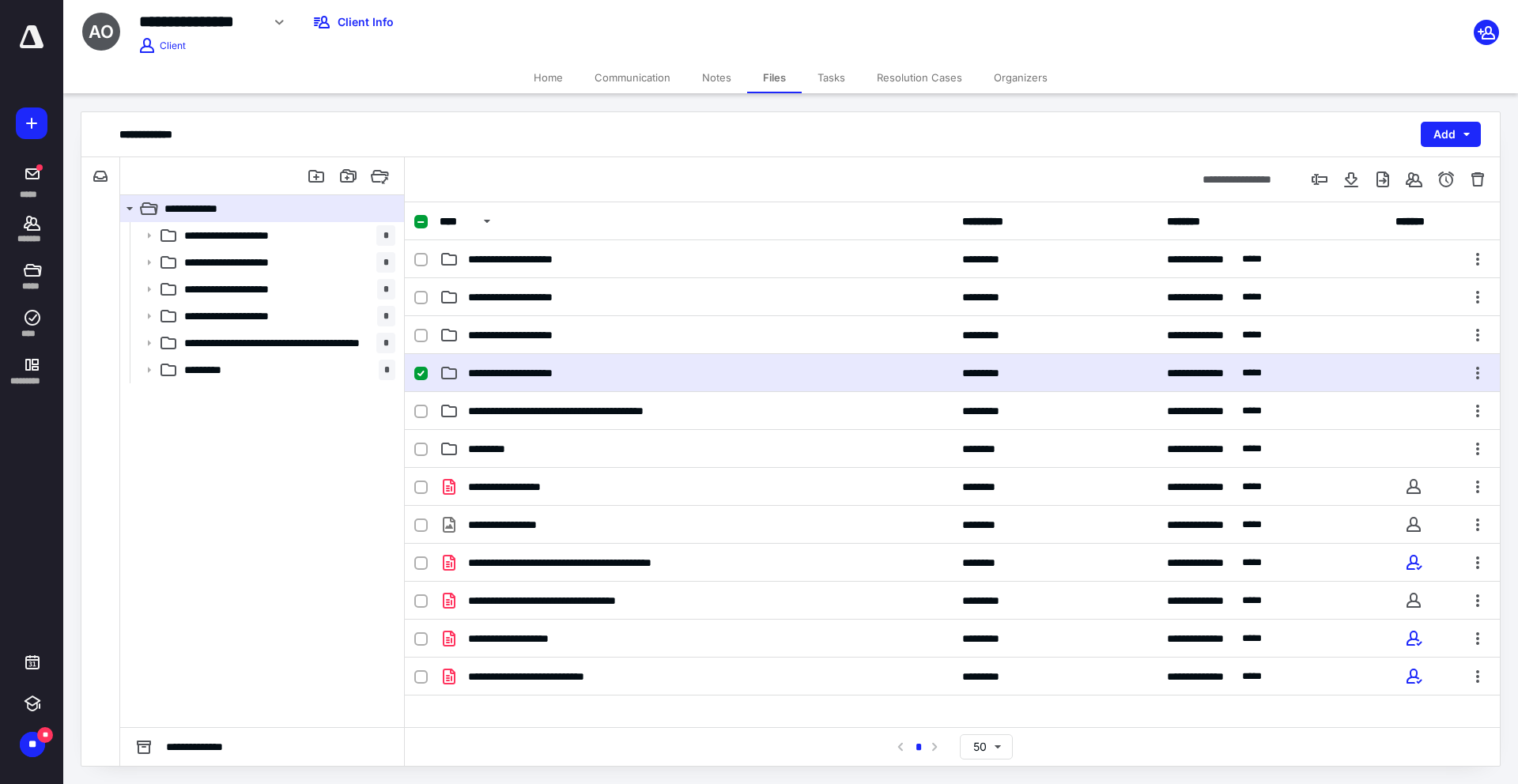 click on "**********" at bounding box center (952, 373) 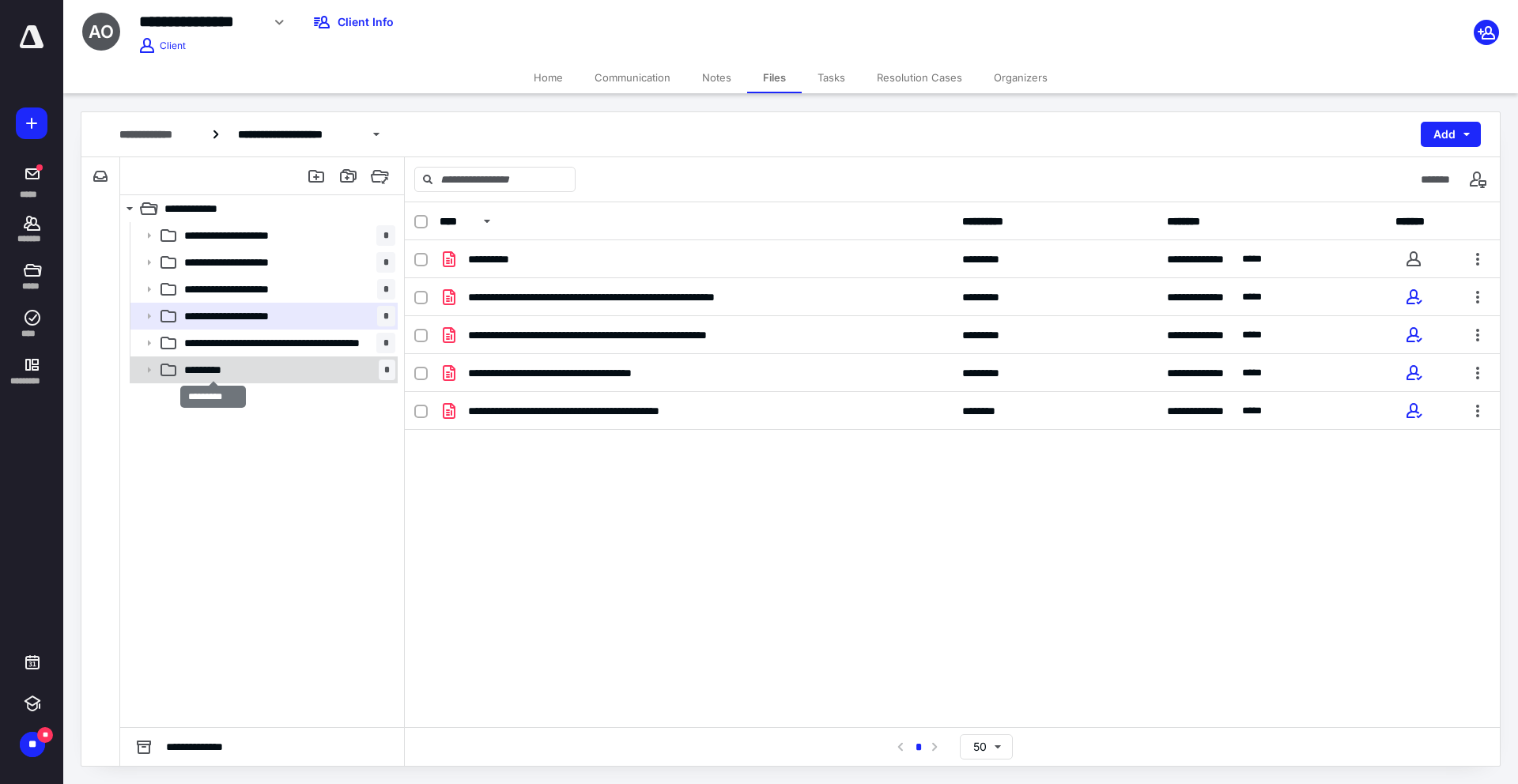 click on "*********" at bounding box center (213, 370) 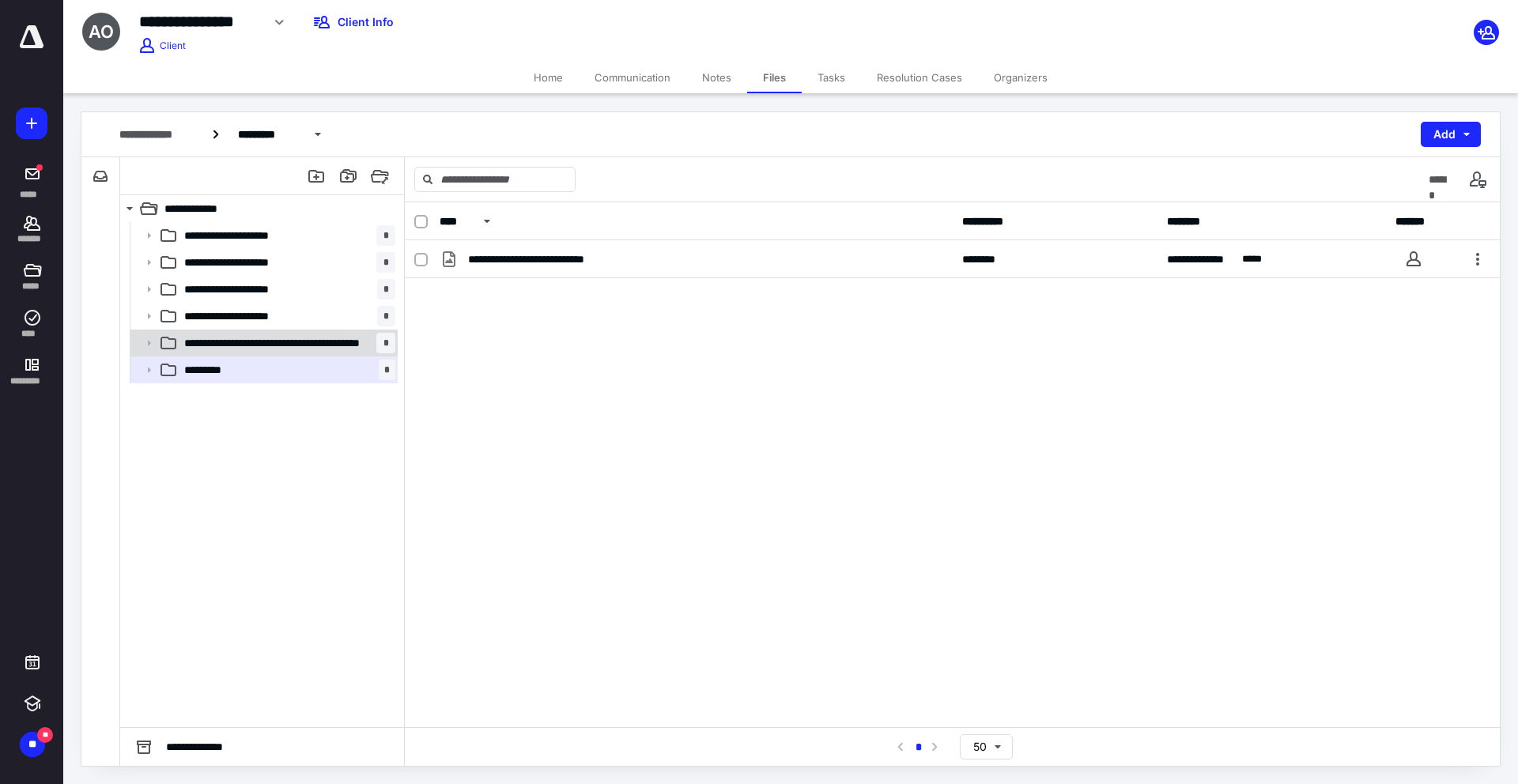 click on "**********" at bounding box center [280, 343] 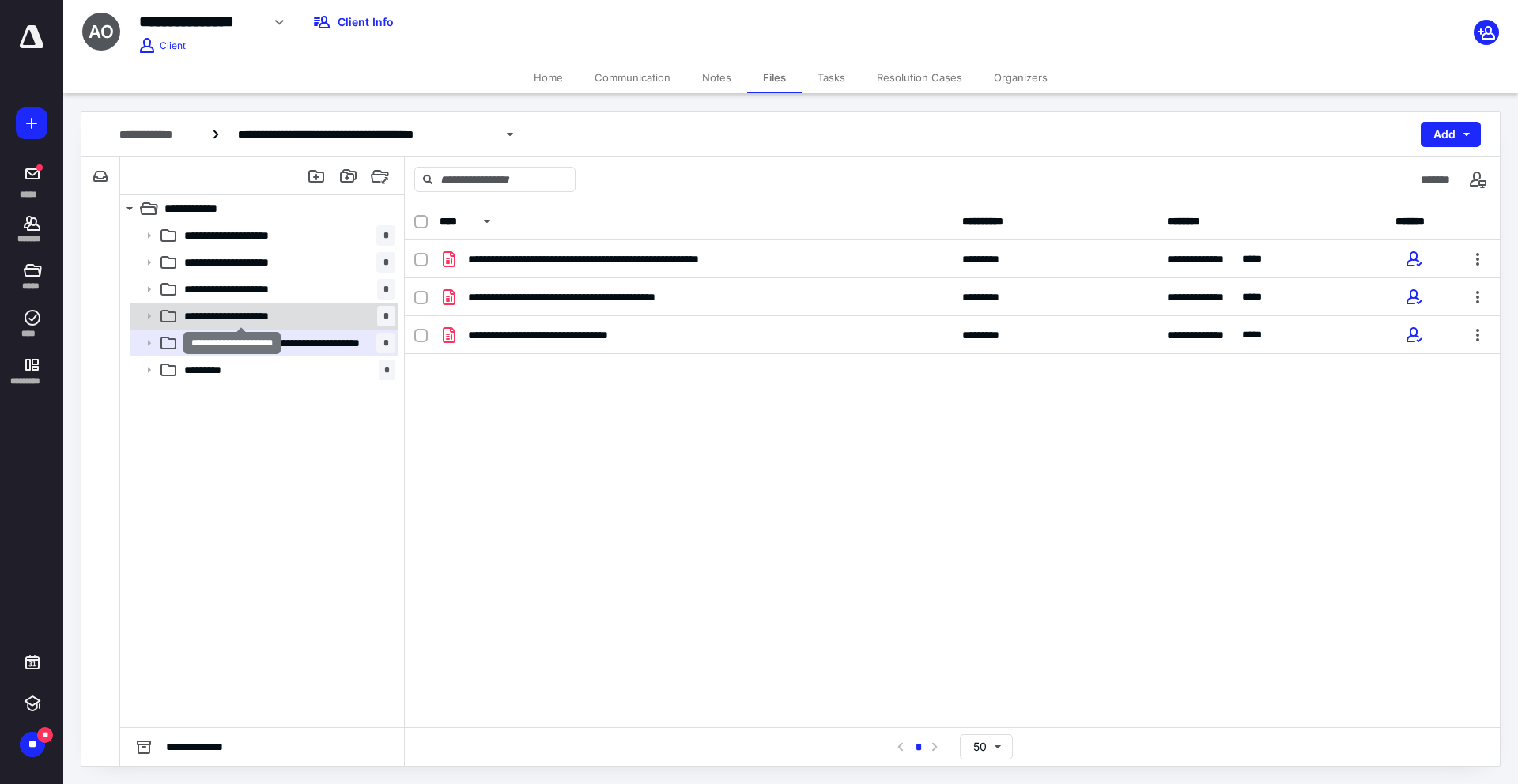 click on "**********" at bounding box center (241, 316) 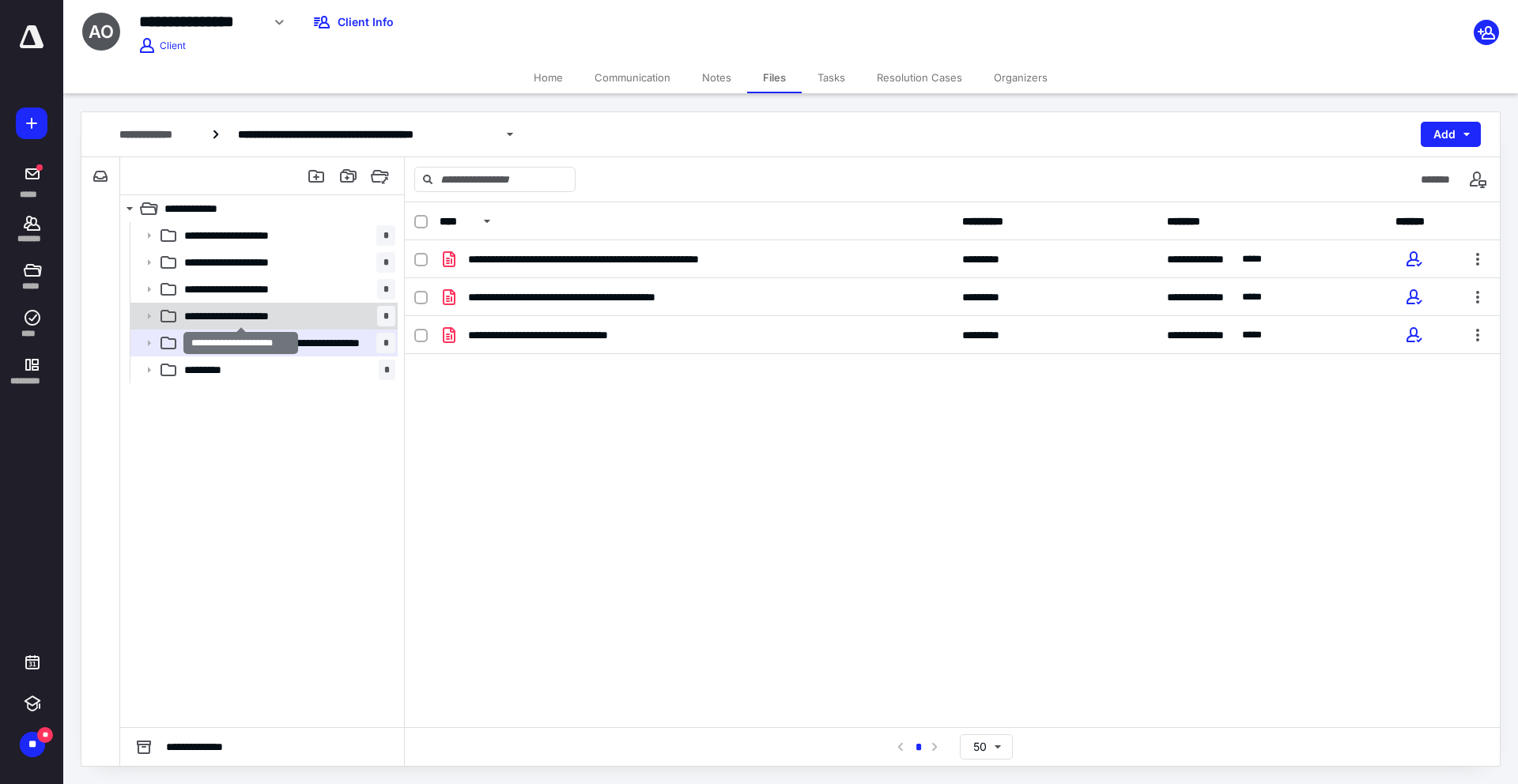 click on "**********" at bounding box center (241, 316) 